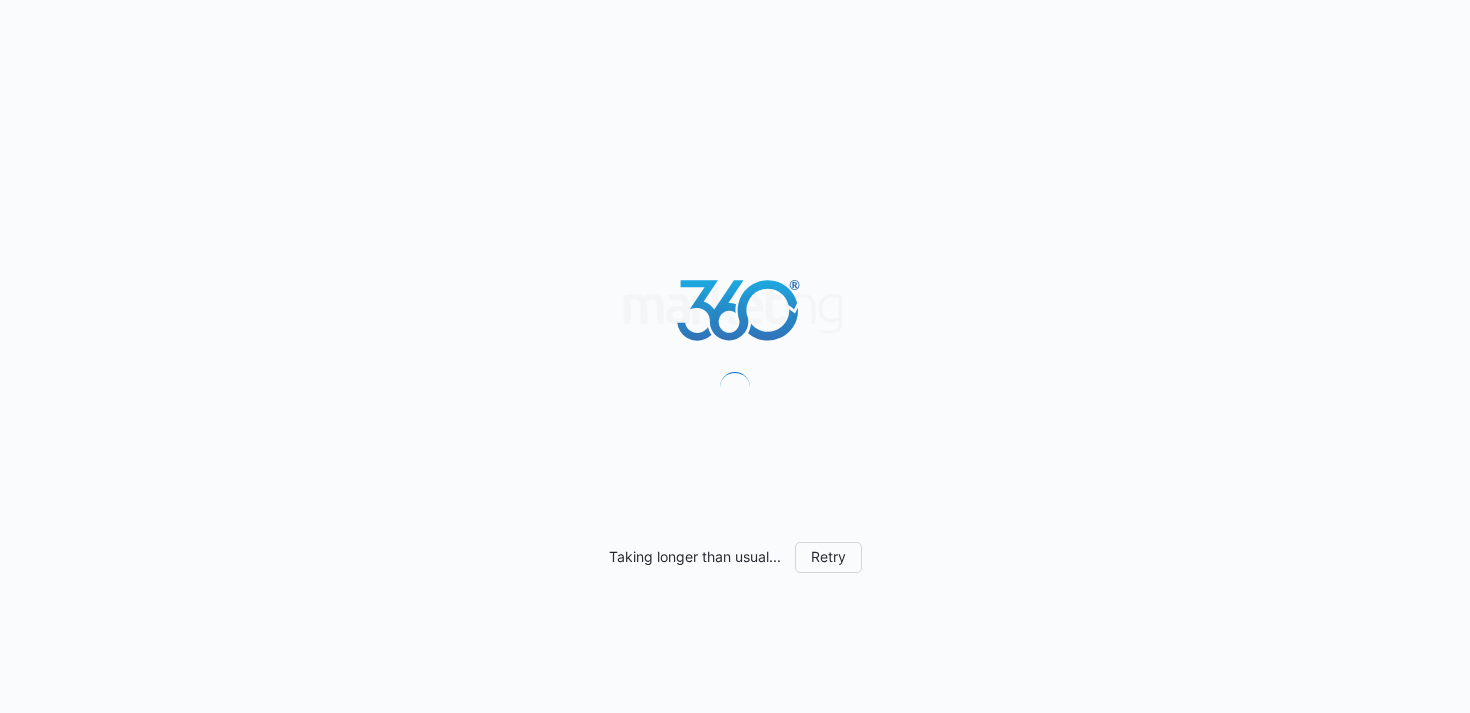scroll, scrollTop: 0, scrollLeft: 0, axis: both 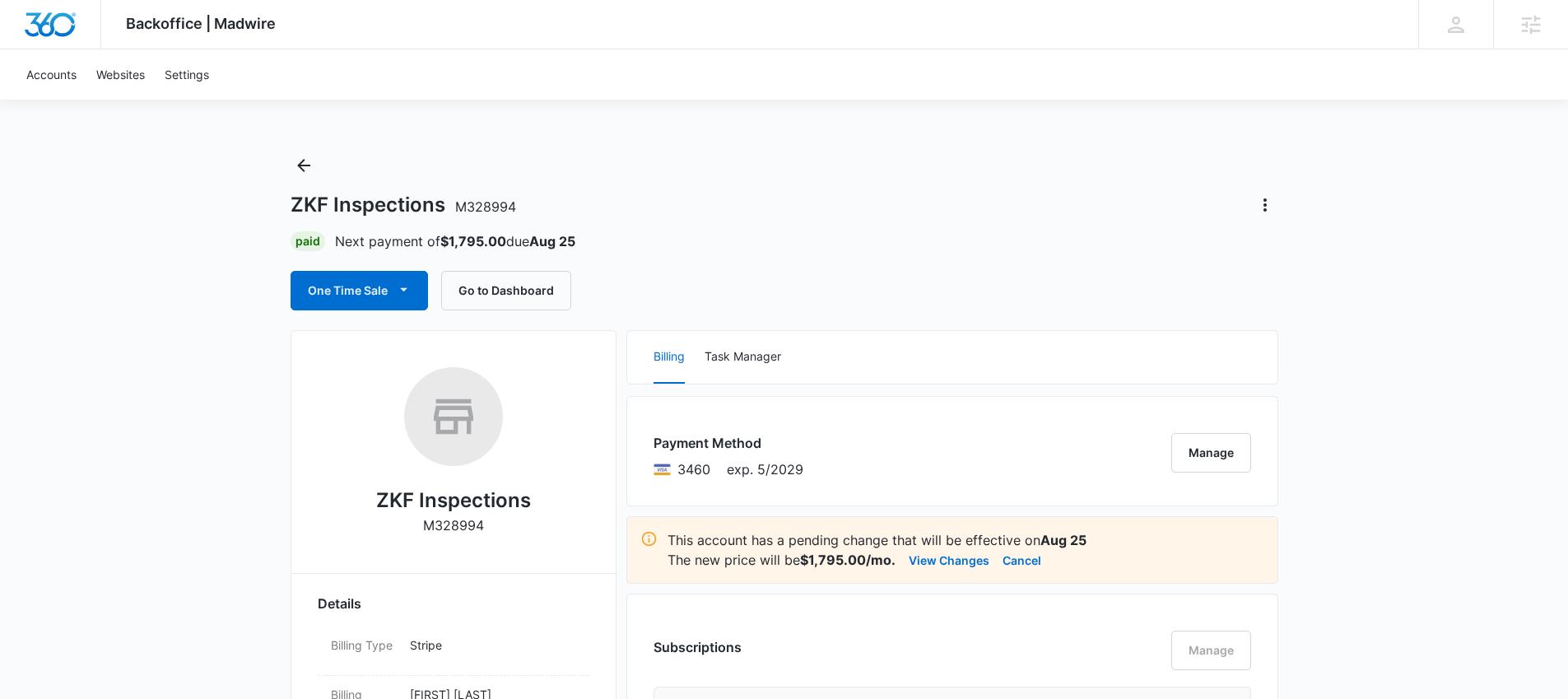 click on "Paid Next payment of  $1,795.00  due  Aug 25" at bounding box center [784, 241] 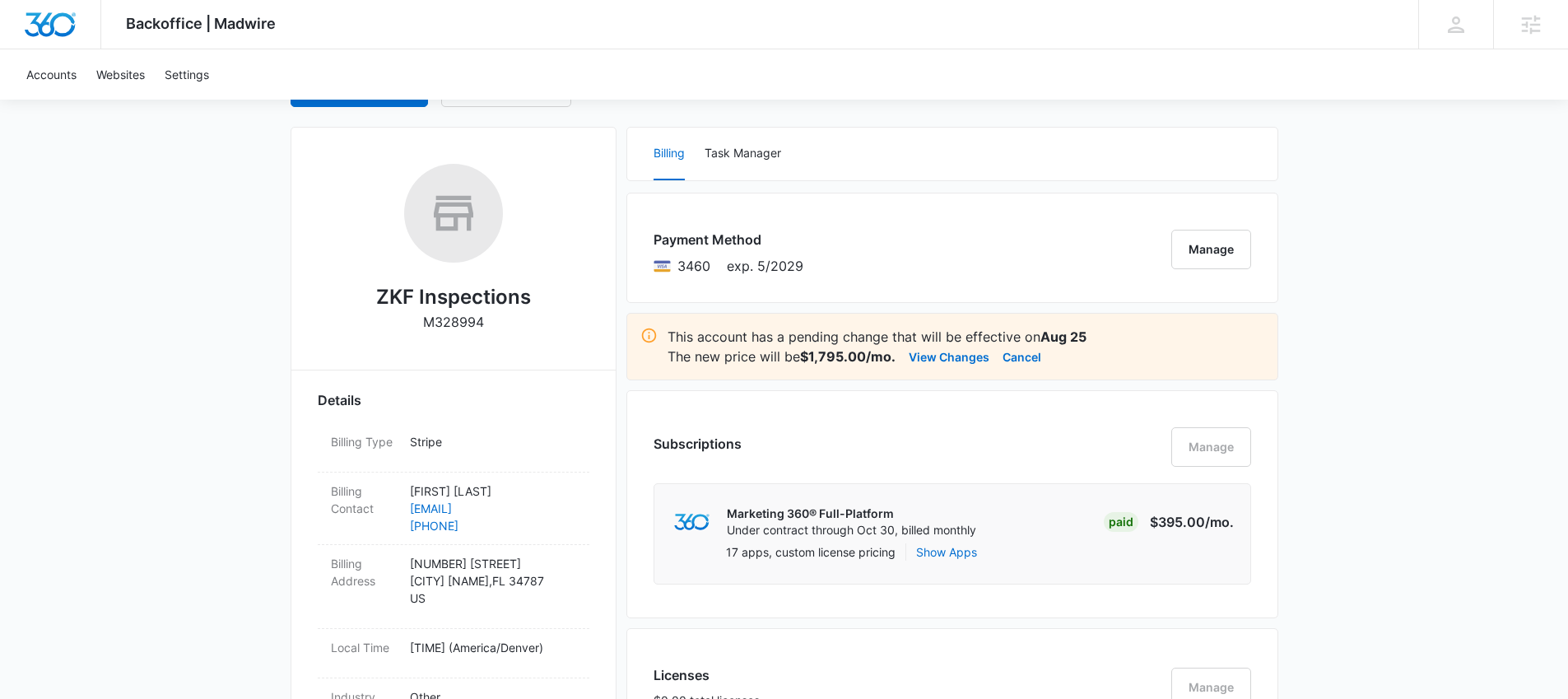 scroll, scrollTop: 29, scrollLeft: 0, axis: vertical 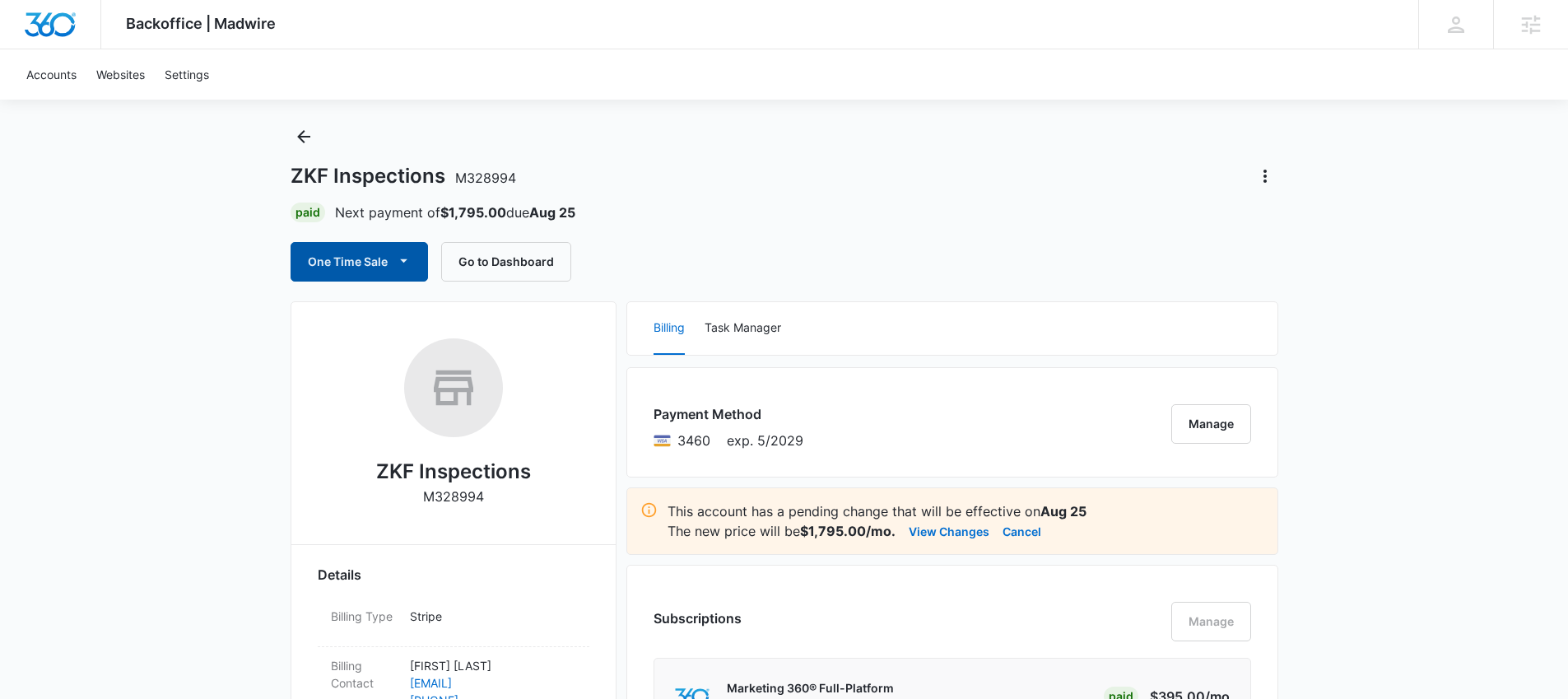 click on "One Time Sale" at bounding box center [359, 262] 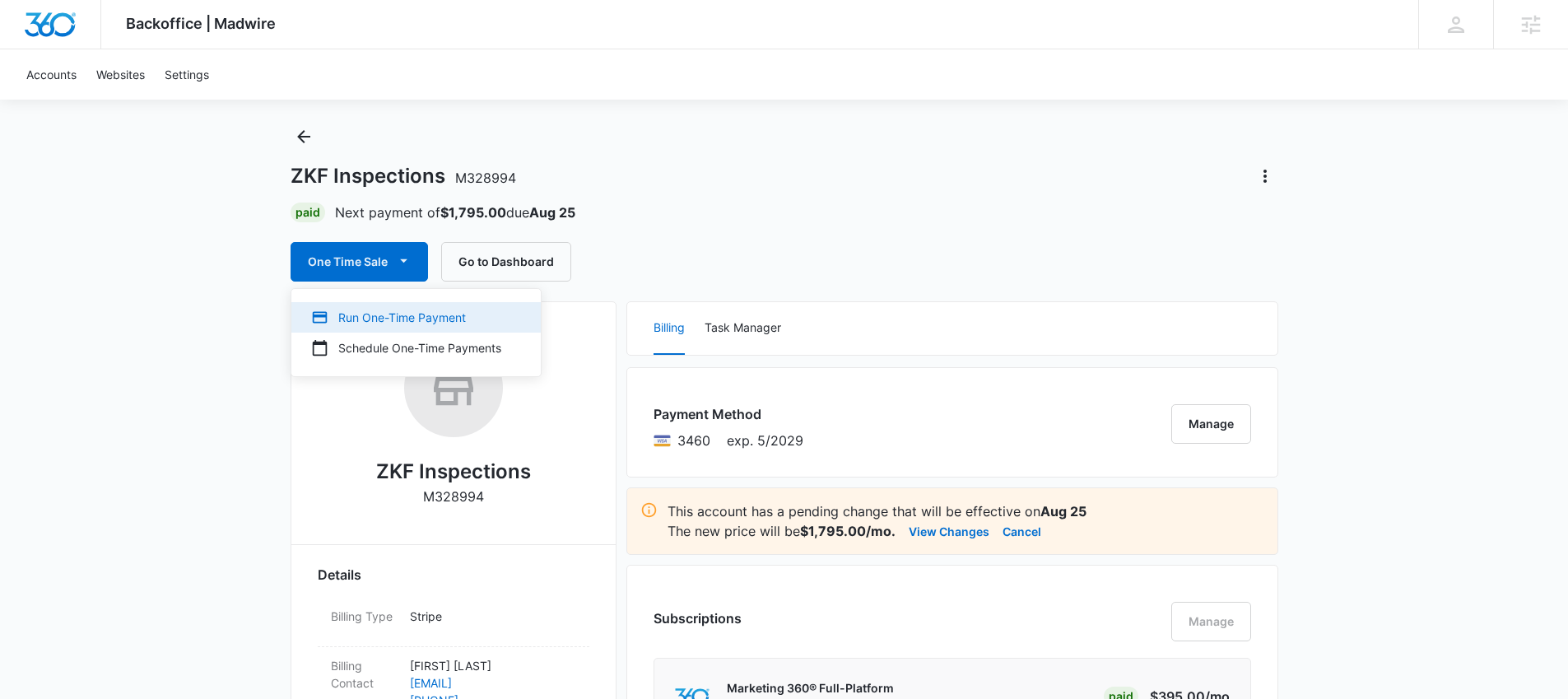 click on "Run One-Time Payment" at bounding box center (416, 317) 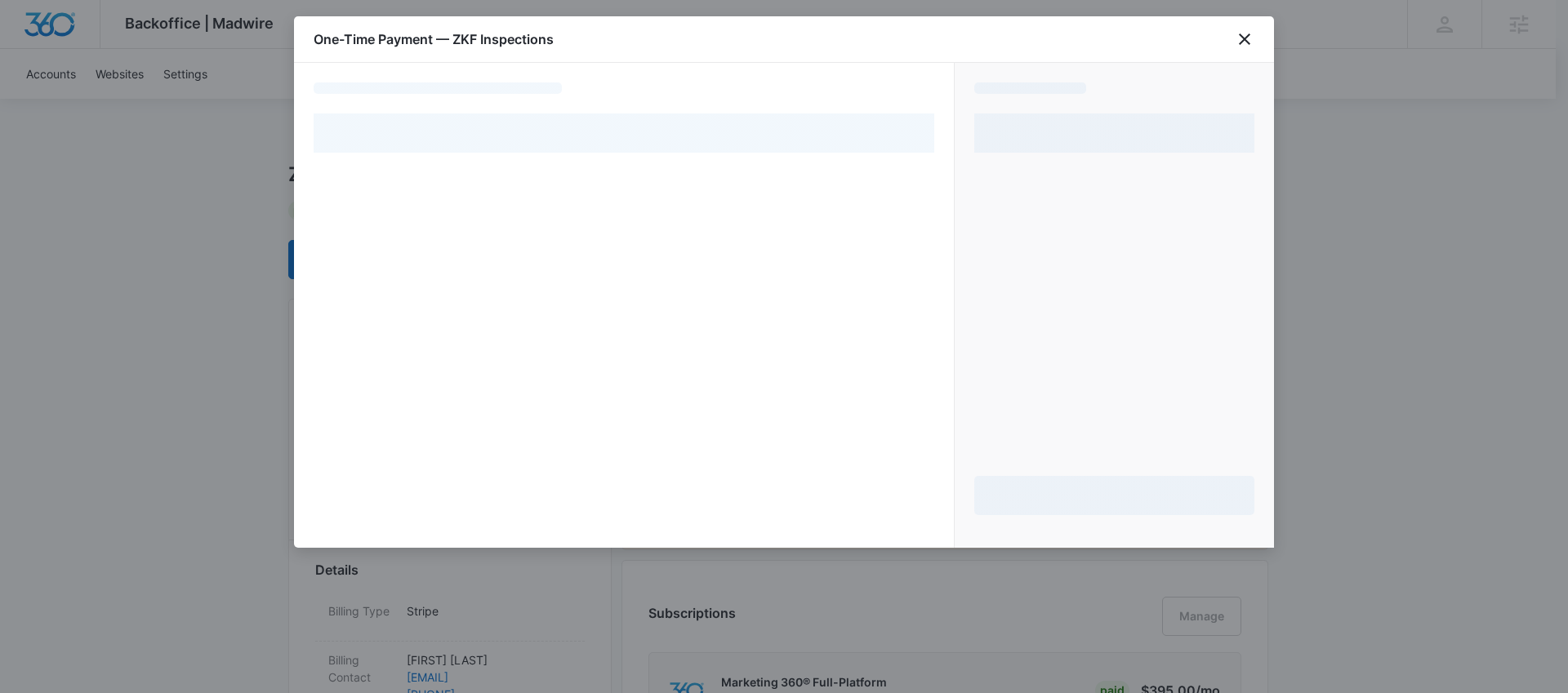 select on "pm_1RJiQpA4n8RTgNjUIwP7a8kO" 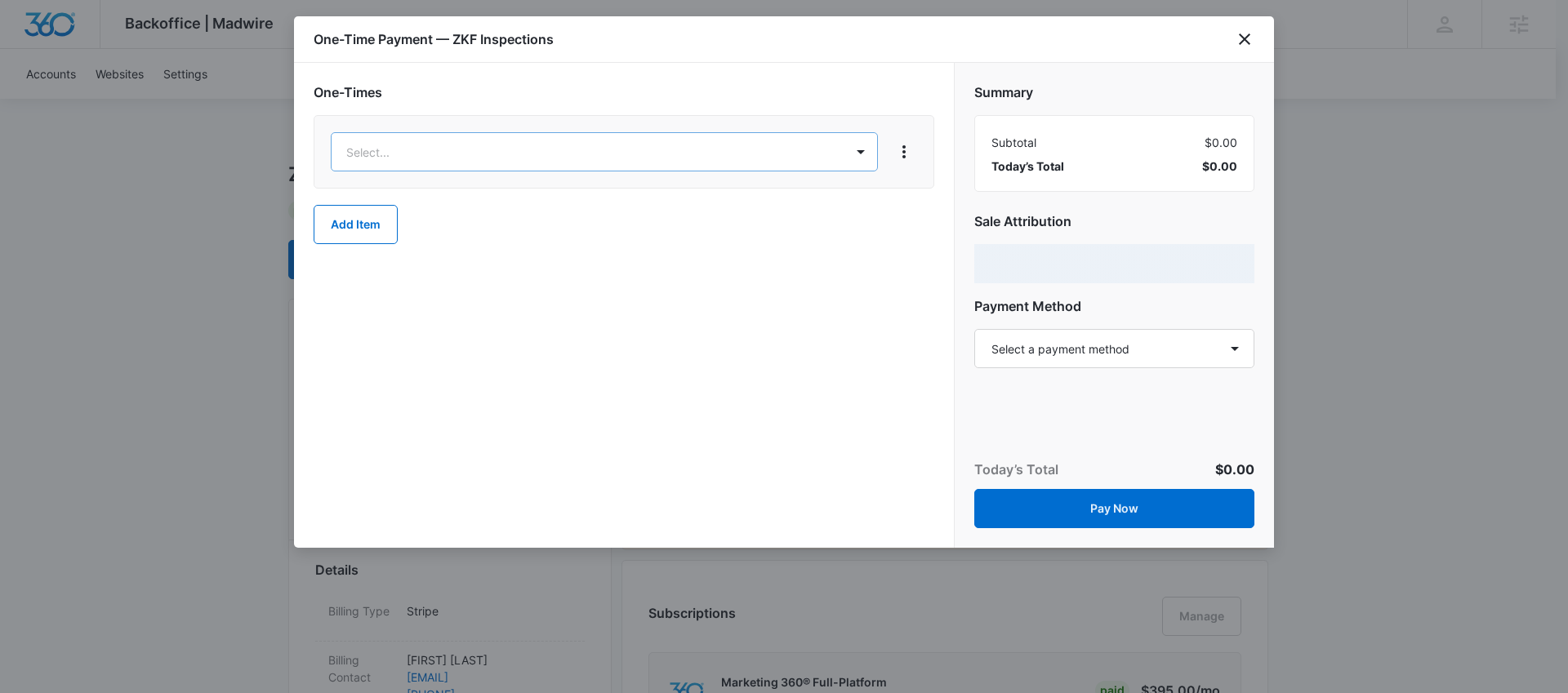 click on "Backoffice | Madwire Apps Settings CR Cole Rouse Cole.Rouse@madwire.com My Profile Notifications Support Logout Terms & Conditions   •   Privacy Policy Agencies Accounts Websites Settings ZKF Inspections M328994 Paid Next payment of  $1,795.00  due  Aug 25 One Time Sale Go to Dashboard ZKF Inspections M328994 Details Billing Type Stripe Billing Contact Troy Freyser t.freyser@zkfinspections.com 13527021161 Billing Address 13541 1st Ave Winter Garden ,  FL   34787 US Local Time 07:06am   ( America/Denver ) Industry Other Lifetime Apr 25  ( 3 months ) Last Active - Lead Source - Partner - Stripe ID cus_SEAjINeYgOUvQH Collection Method Charge Automatically Team Members Tyler Hatton Marketing Consultant tyler.hatton@madwire.com Ashleigh Allen Marketing Consultant ashleigh.allen@marketing360.com Rachel Bellio Onboarding Consultant rachel.bellio@madwire.com Cole Rouse Success Manager Cole.Rouse@madwire.com kyl Davis Ad Specialist kyle.davis1@madwire.com Jessie Hoerr Ad Specialist jessie.hoerr@madwire.com 3460" at bounding box center [784, 1133] 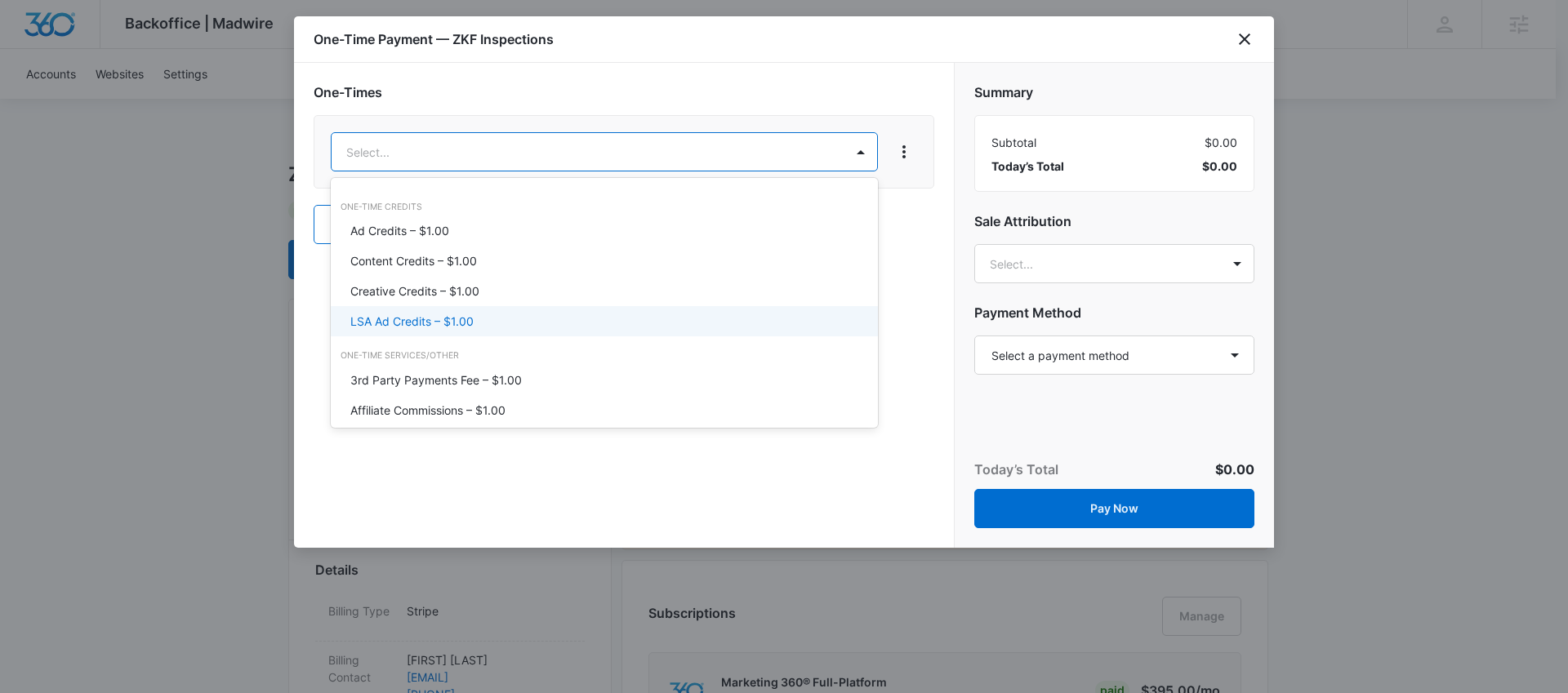 click on "LSA Ad Credits – $1.00" at bounding box center [603, 321] 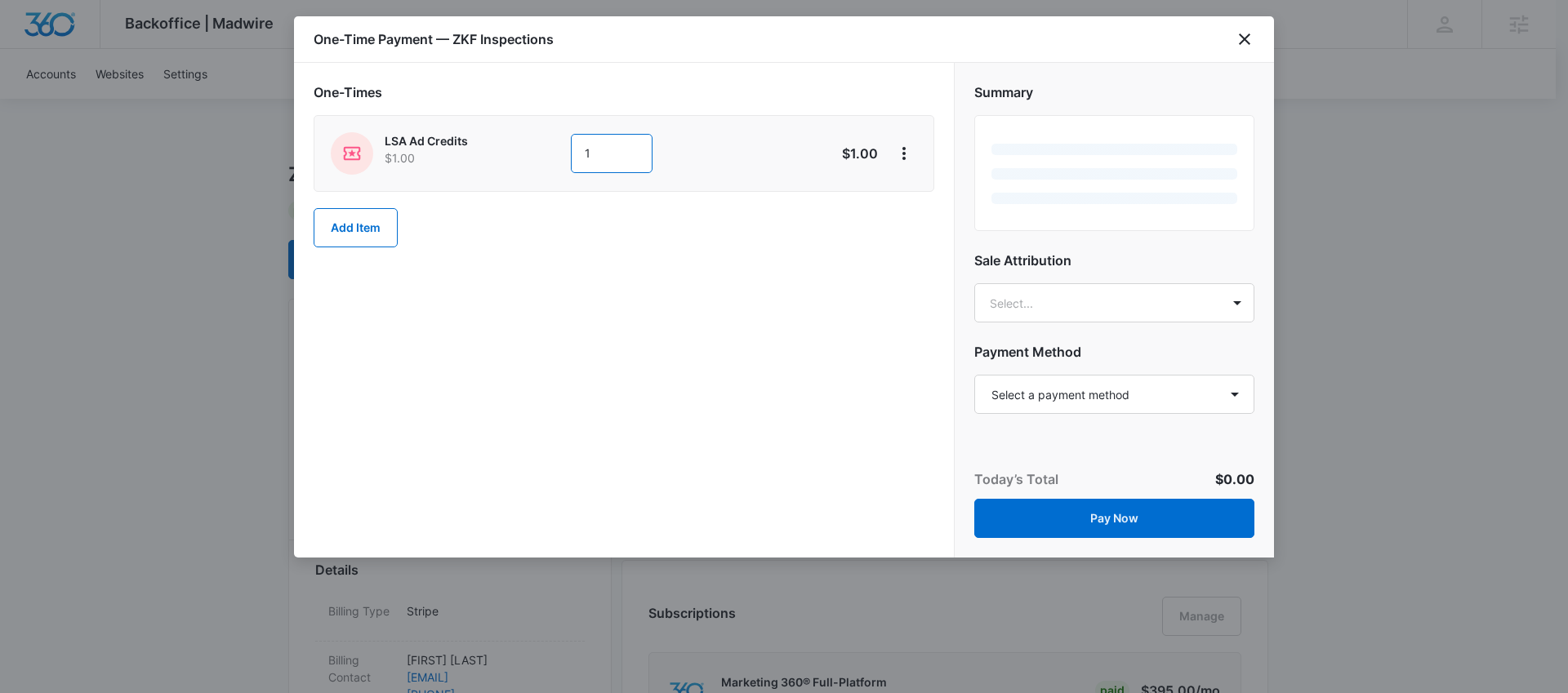 drag, startPoint x: 608, startPoint y: 145, endPoint x: 549, endPoint y: 148, distance: 59.076222 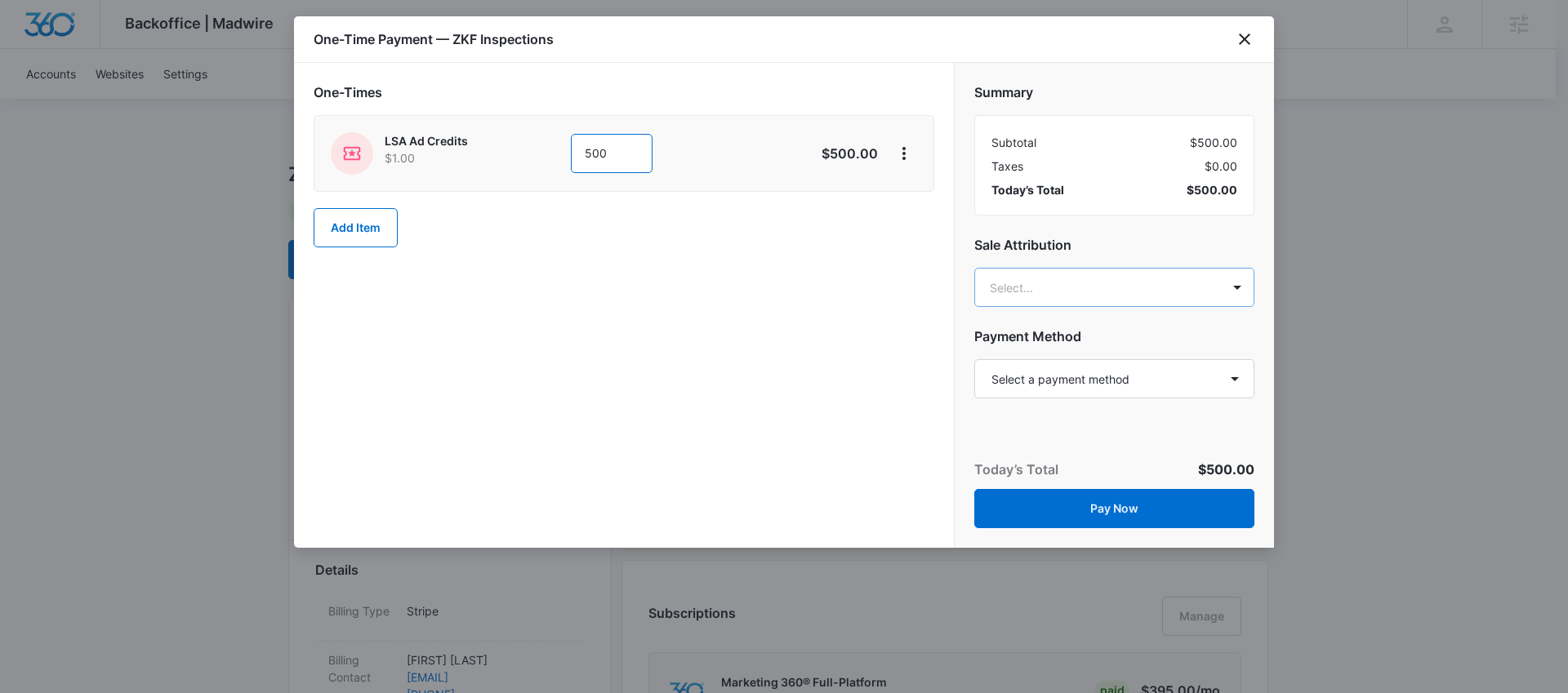 type on "500" 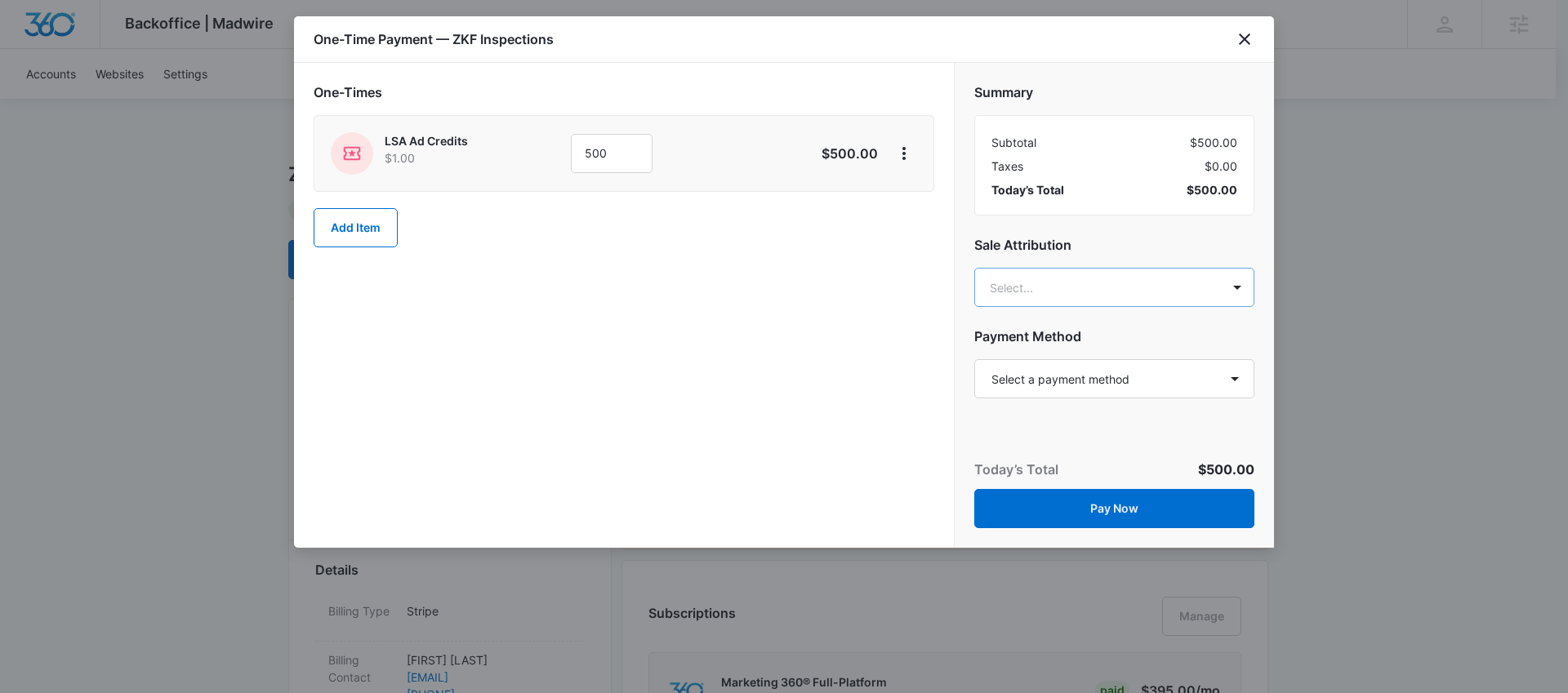 click on "Backoffice | Madwire Apps Settings CR Cole Rouse Cole.Rouse@madwire.com My Profile Notifications Support Logout Terms & Conditions   •   Privacy Policy Agencies Accounts Websites Settings ZKF Inspections M328994 Paid Next payment of  $1,795.00  due  Aug 25 One Time Sale Go to Dashboard ZKF Inspections M328994 Details Billing Type Stripe Billing Contact Troy Freyser t.freyser@zkfinspections.com 13527021161 Billing Address 13541 1st Ave Winter Garden ,  FL   34787 US Local Time 07:06am   ( America/Denver ) Industry Other Lifetime Apr 25  ( 3 months ) Last Active - Lead Source - Partner - Stripe ID cus_SEAjINeYgOUvQH Collection Method Charge Automatically Team Members Tyler Hatton Marketing Consultant tyler.hatton@madwire.com Ashleigh Allen Marketing Consultant ashleigh.allen@marketing360.com Rachel Bellio Onboarding Consultant rachel.bellio@madwire.com Cole Rouse Success Manager Cole.Rouse@madwire.com kyl Davis Ad Specialist kyle.davis1@madwire.com Jessie Hoerr Ad Specialist jessie.hoerr@madwire.com 3460" at bounding box center (784, 1133) 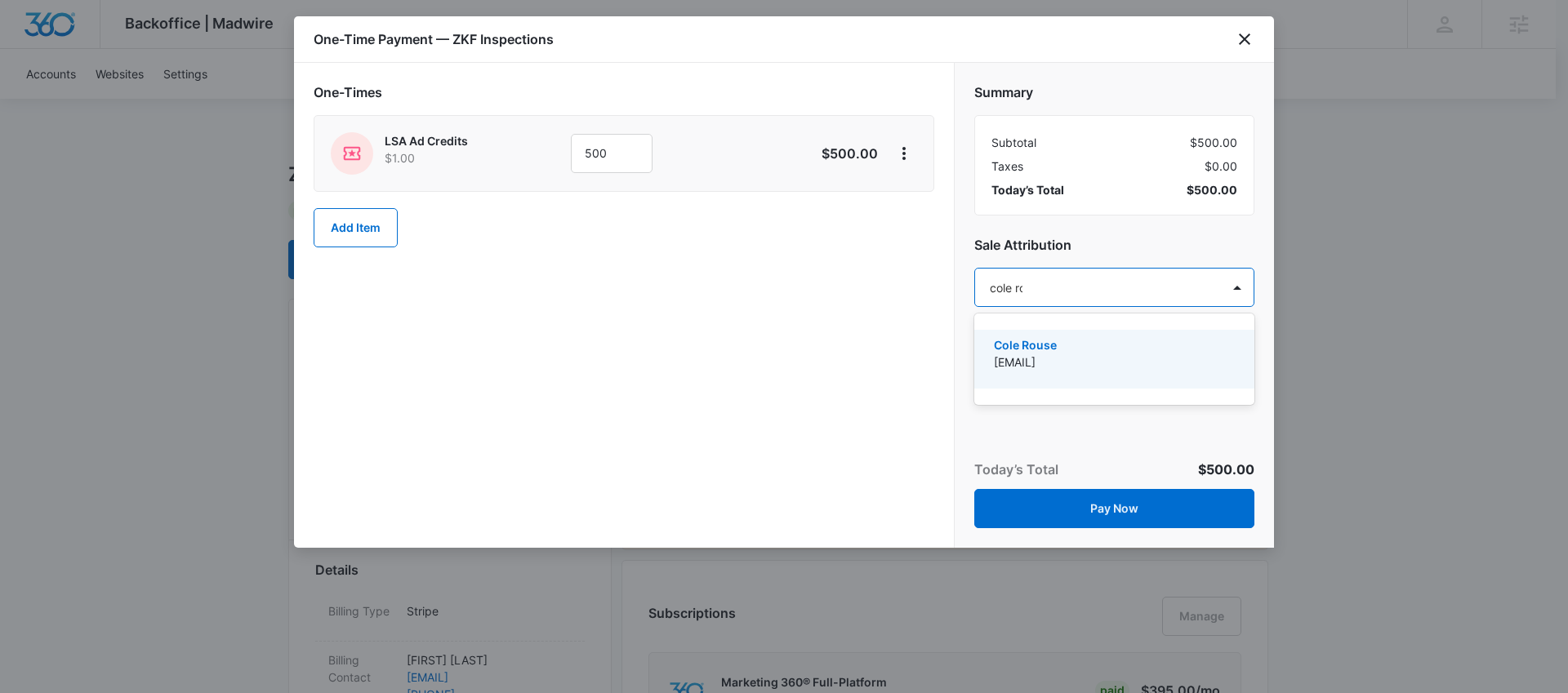 type on "cole rou" 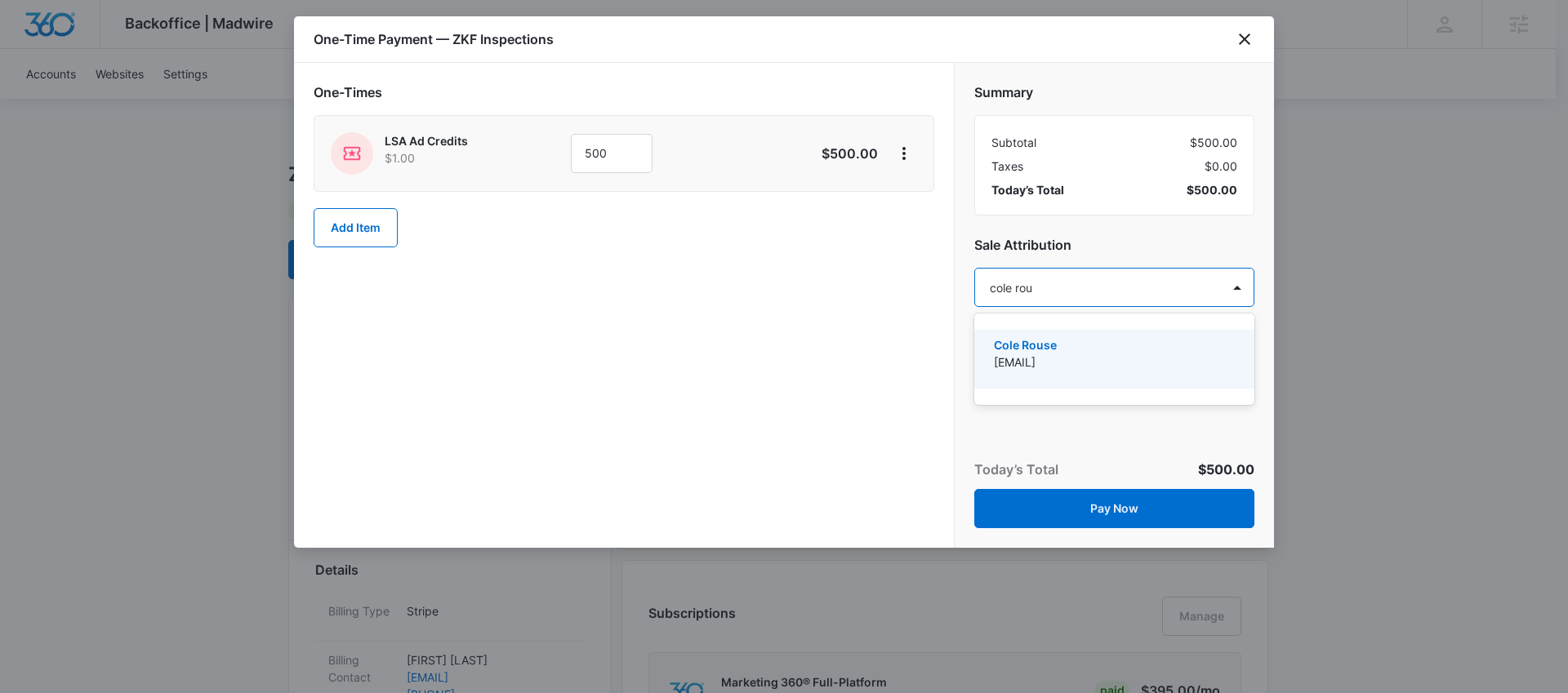 click on "Cole Rouse" at bounding box center [1112, 344] 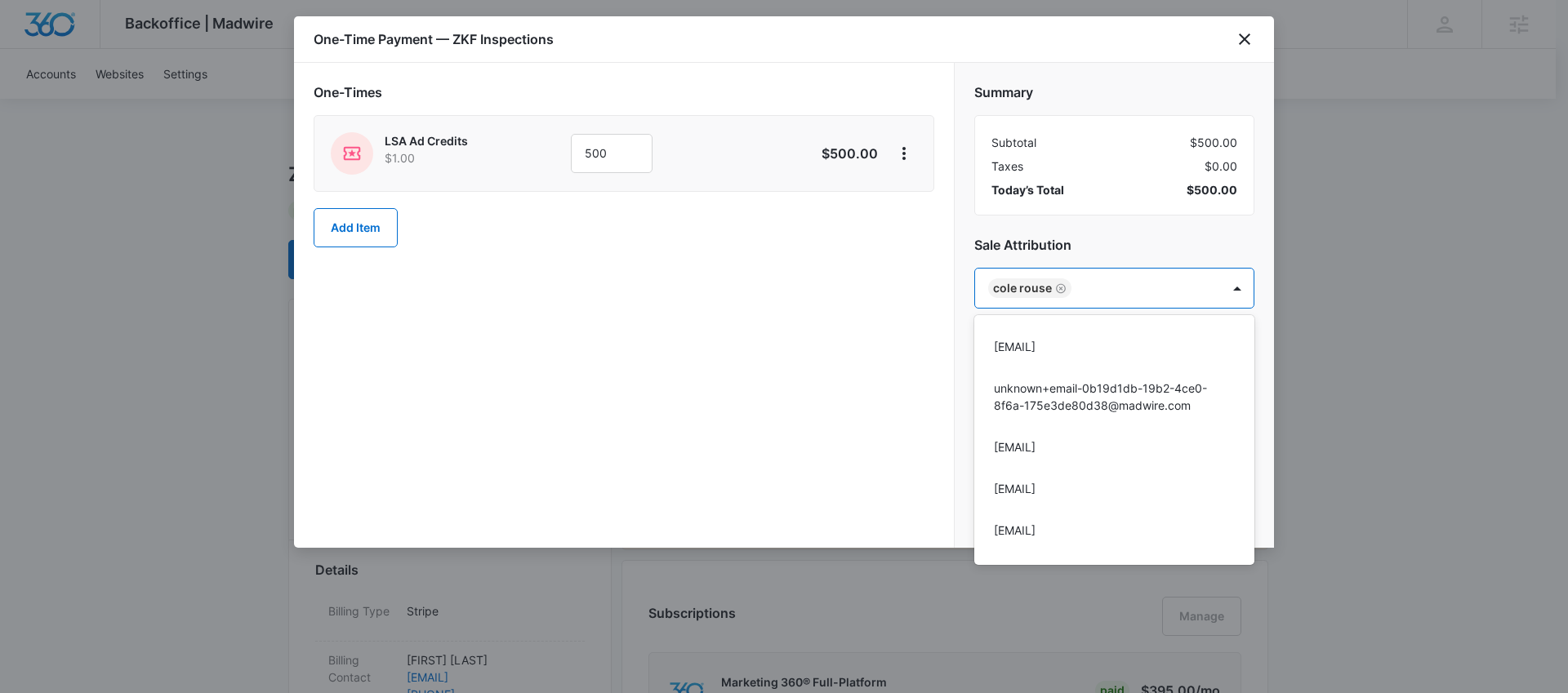click at bounding box center (784, 346) 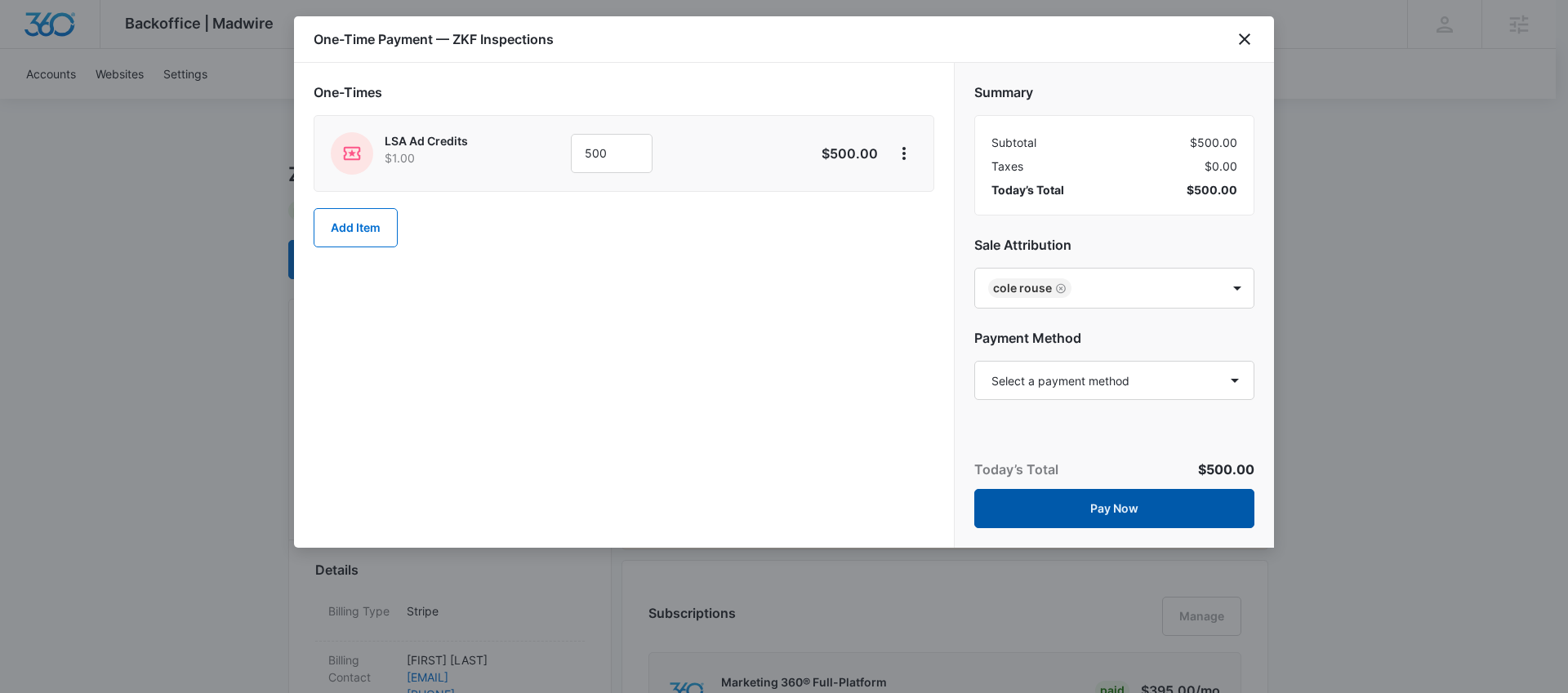 click on "Pay Now" at bounding box center (1114, 509) 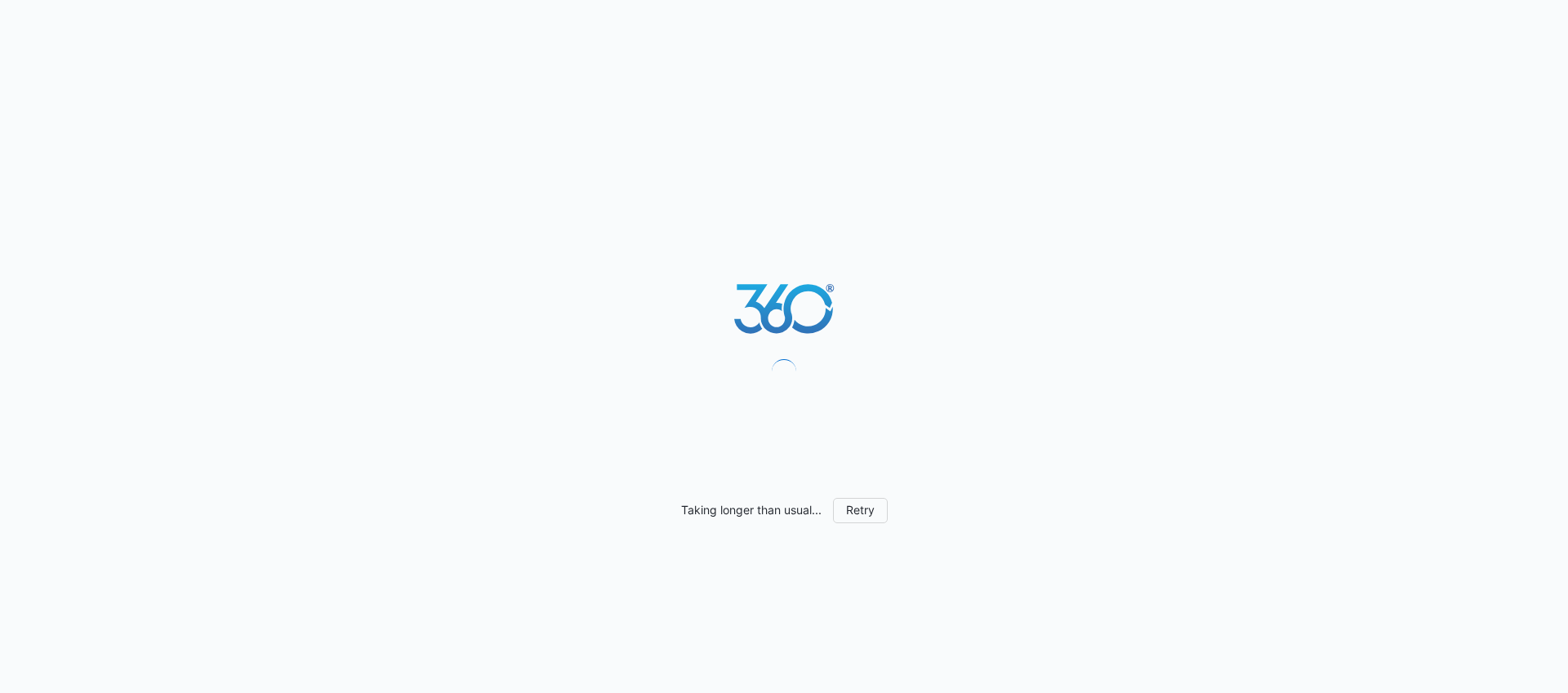 scroll, scrollTop: 0, scrollLeft: 0, axis: both 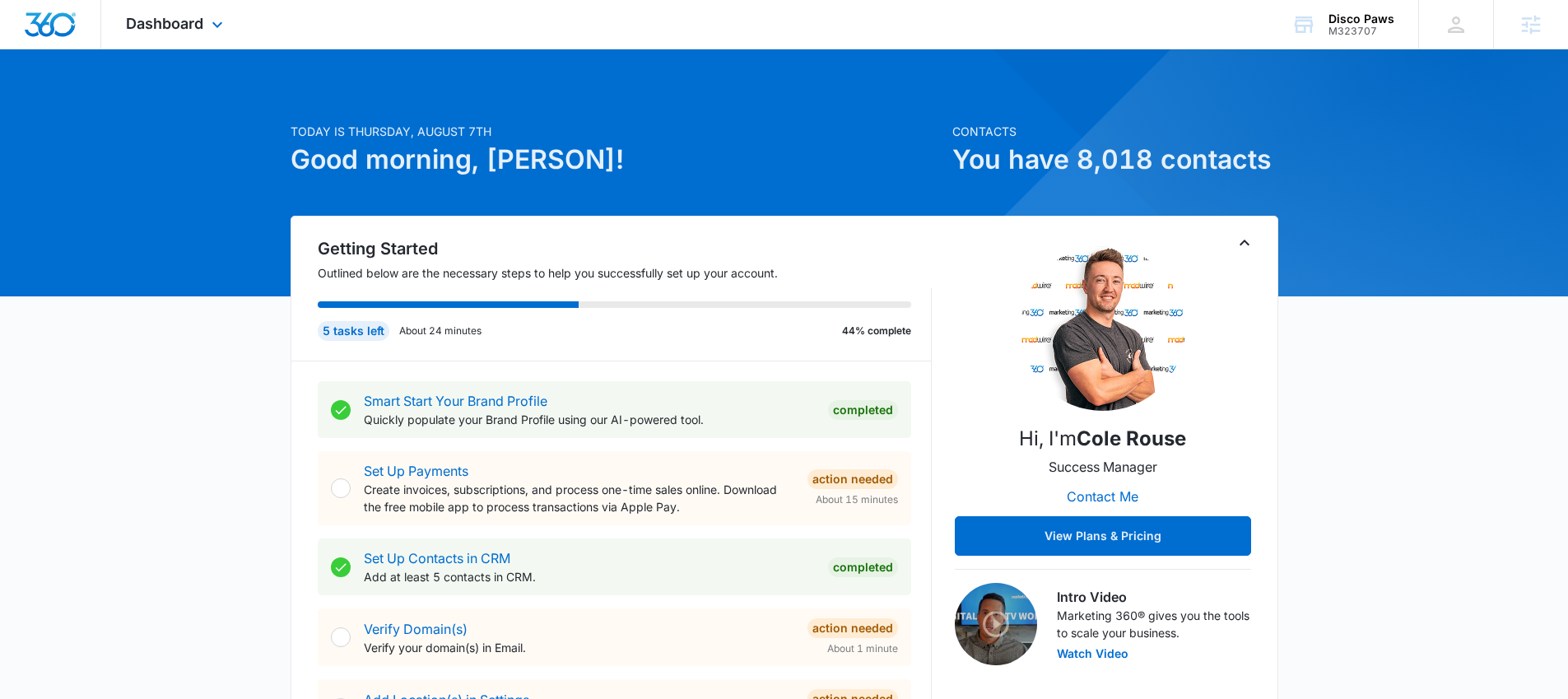 click on "Dashboard Apps Reputation Websites Forms CRM Email Social Payments POS Content Ads Intelligence Files Brand Settings" at bounding box center (176, 24) 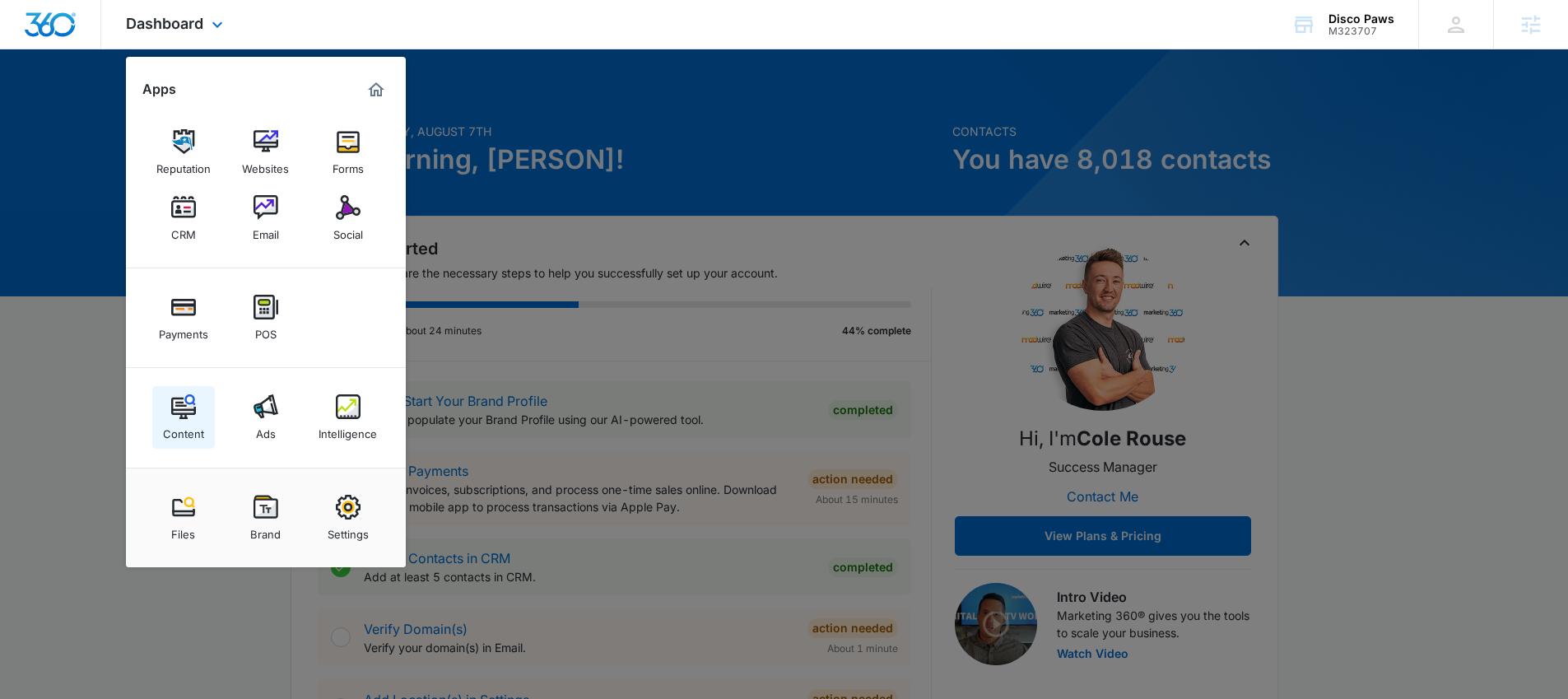 click on "Content" at bounding box center [184, 417] 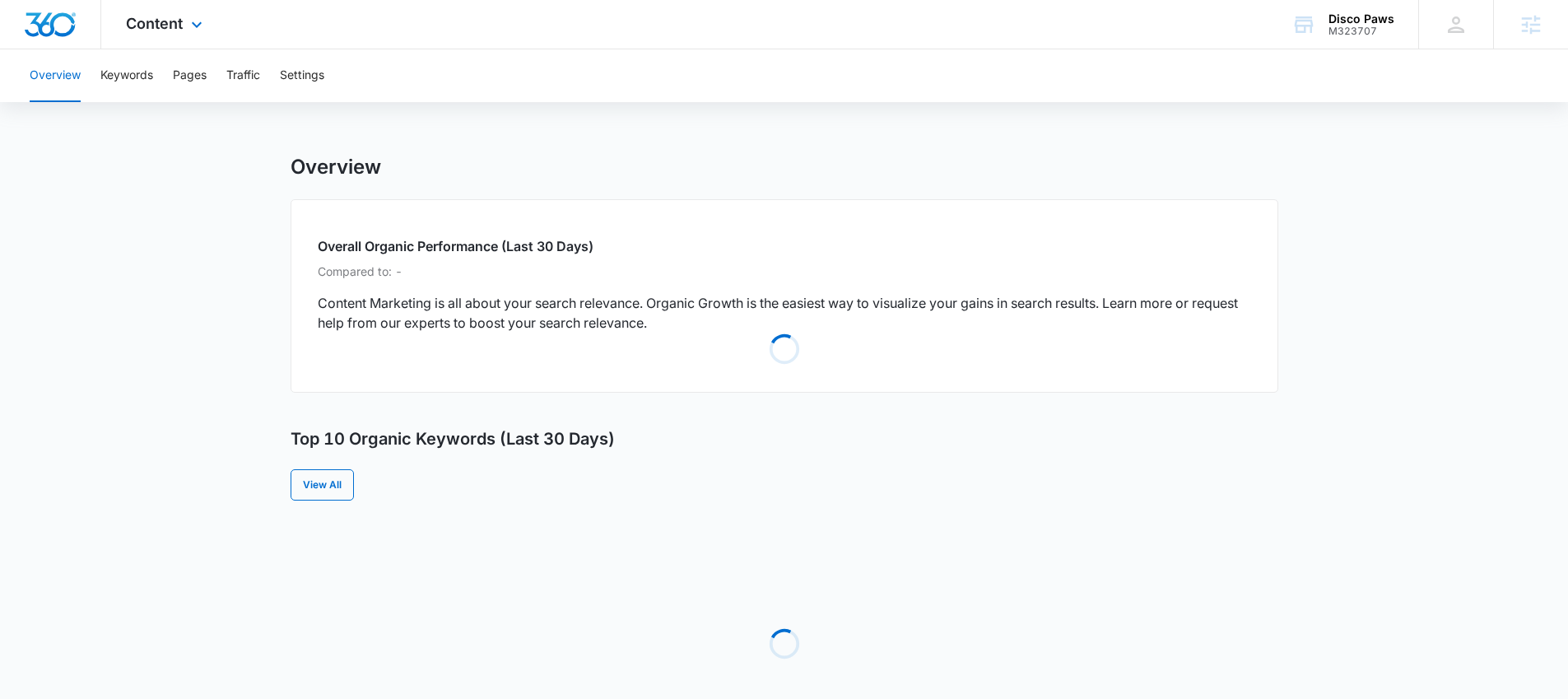 click on "Content Apps Reputation Websites Forms CRM Email Social Payments POS Content Ads Intelligence Files Brand Settings" at bounding box center [166, 24] 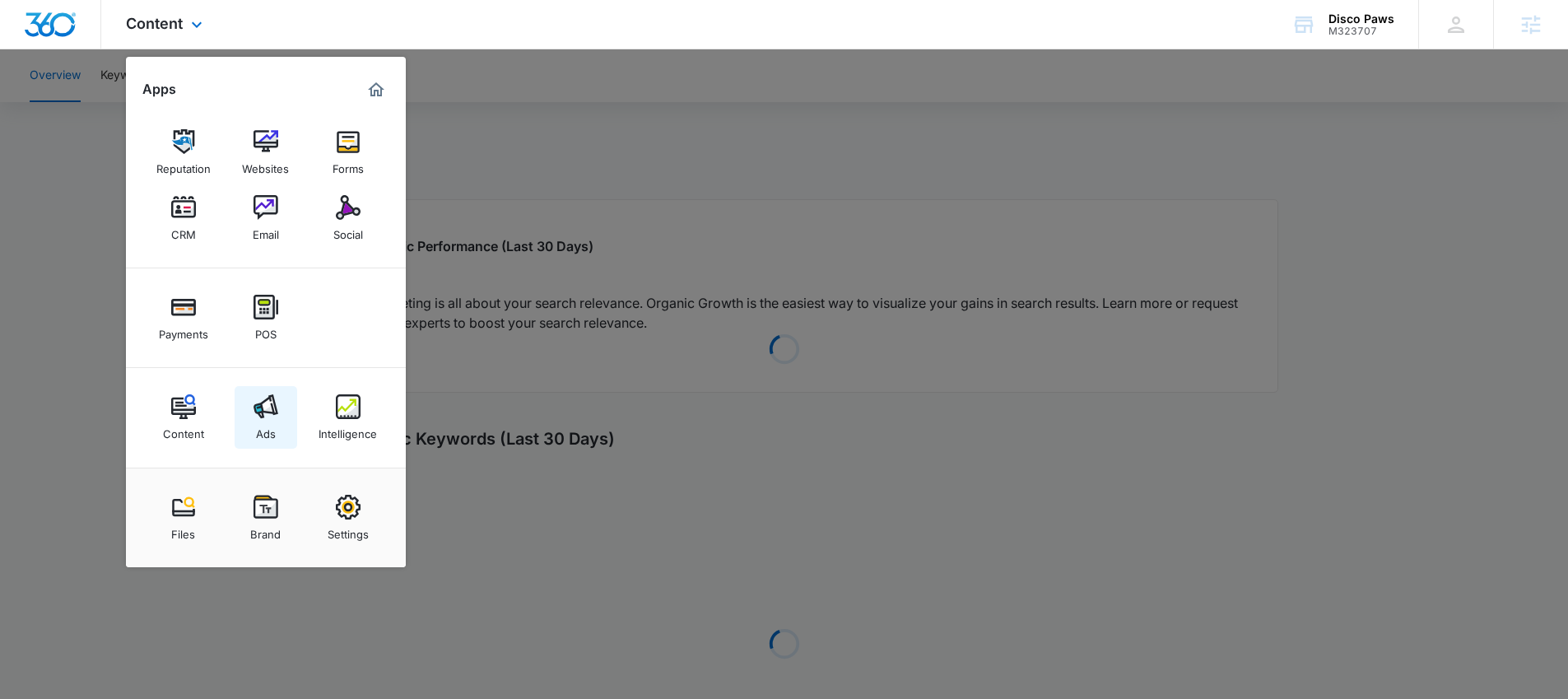 drag, startPoint x: 267, startPoint y: 427, endPoint x: 277, endPoint y: 432, distance: 11.1803399 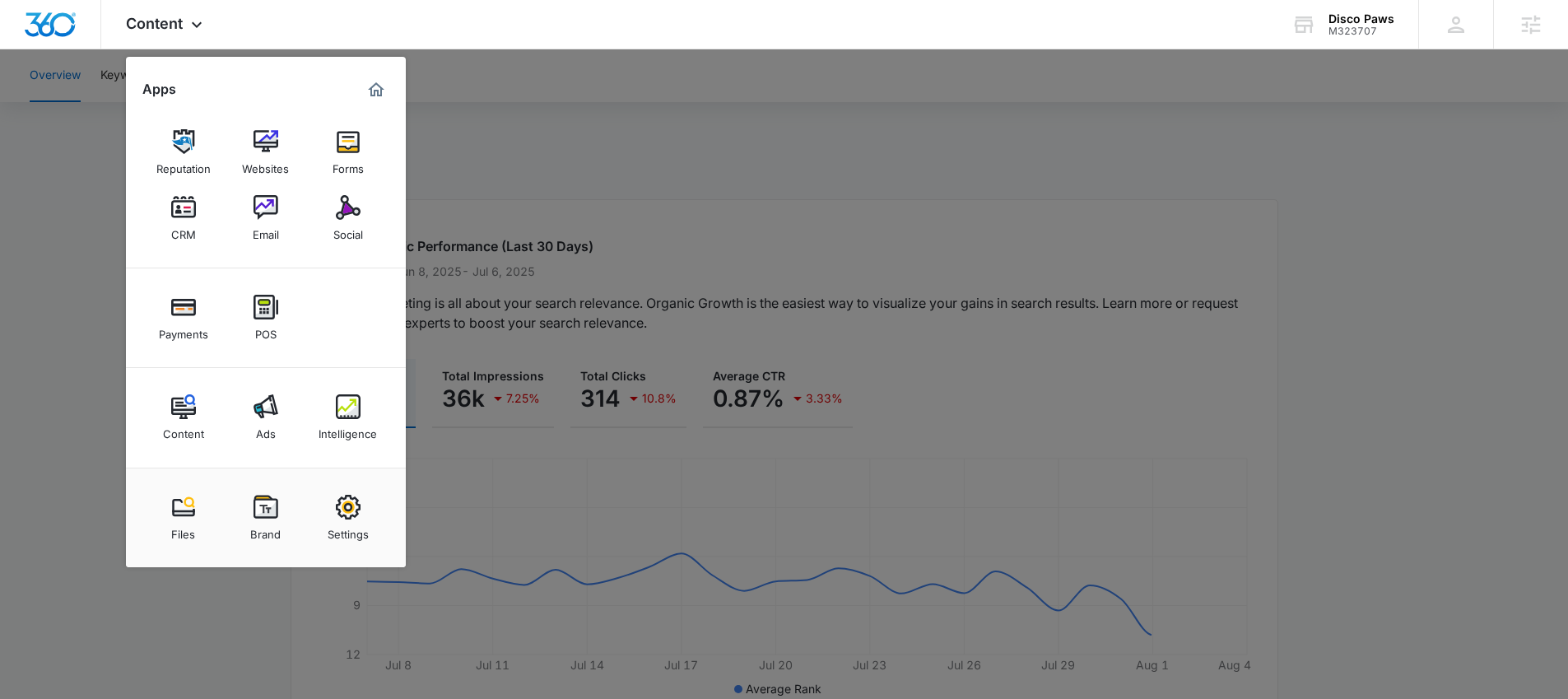 click at bounding box center [784, 349] 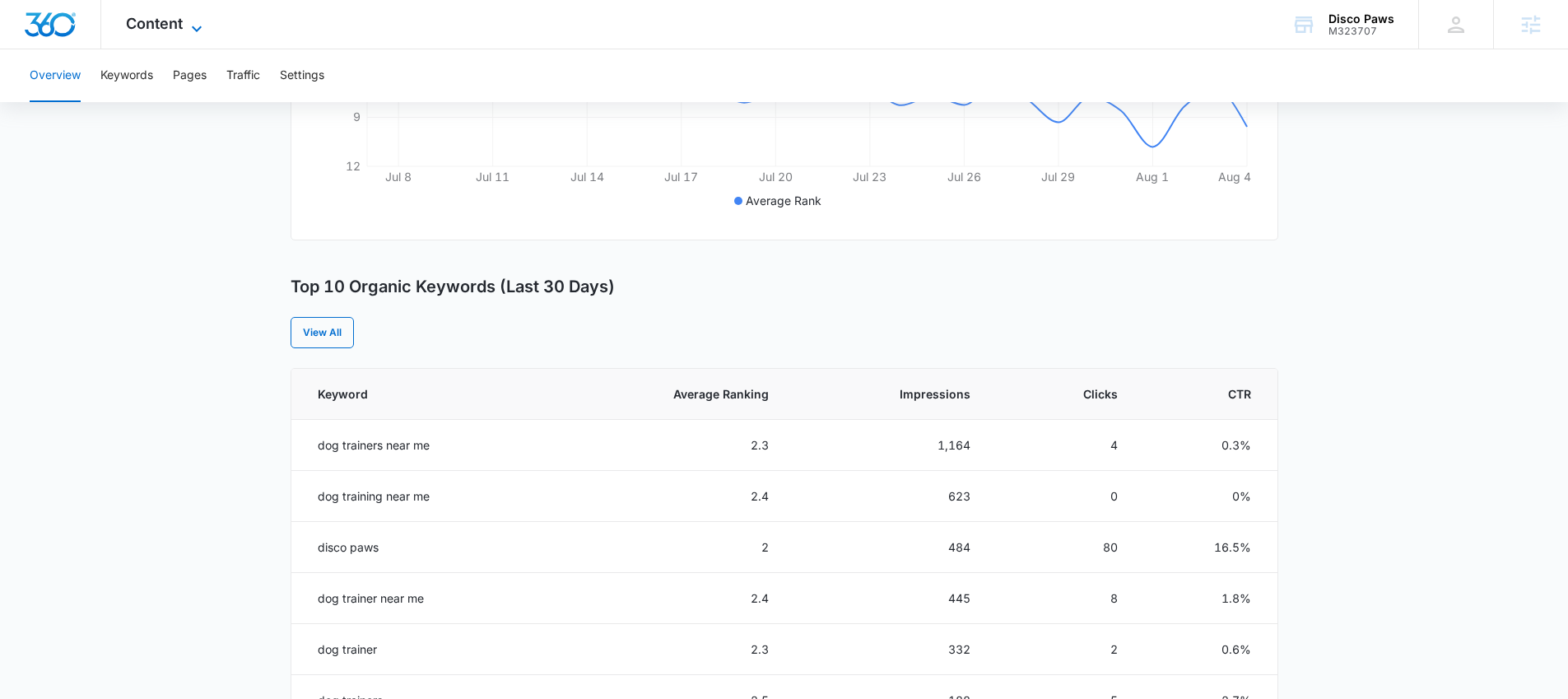 scroll, scrollTop: 96, scrollLeft: 0, axis: vertical 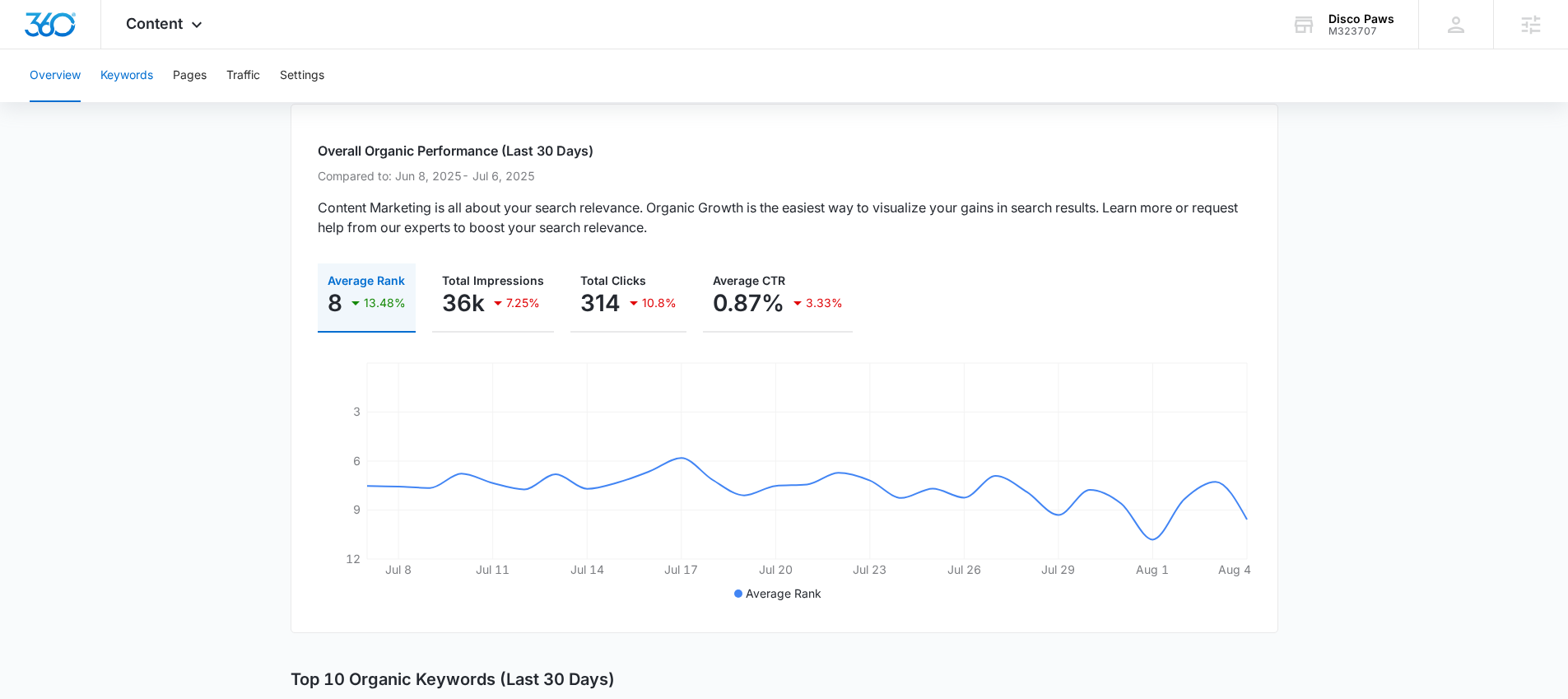 click on "Keywords" at bounding box center (127, 76) 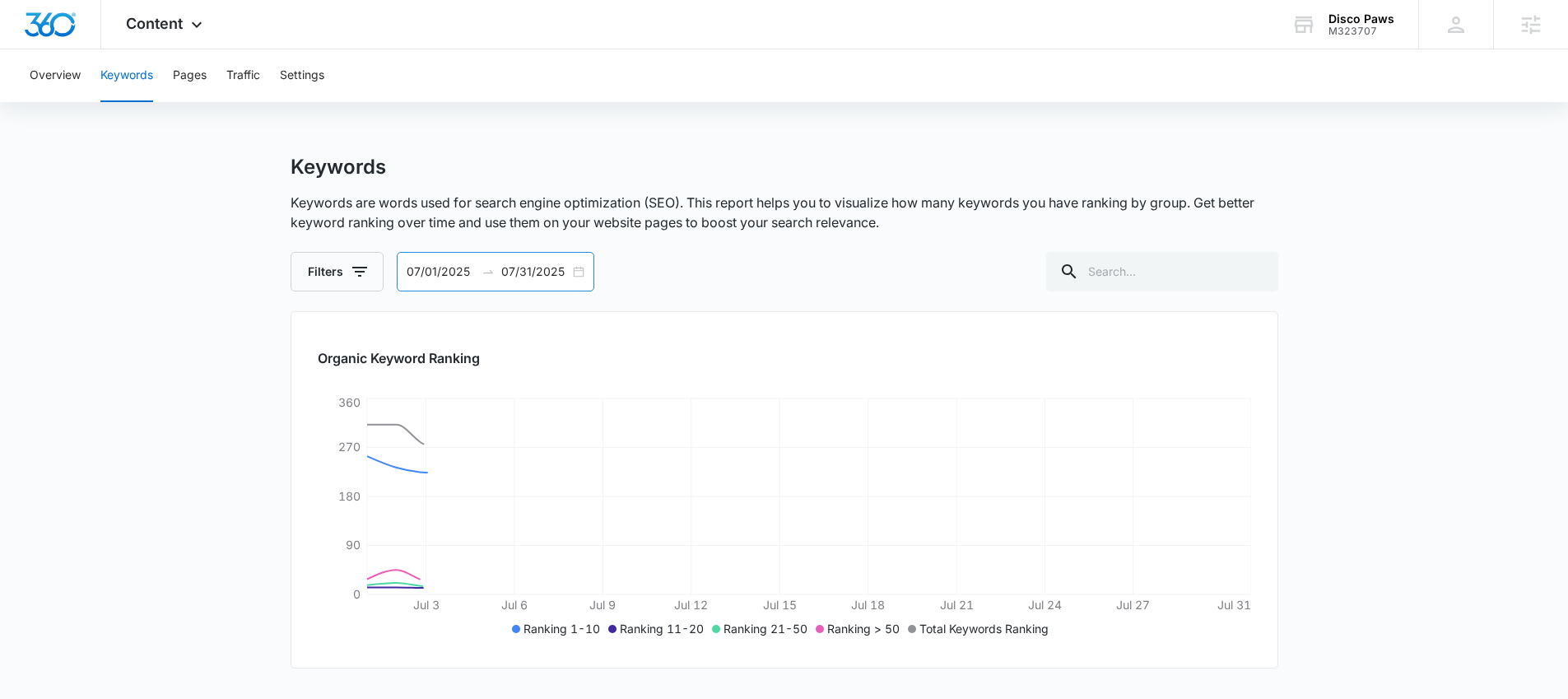 click on "07/01/2025" at bounding box center (440, 272) 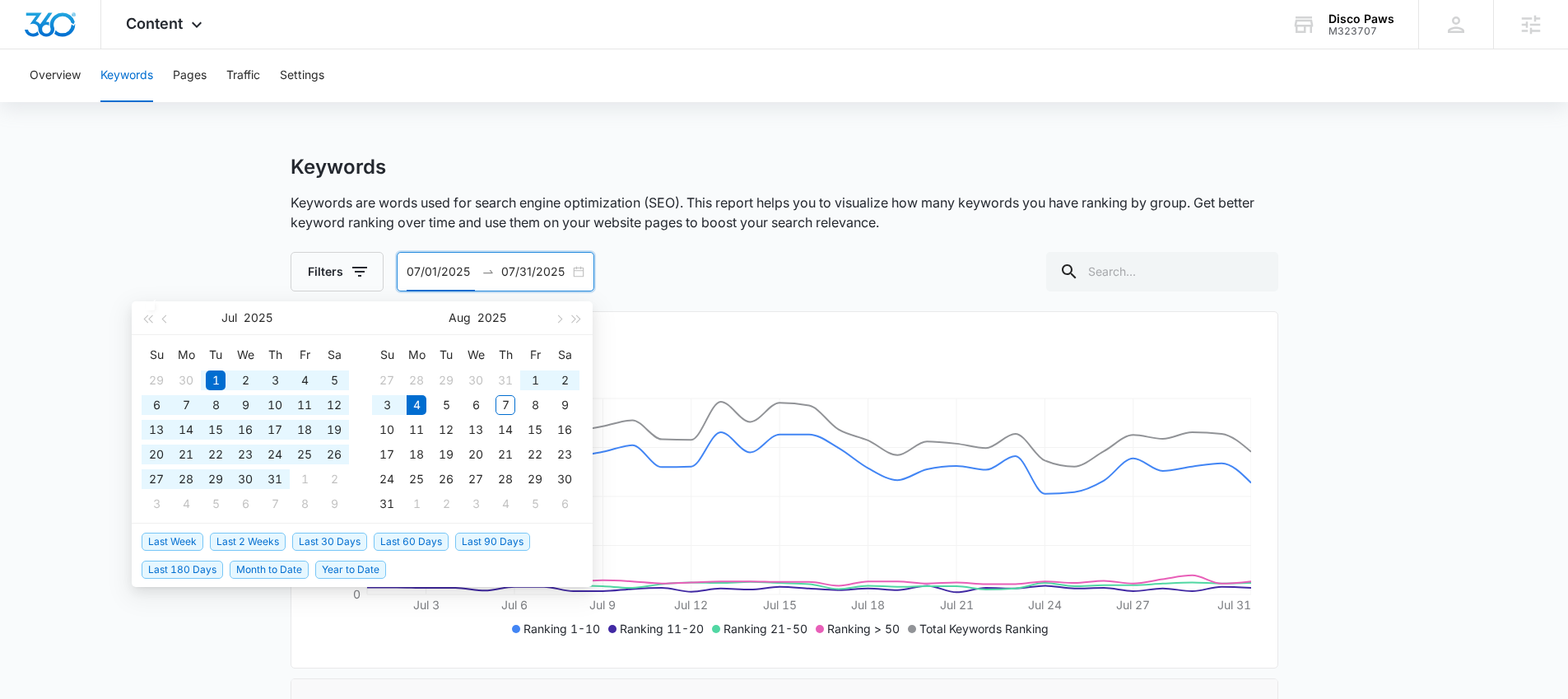 click on "Last 180 Days" at bounding box center (182, 570) 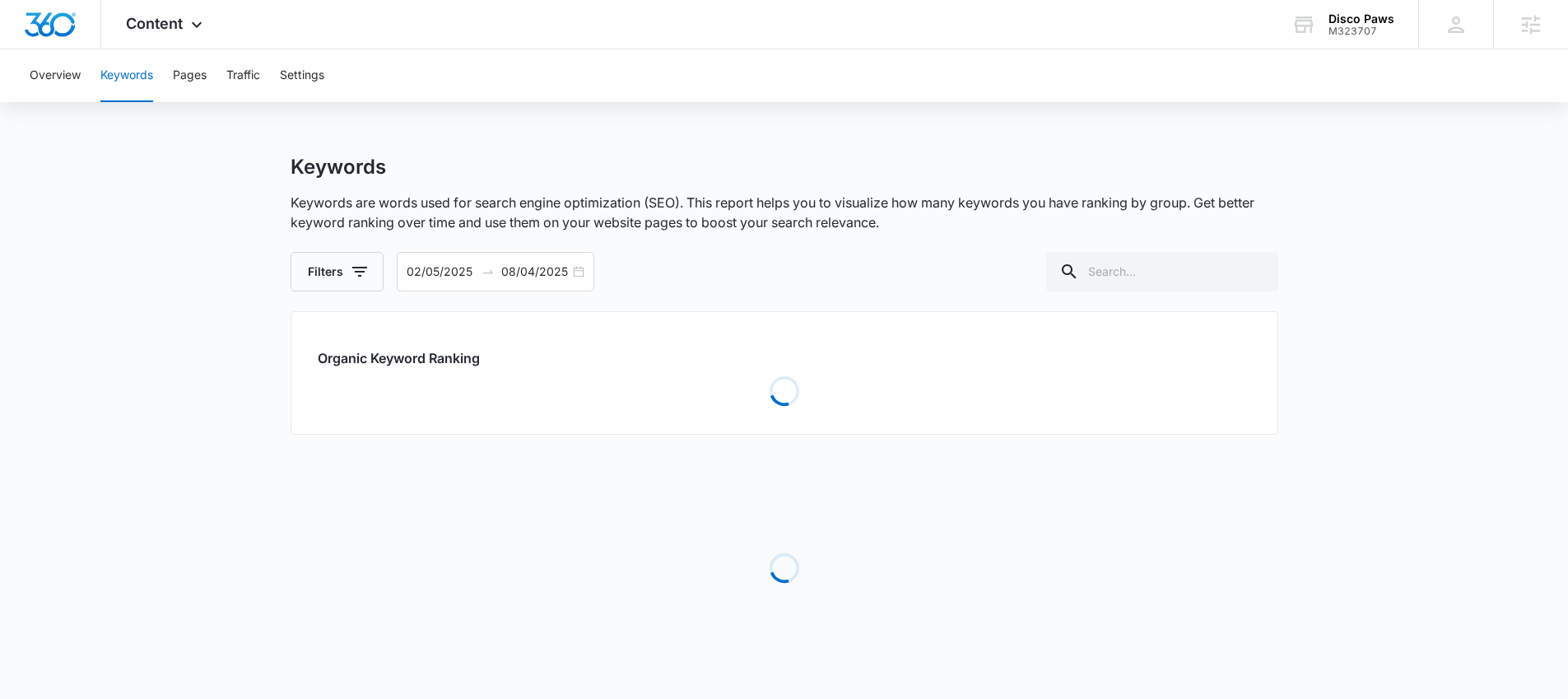 click on "Keywords Keywords are words used for search engine optimization (SEO). This report helps you to visualize how many keywords you have ranking by group. Get better keyword ranking over time and use them on your website pages to boost your search relevance. Filters 02/05/2025 08/04/2025 Feb 2025 Su Mo Tu We Th Fr Sa 26 27 28 29 30 31 1 2 3 4 5 6 7 8 9 10 11 12 13 14 15 16 17 18 19 20 21 22 23 24 25 26 27 28 1 2 3 4 5 6 7 8 Mar 2025 Su Mo Tu We Th Fr Sa 23 24 25 26 27 28 1 2 3 4 5 6 7 8 9 10 11 12 13 14 15 16 17 18 19 20 21 22 23 24 25 26 27 28 29 30 31 1 2 3 4 5 Last  Week Last 2 Weeks Last 30 Days Last 60 Days Last 90 Days Last 180 Days Month to Date Year to Date Organic Keyword Ranking Loading Loading" at bounding box center [784, 433] 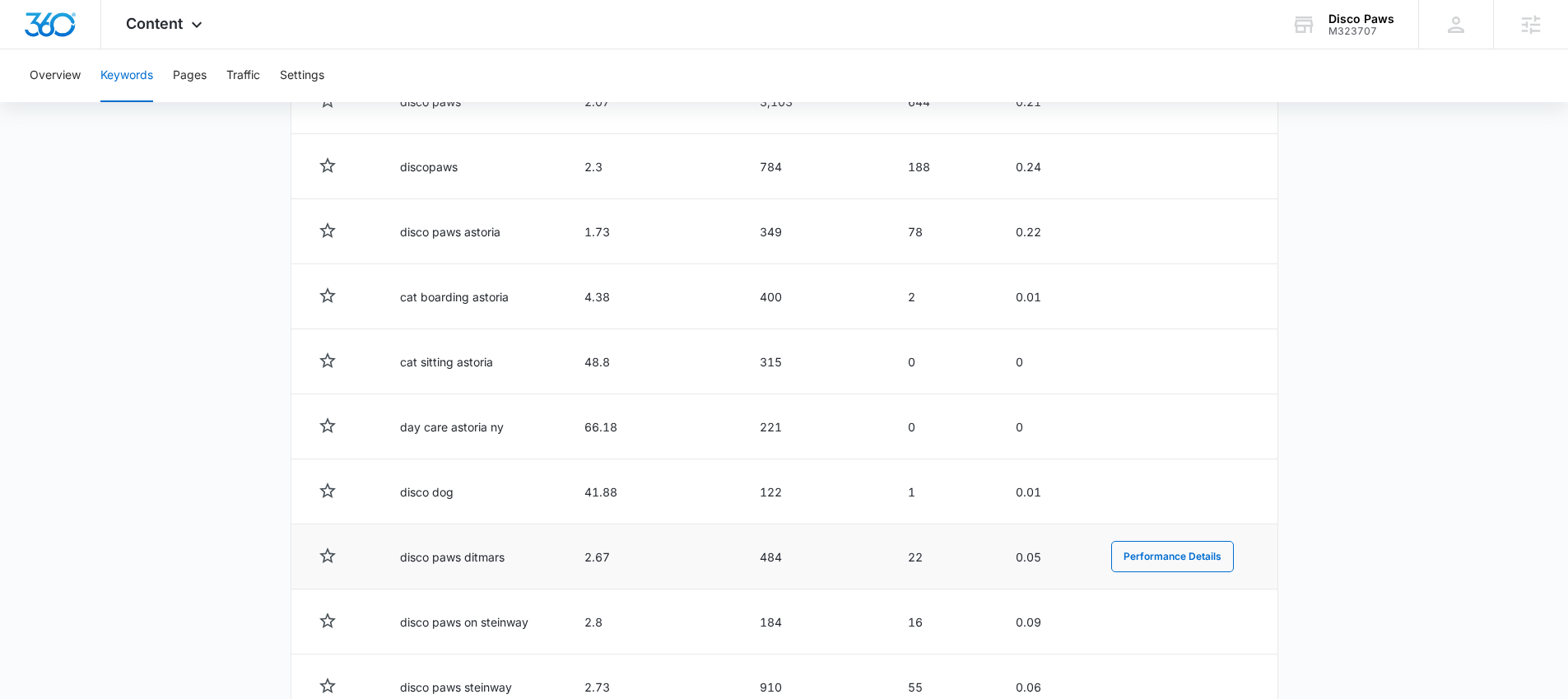 scroll, scrollTop: 823, scrollLeft: 0, axis: vertical 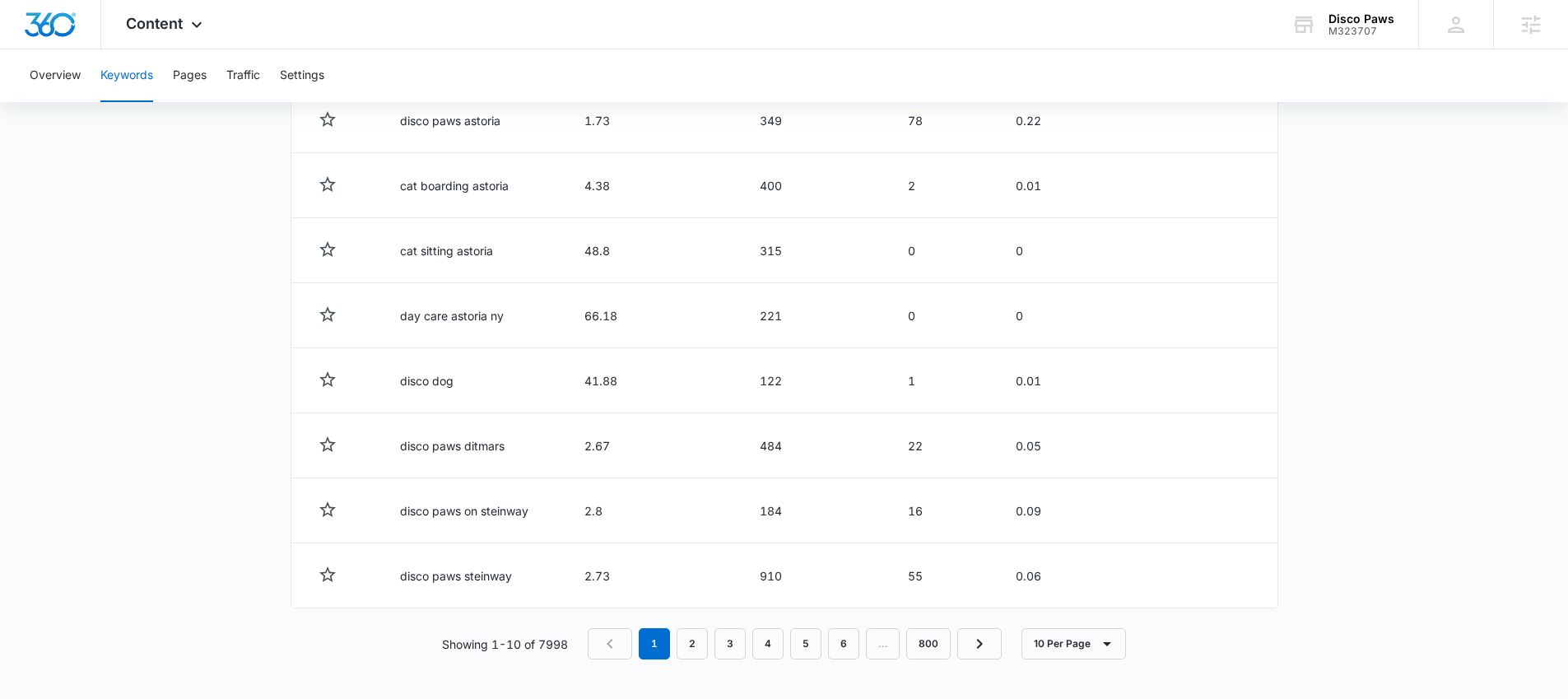 click on "Showing   1-10   of   7998" at bounding box center (505, 644) 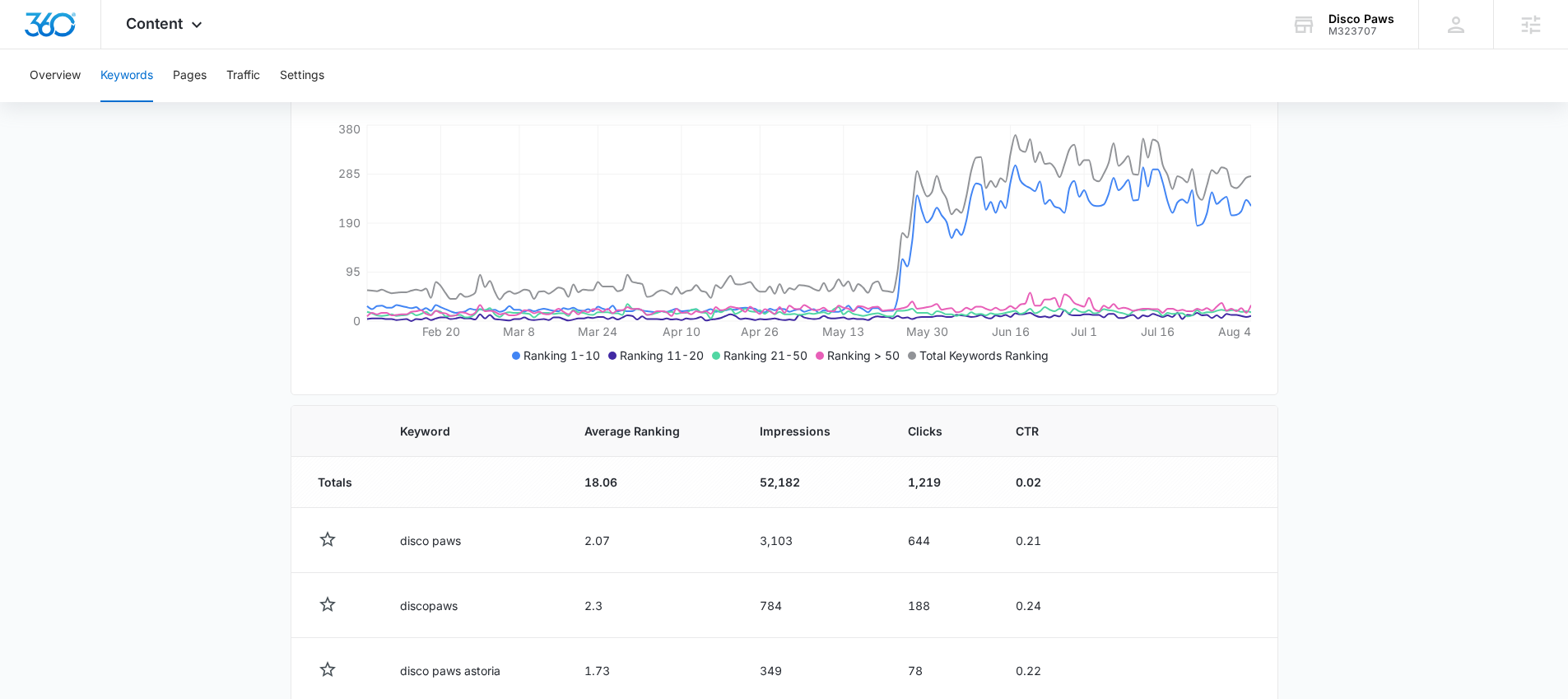 scroll, scrollTop: 0, scrollLeft: 0, axis: both 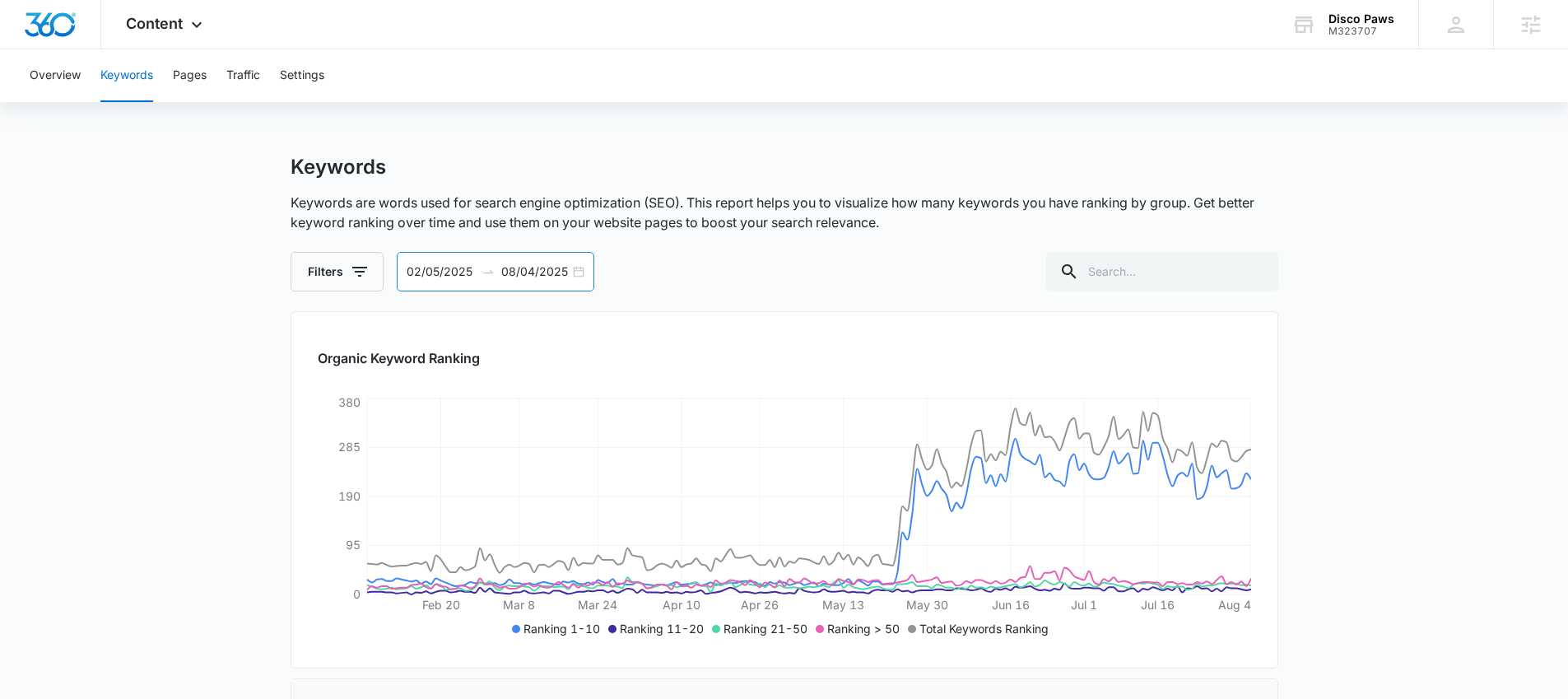 click on "08/04/2025" at bounding box center [535, 272] 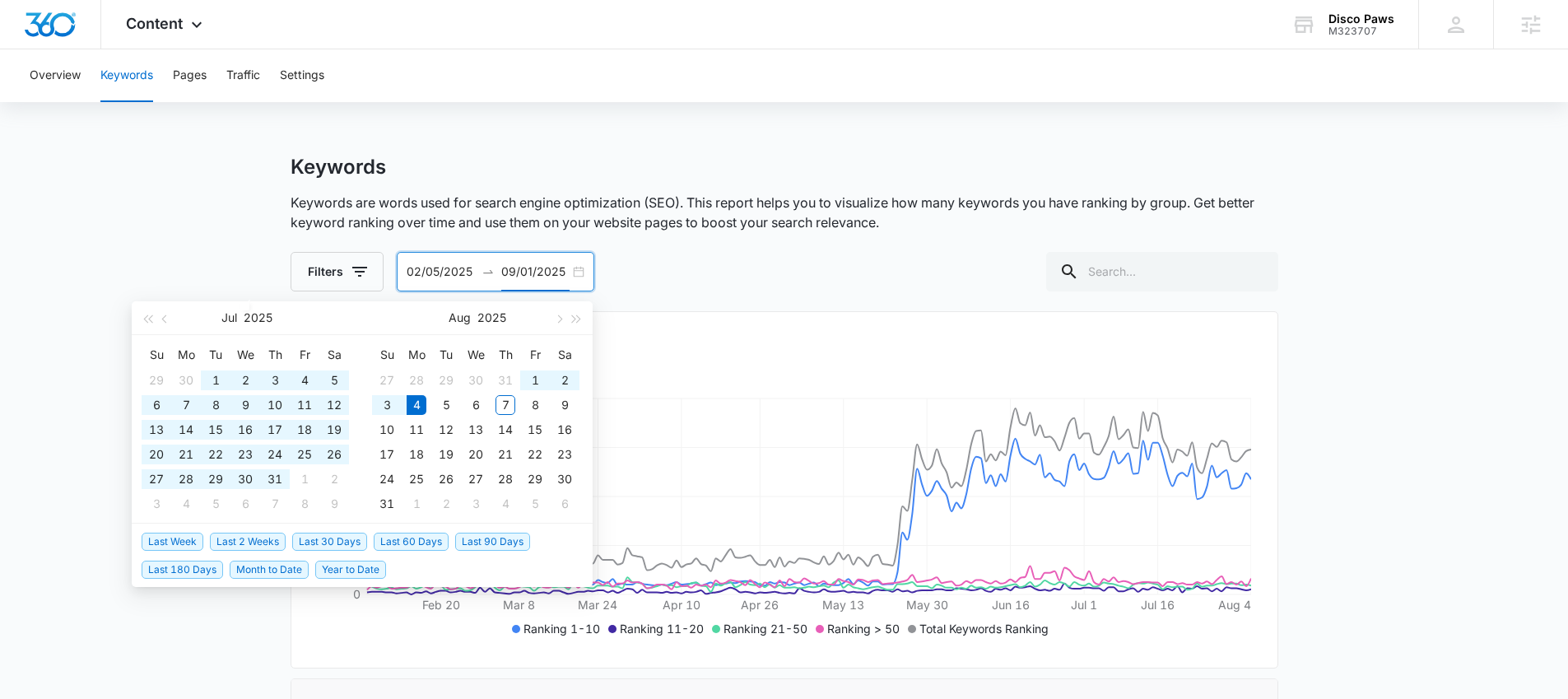 type on "08/04/2025" 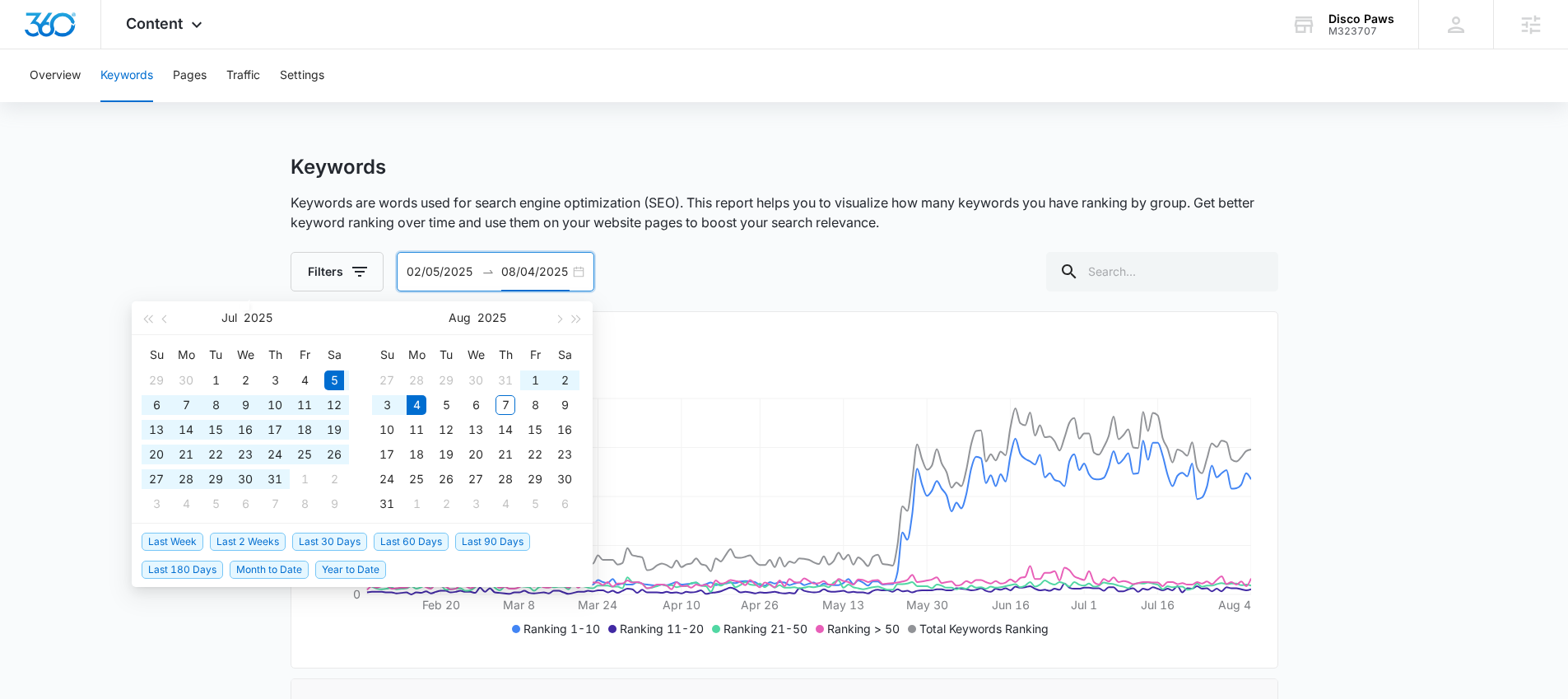 click on "Last 30 Days" at bounding box center [329, 542] 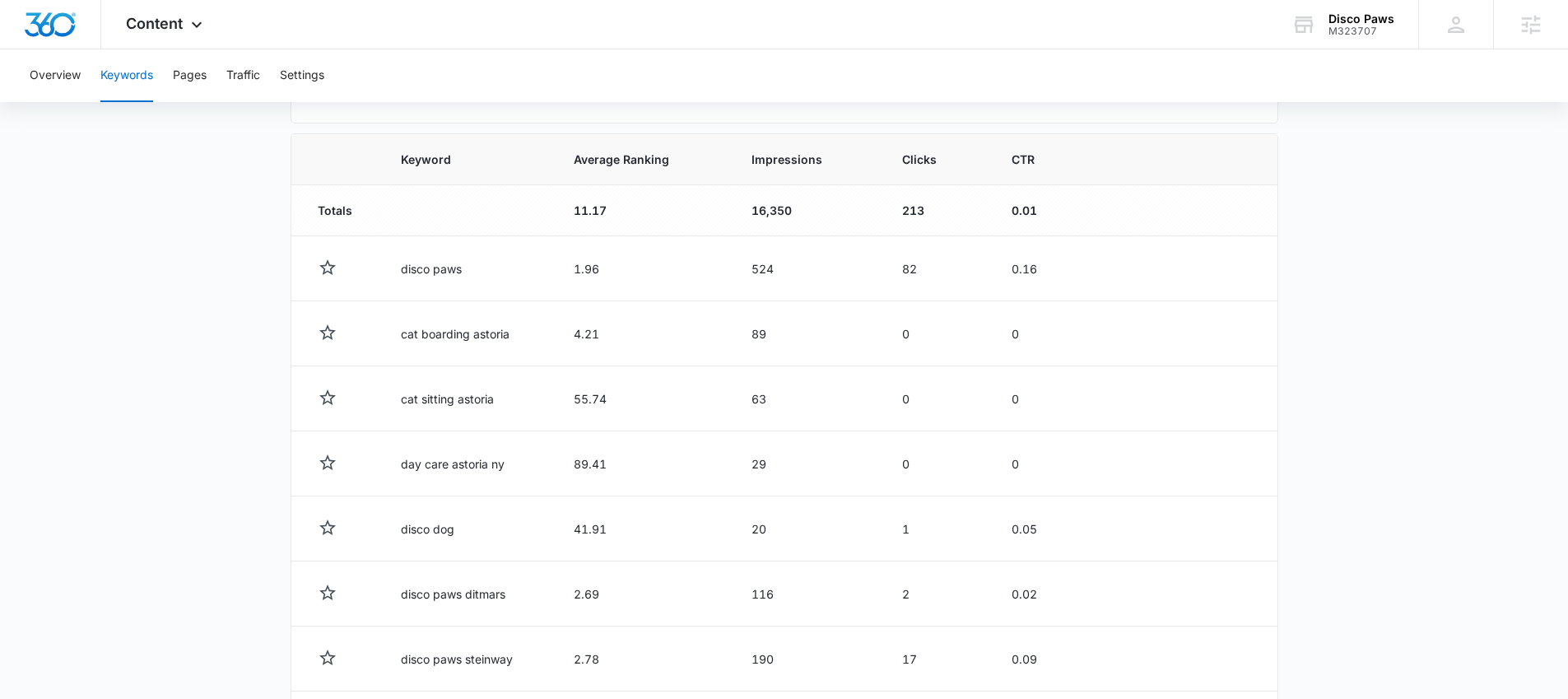 scroll, scrollTop: 823, scrollLeft: 0, axis: vertical 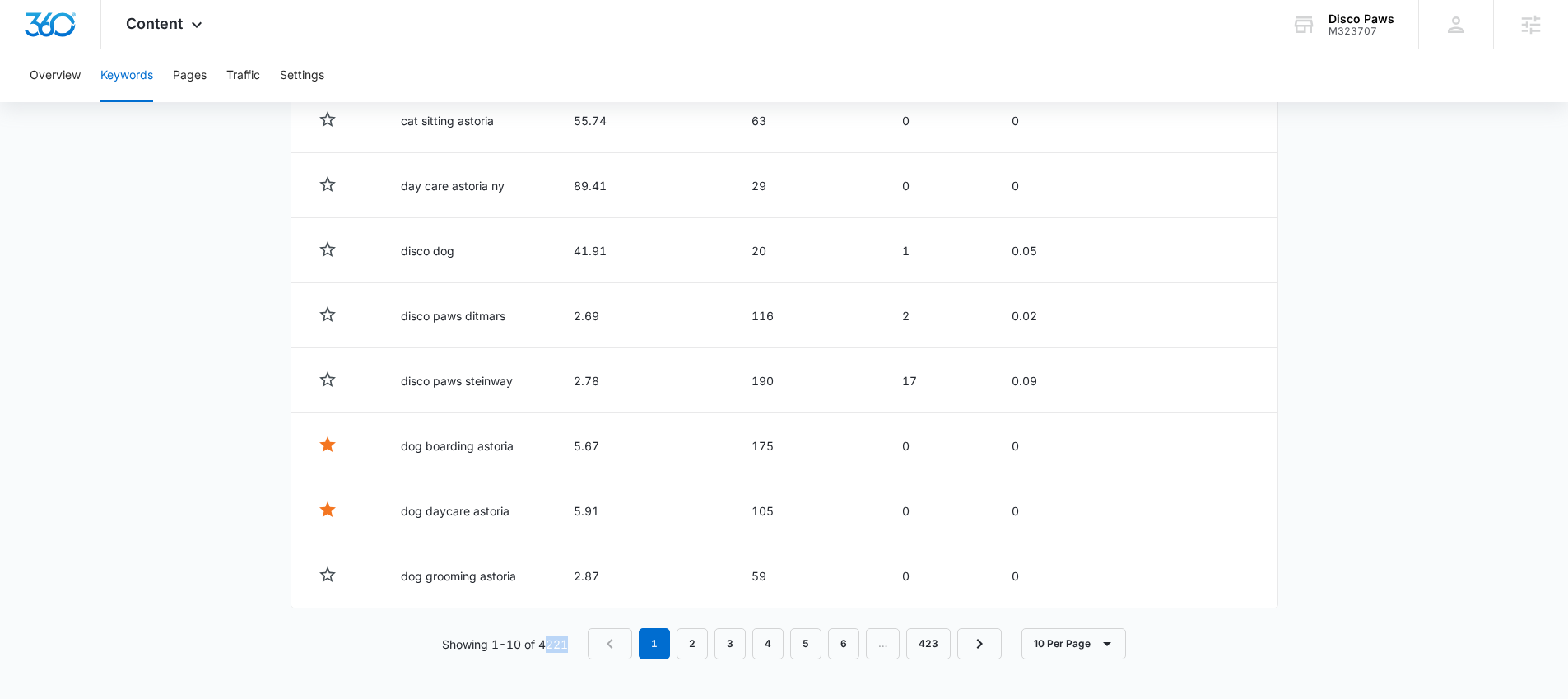 drag, startPoint x: 571, startPoint y: 648, endPoint x: 547, endPoint y: 645, distance: 24.186773 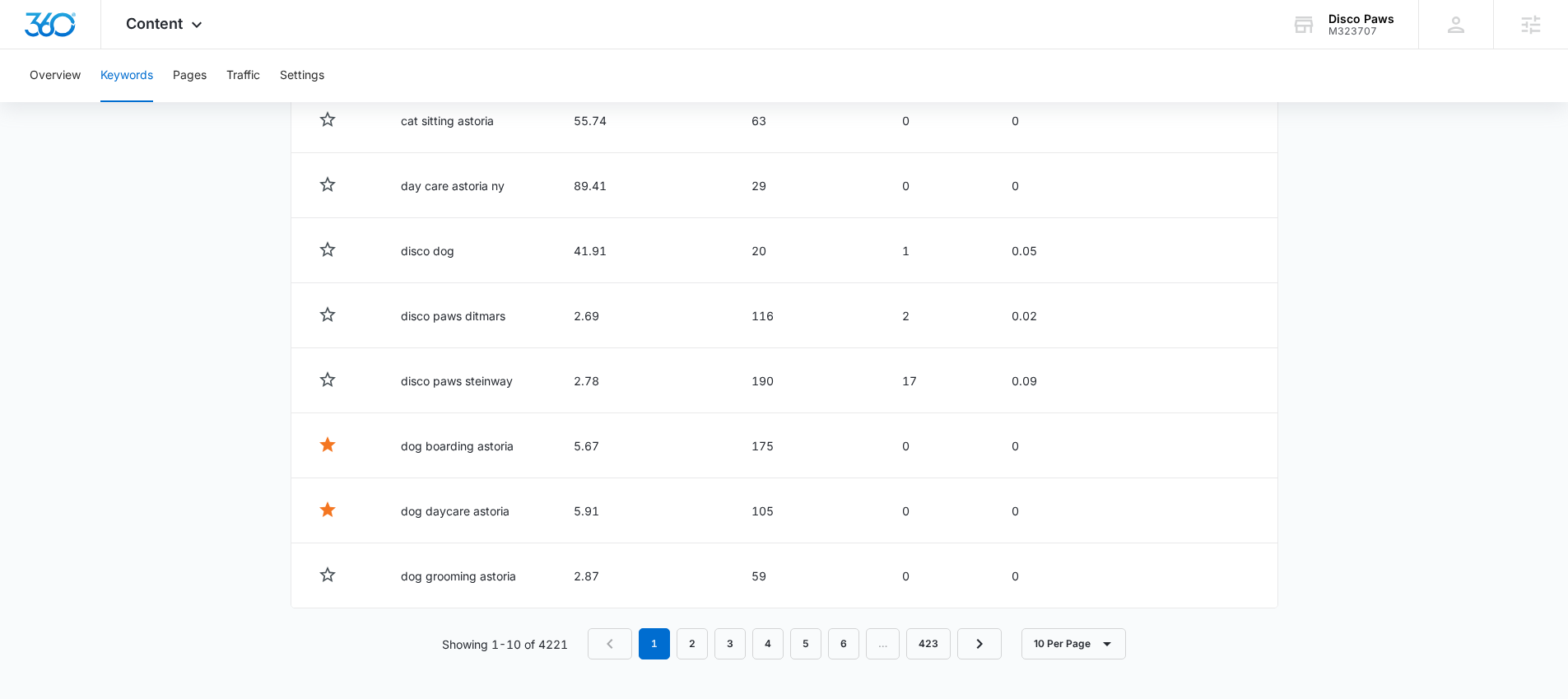 click on "Showing   1-10   of   4221 1 2 3 4 5 6 … 423 10   Per Page" at bounding box center (784, 644) 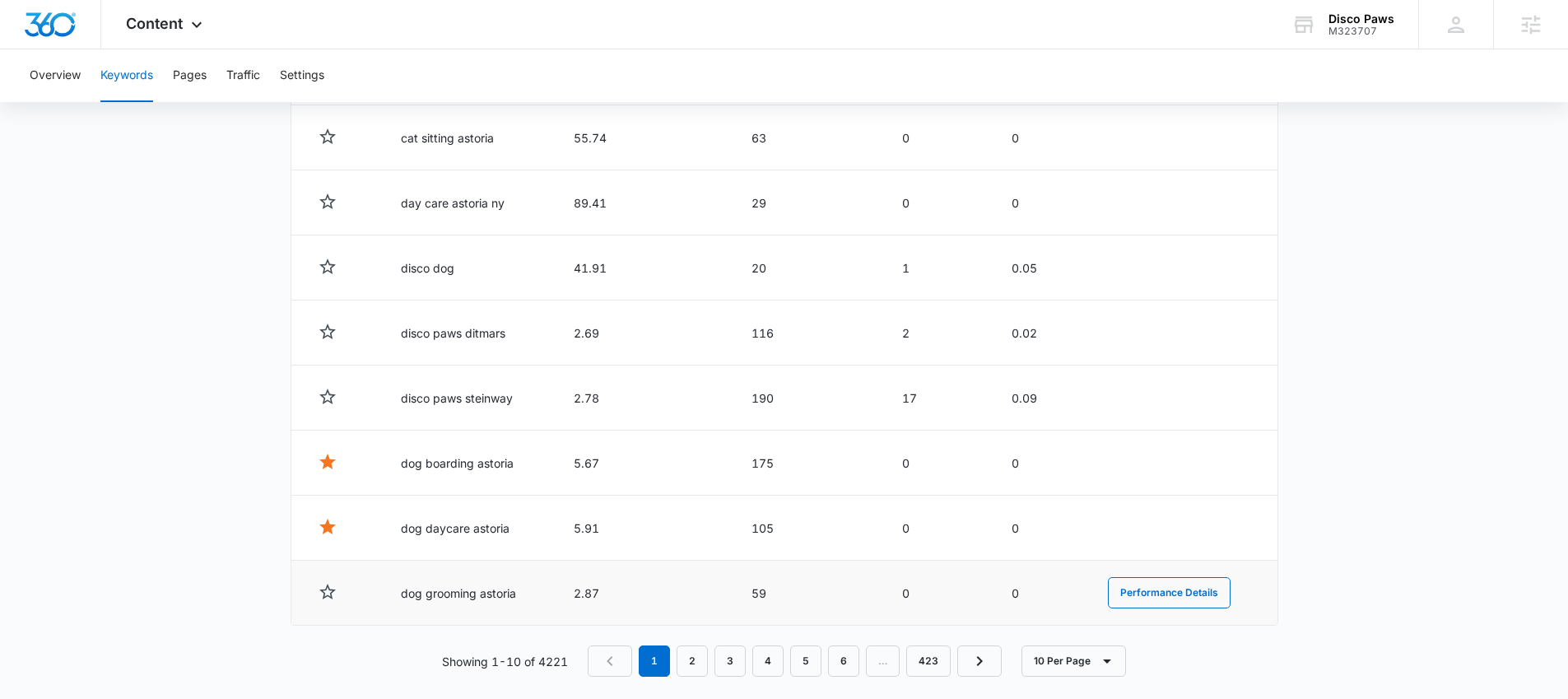 scroll, scrollTop: 793, scrollLeft: 0, axis: vertical 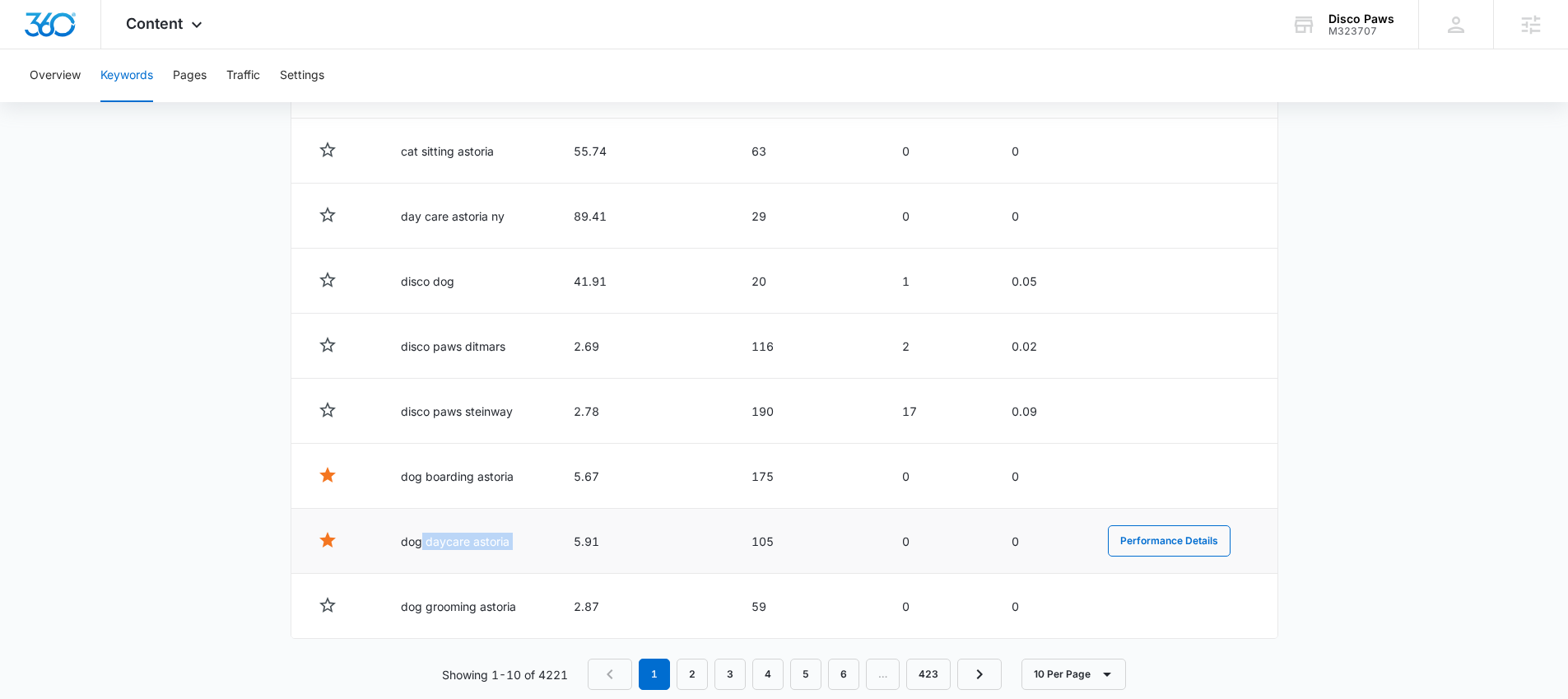drag, startPoint x: 556, startPoint y: 543, endPoint x: 423, endPoint y: 538, distance: 133.09395 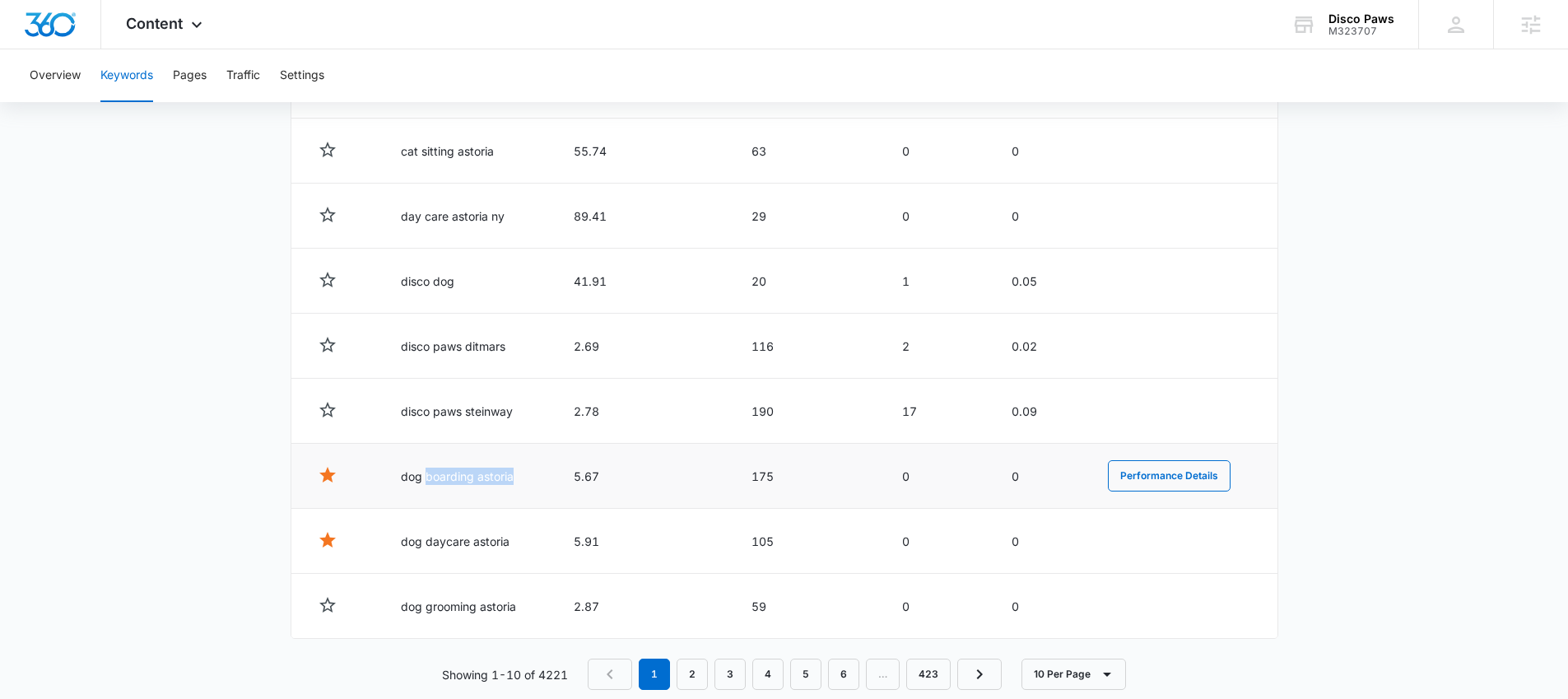 drag, startPoint x: 513, startPoint y: 484, endPoint x: 427, endPoint y: 479, distance: 86.145226 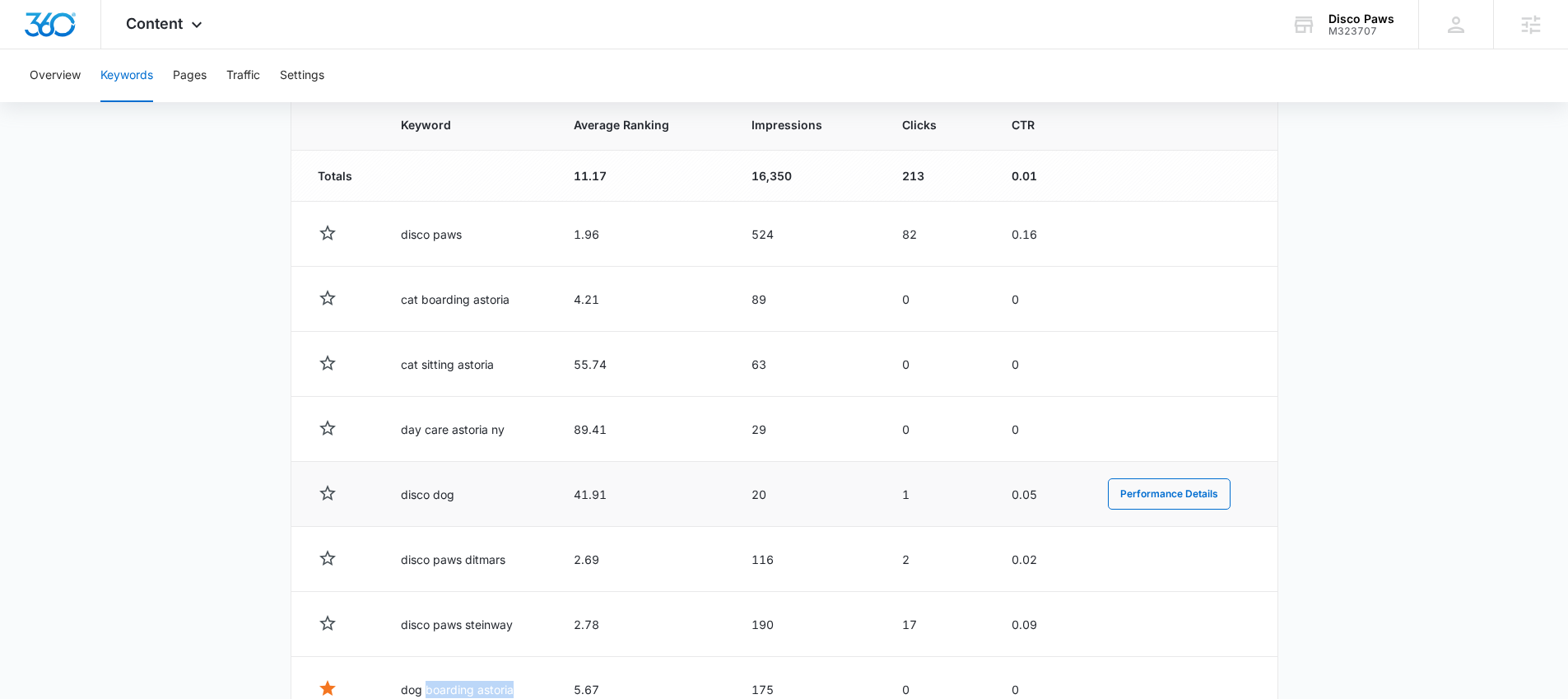 scroll, scrollTop: 564, scrollLeft: 0, axis: vertical 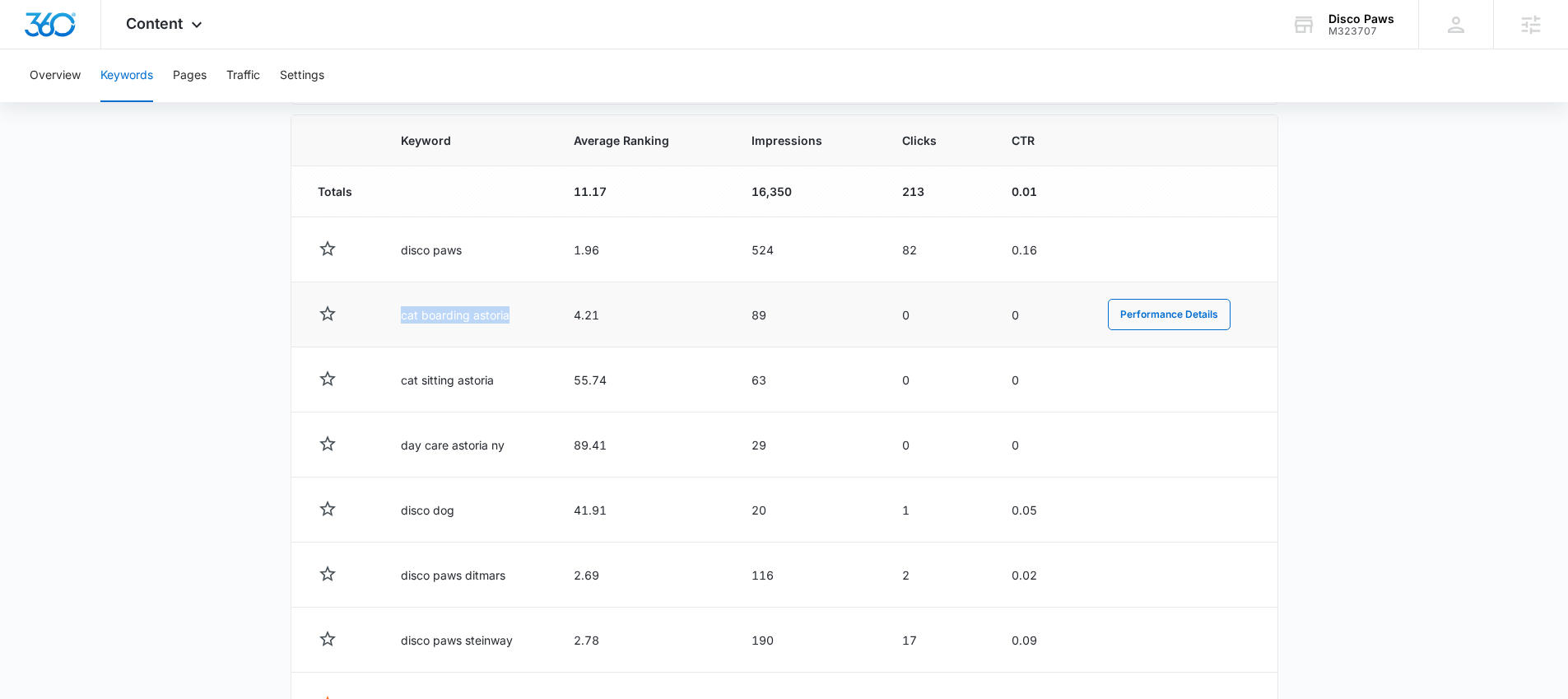 drag, startPoint x: 474, startPoint y: 315, endPoint x: 370, endPoint y: 312, distance: 104.04326 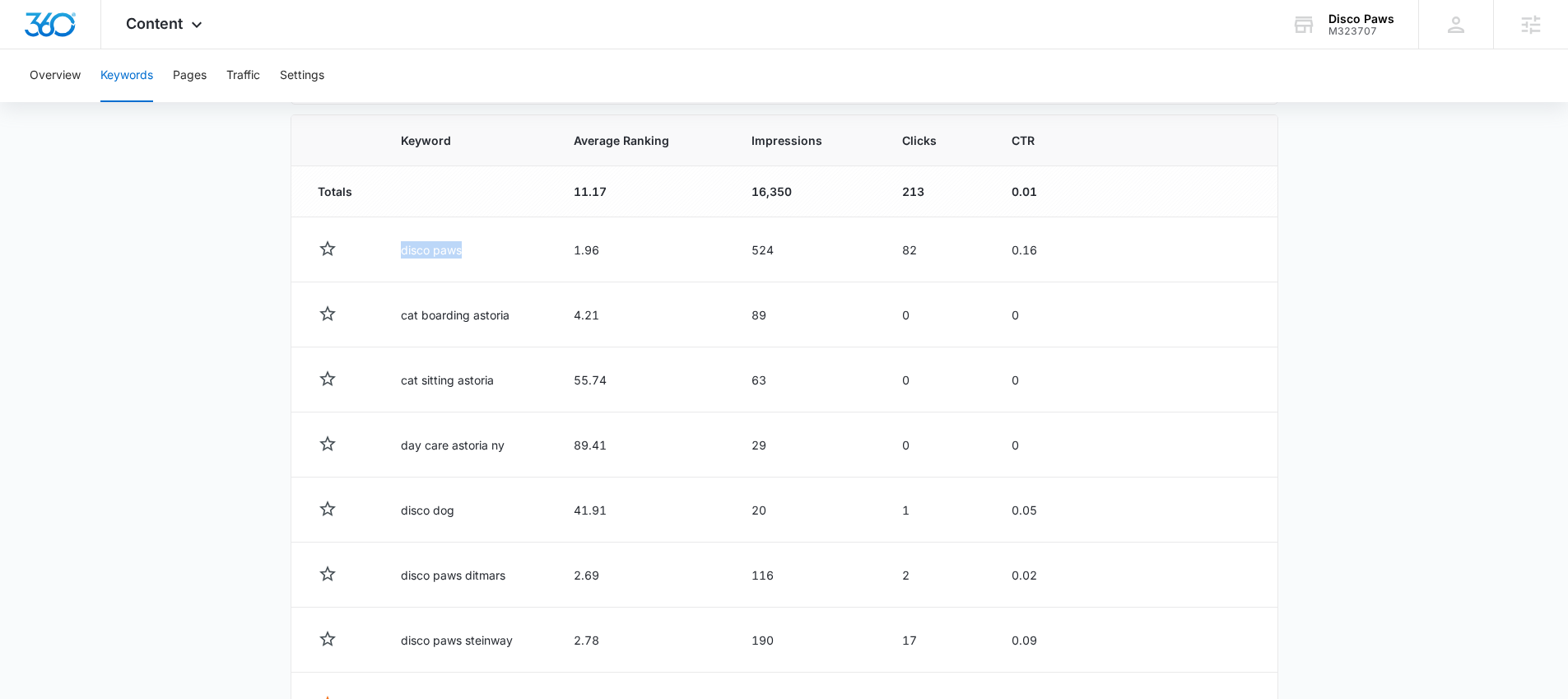 drag, startPoint x: 512, startPoint y: 253, endPoint x: 274, endPoint y: 258, distance: 238.0525 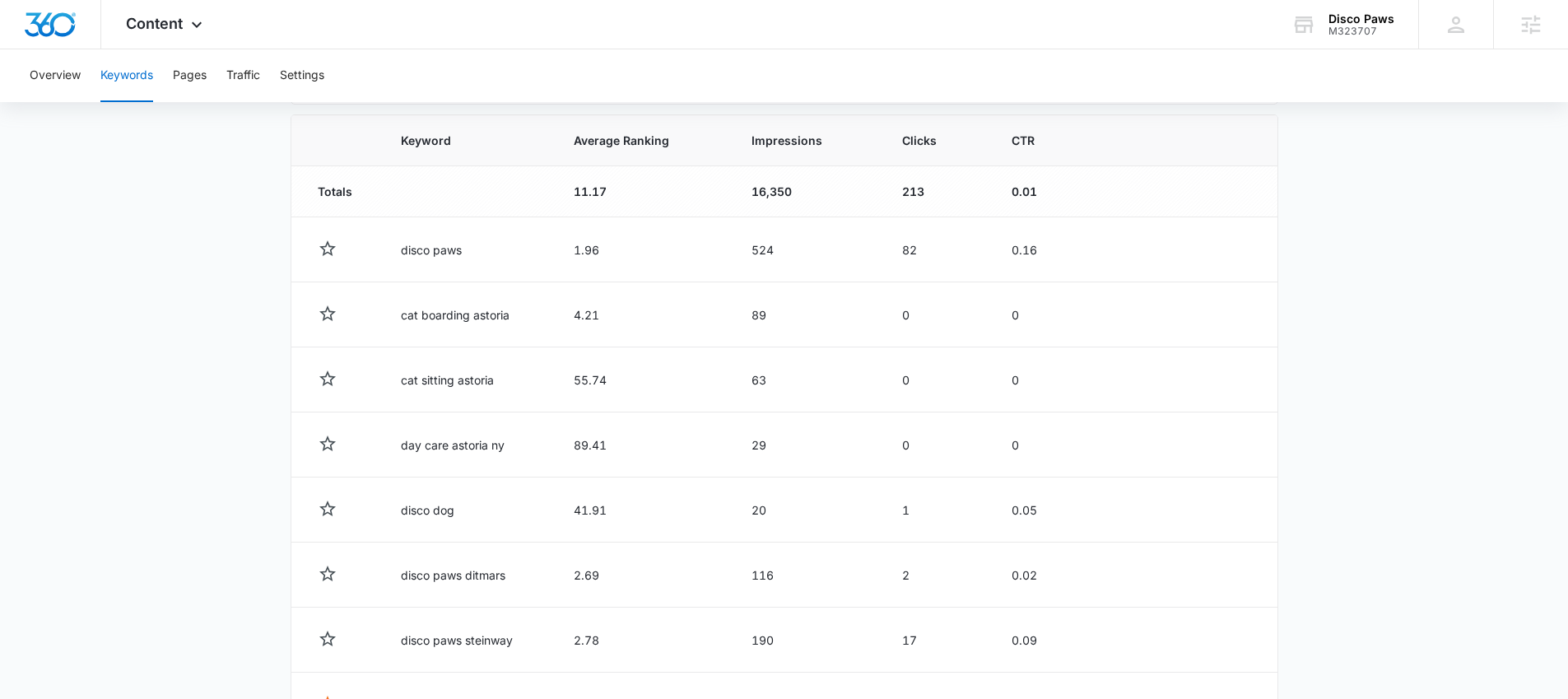 click on "Keywords Keywords are words used for search engine optimization (SEO). This report helps you to visualize how many keywords you have ranking by group. Get better keyword ranking over time and use them on your website pages to boost your search relevance. Filters 07/05/2025 08/04/2025 Jul 2025 Su Mo Tu We Th Fr Sa 29 30 1 2 3 4 5 6 7 8 9 10 11 12 13 14 15 16 17 18 19 20 21 22 23 24 25 26 27 28 29 30 31 1 2 3 4 5 6 7 8 9 Aug 2025 Su Mo Tu We Th Fr Sa 27 28 29 30 31 1 2 3 4 5 6 7 8 9 10 11 12 13 14 15 16 17 18 19 20 21 22 23 24 25 26 27 28 29 30 31 1 2 3 4 5 6 Last  Week Last 2 Weeks Last 30 Days Last 60 Days Last 90 Days Last 180 Days Month to Date Year to Date Organic Keyword Ranking Jul 7 Jul 10 Jul 13 Jul 16 Jul 19 Jul 22 Jul 25 Jul 28 Jul 31 Aug 4 0 90 180 270 360 Ranking 1-10 Ranking 11-20 Ranking 21-50 Ranking > 50 Total Keywords Ranking   Keyword Average Ranking Impressions Clicks CTR Totals 11.17 16,350 213 0.01 disco paws 1.96 524 82 0.16 Performance Details cat boarding astoria 4.21 89 0 0 55.74 63 0" at bounding box center (784, 274) 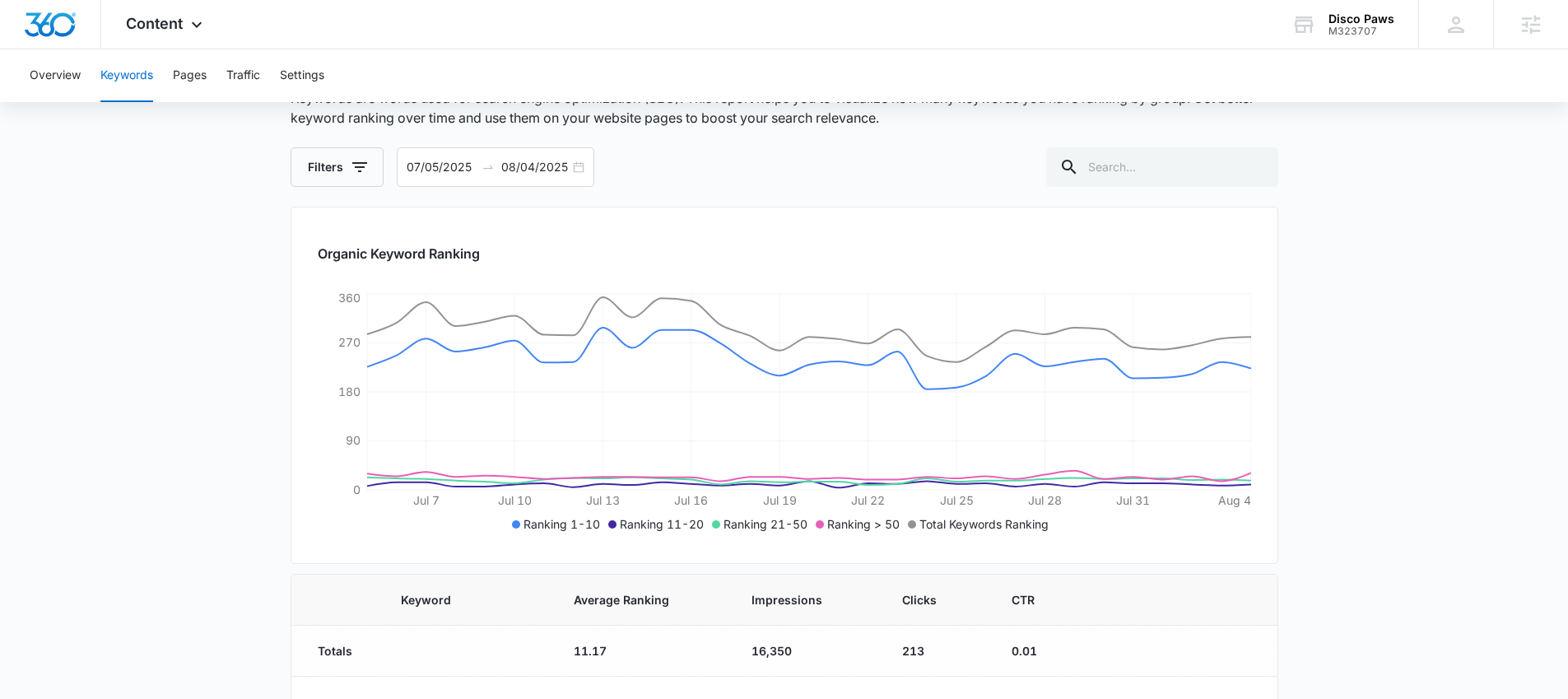 scroll, scrollTop: 113, scrollLeft: 0, axis: vertical 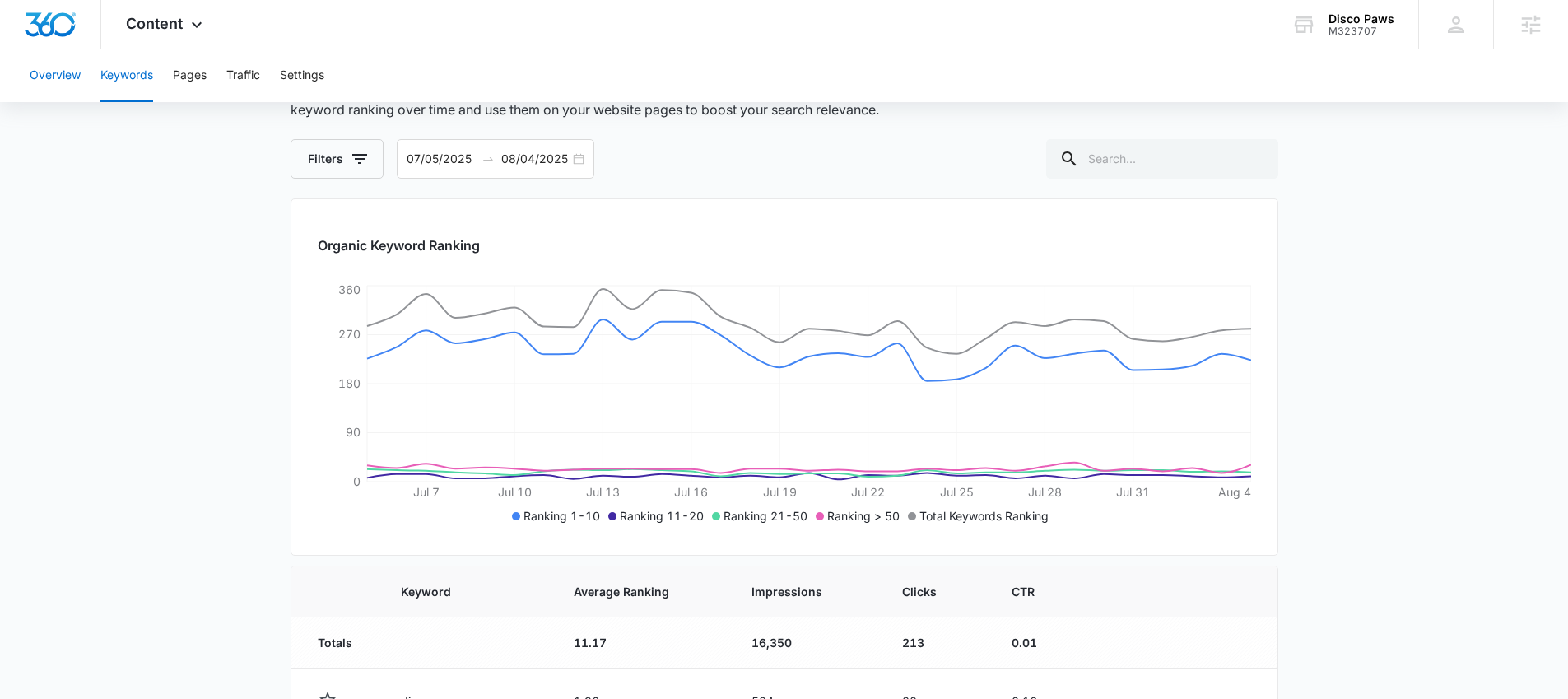 click on "Overview" at bounding box center (55, 76) 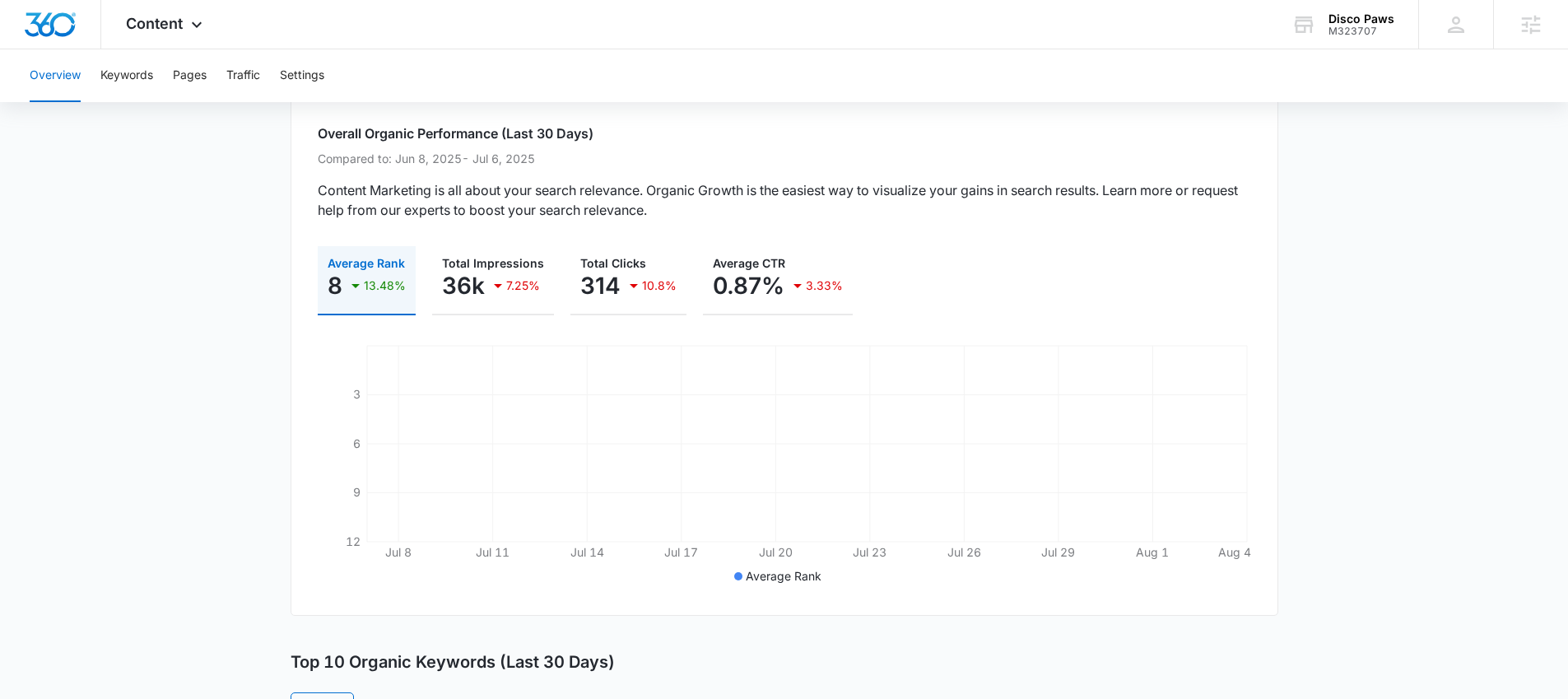 scroll, scrollTop: 0, scrollLeft: 0, axis: both 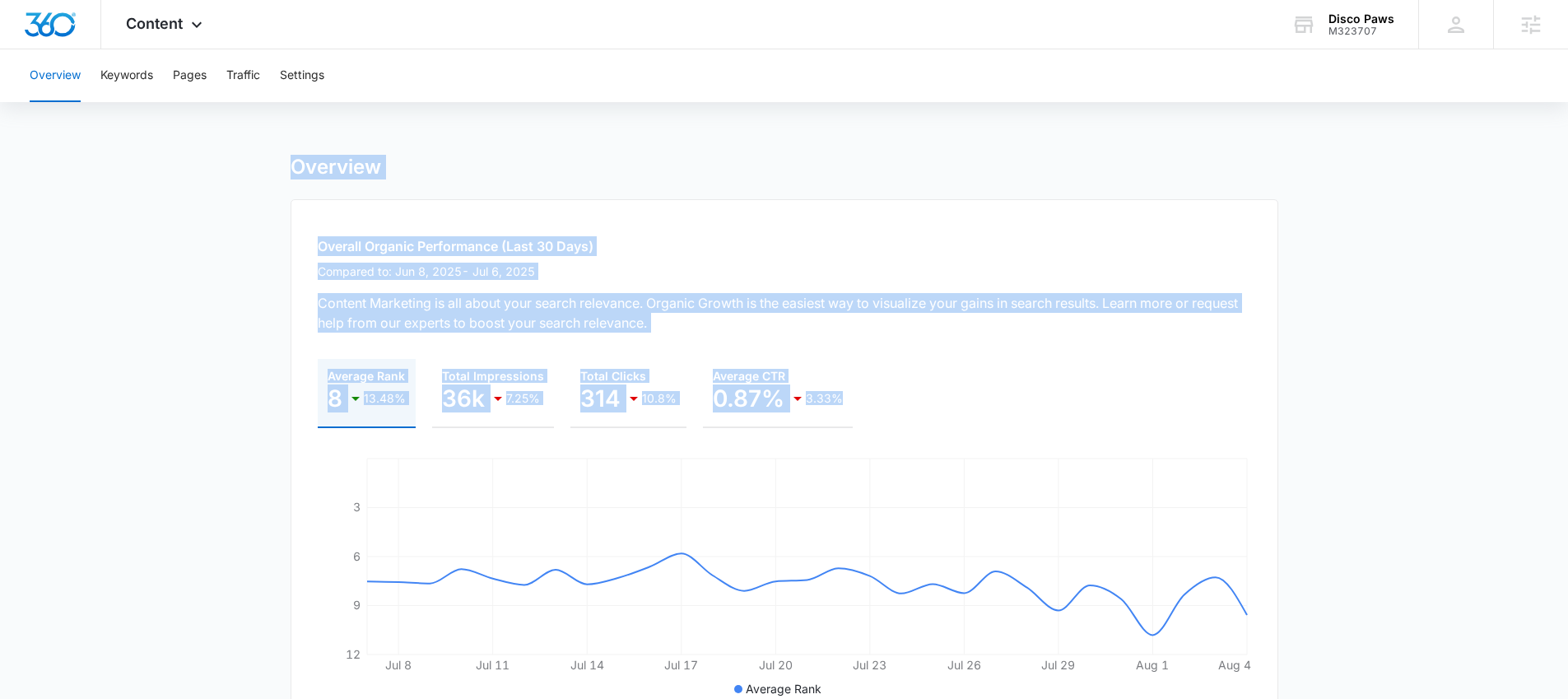 drag, startPoint x: 278, startPoint y: 167, endPoint x: 940, endPoint y: 402, distance: 702.47349 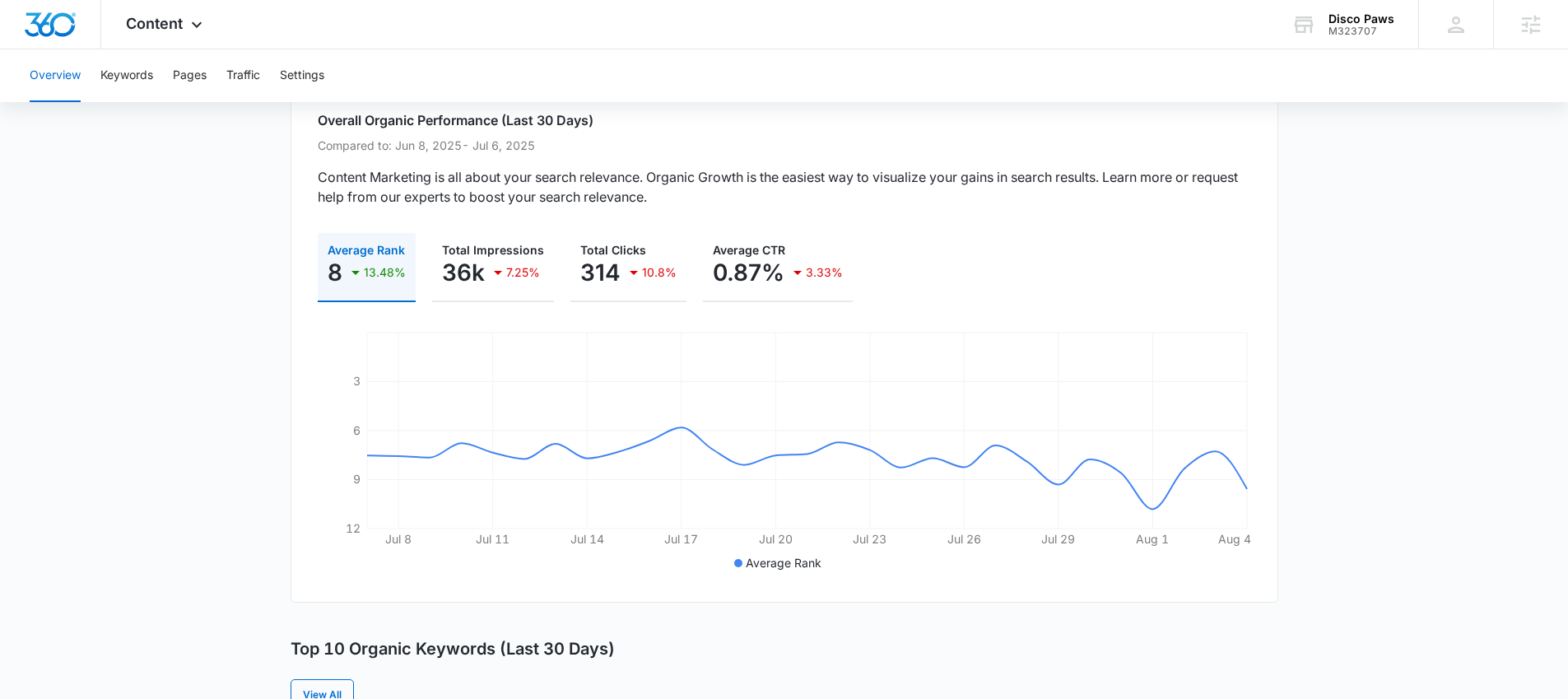 scroll, scrollTop: 127, scrollLeft: 0, axis: vertical 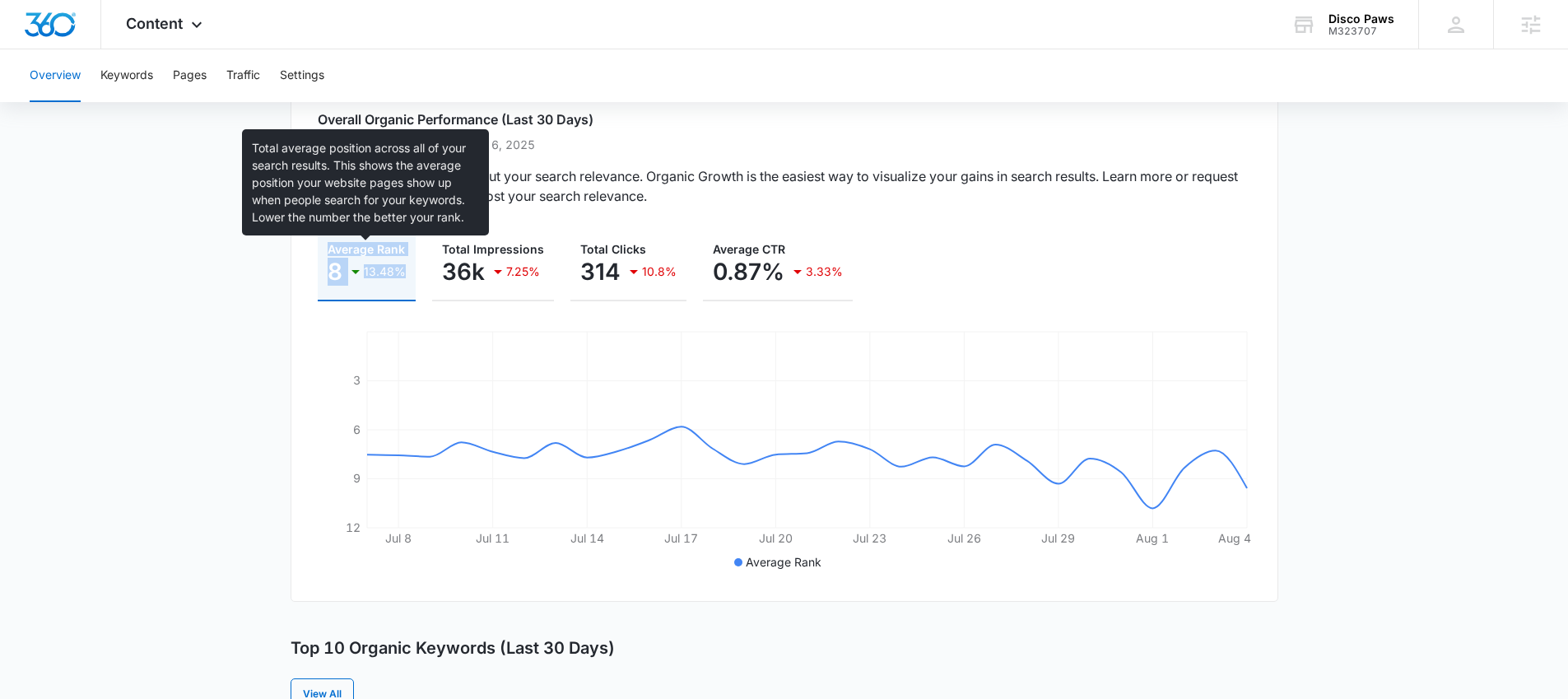 drag, startPoint x: 325, startPoint y: 224, endPoint x: 408, endPoint y: 267, distance: 93.47727 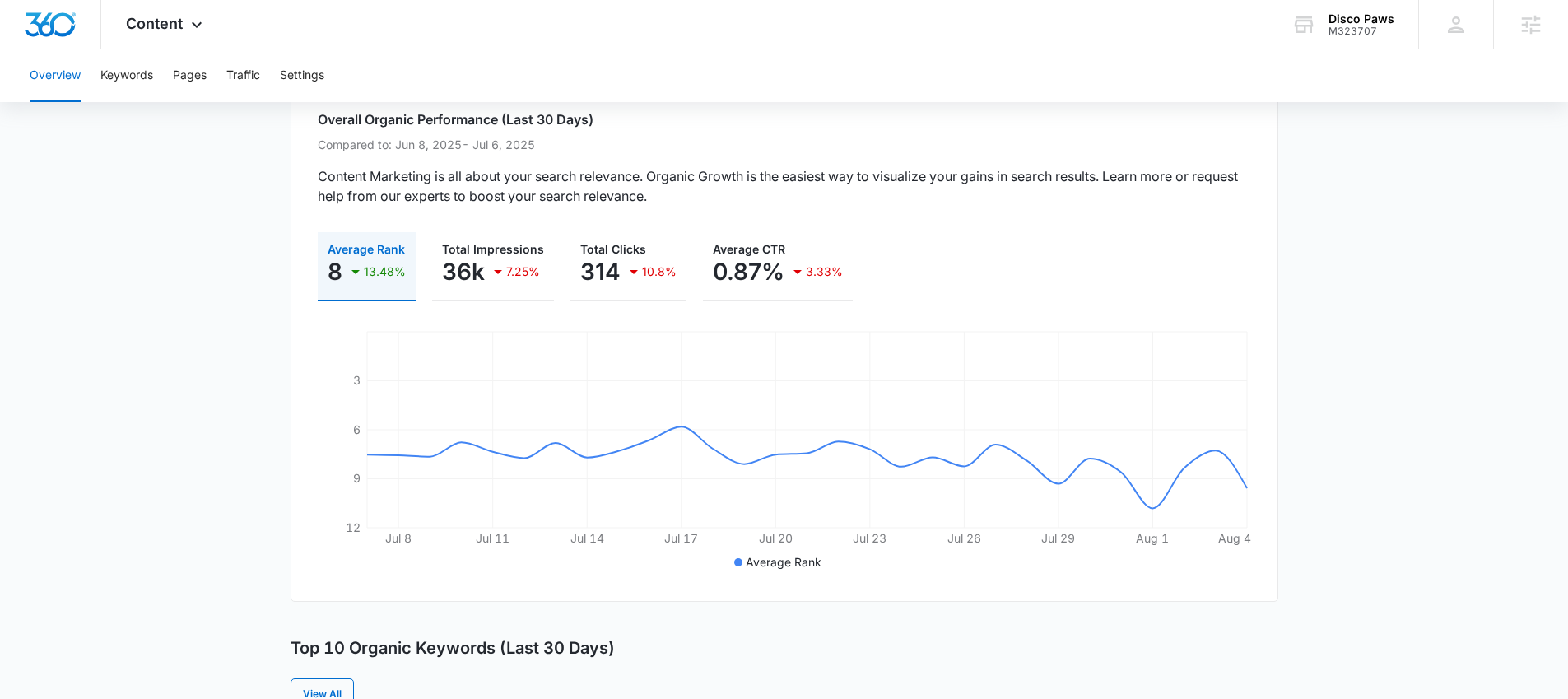 click on "Overview Overall Organic Performance (Last 30 Days) Compared to:   Jun 8, 2025  -   Jul 6, 2025 Content Marketing is all about your search relevance. Organic Growth is the easiest way to visualize your gains in search results. Learn more or request help from our experts to boost your search relevance. Average Rank 8 13.48%  Total Impressions 36k 7.25%  Total Clicks 314 10.8%  Average CTR 0.87% 3.33%  Jul 8 Jul 11 Jul 14 Jul 17 Jul 20 Jul 23 Jul 26 Jul 29 Aug 1 Aug 4 3 6 9 12 Average Rank Top 10 Organic Keywords (Last 30 Days) View All Keyword Average Ranking Impressions Clicks CTR dog trainers near me 2.3 1,164 4 0.3% dog training near me 2.4 623 0 0% disco paws 2 484 80 16.5% dog trainer near me 2.4 445 8 1.8% dog trainer 2.3 332 2 0.6% dog trainers 2.5 188 5 2.7% puppy training near me 2.2 177 1 0.6% disco paws steinway 2.8 177 17 9.6% dog boarding astoria 5.7 166 0 0% dog training astoria 13.5 149 3 2% Resources Tips & Tricks Grow your business organically by outranking your competitors Platform Support" at bounding box center (784, 826) 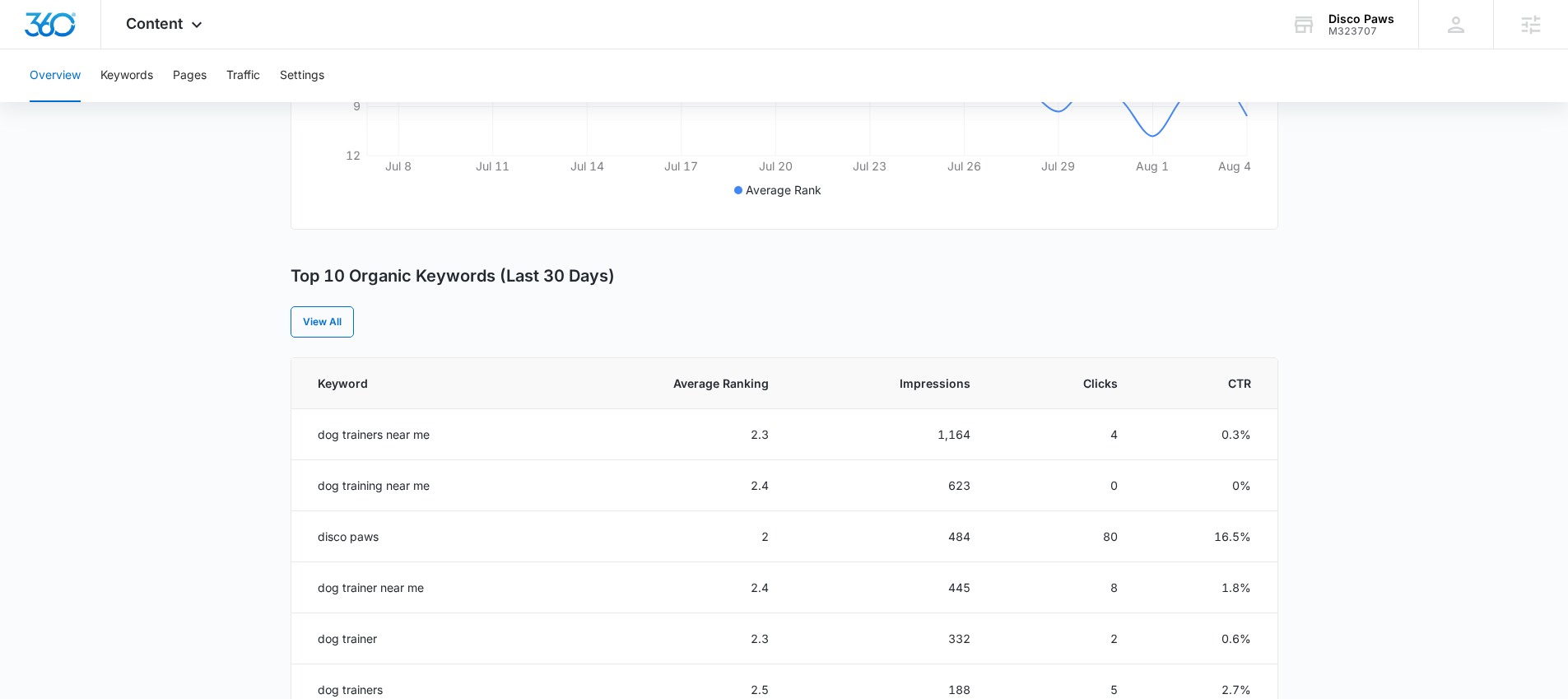scroll, scrollTop: 574, scrollLeft: 0, axis: vertical 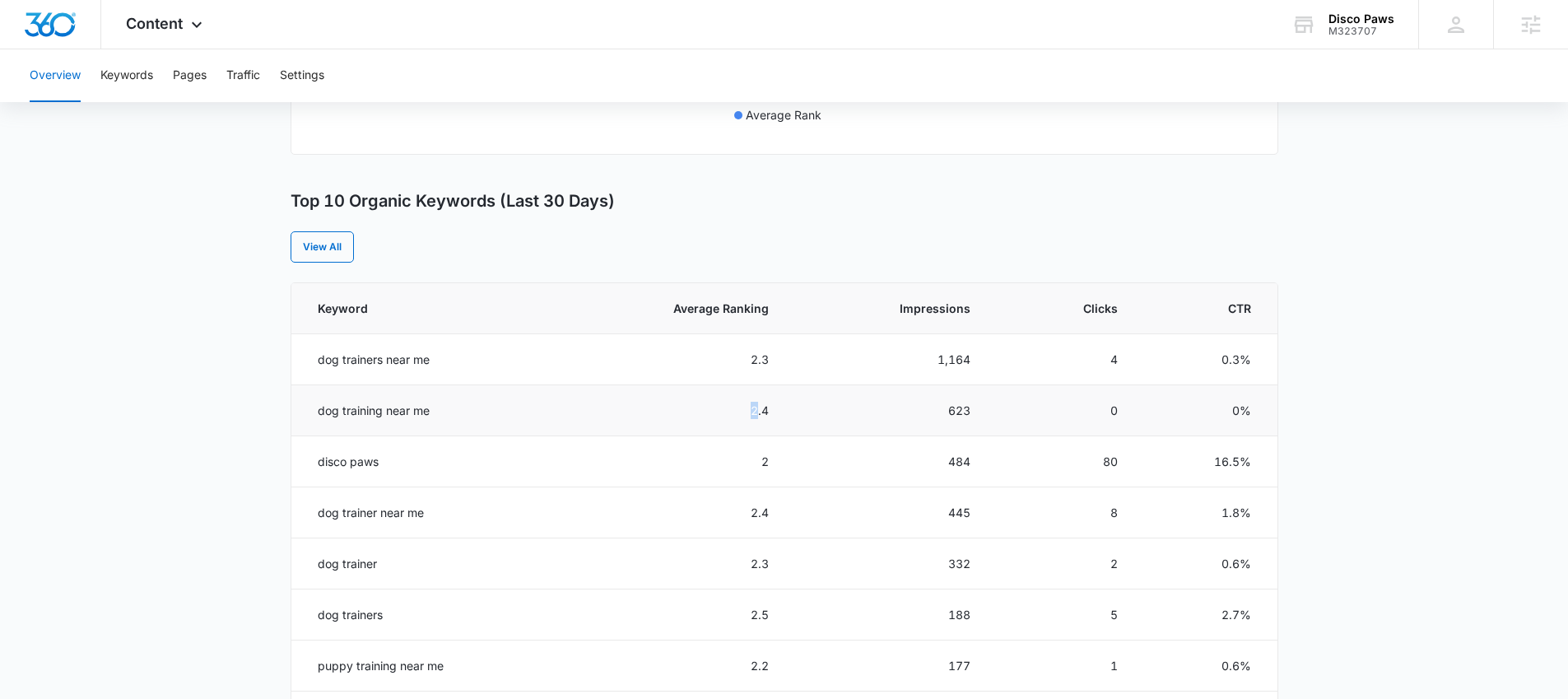drag, startPoint x: 739, startPoint y: 405, endPoint x: 765, endPoint y: 410, distance: 26.476405 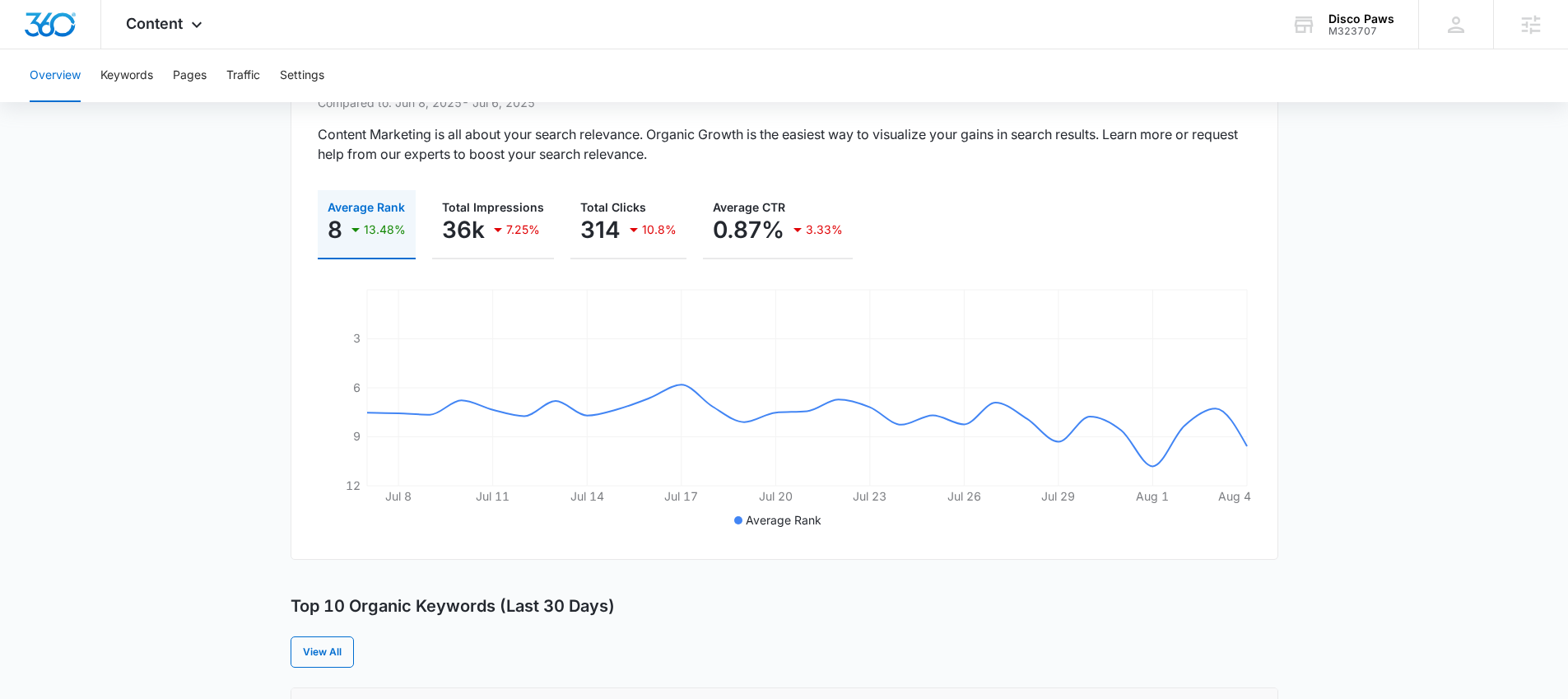 scroll, scrollTop: 166, scrollLeft: 0, axis: vertical 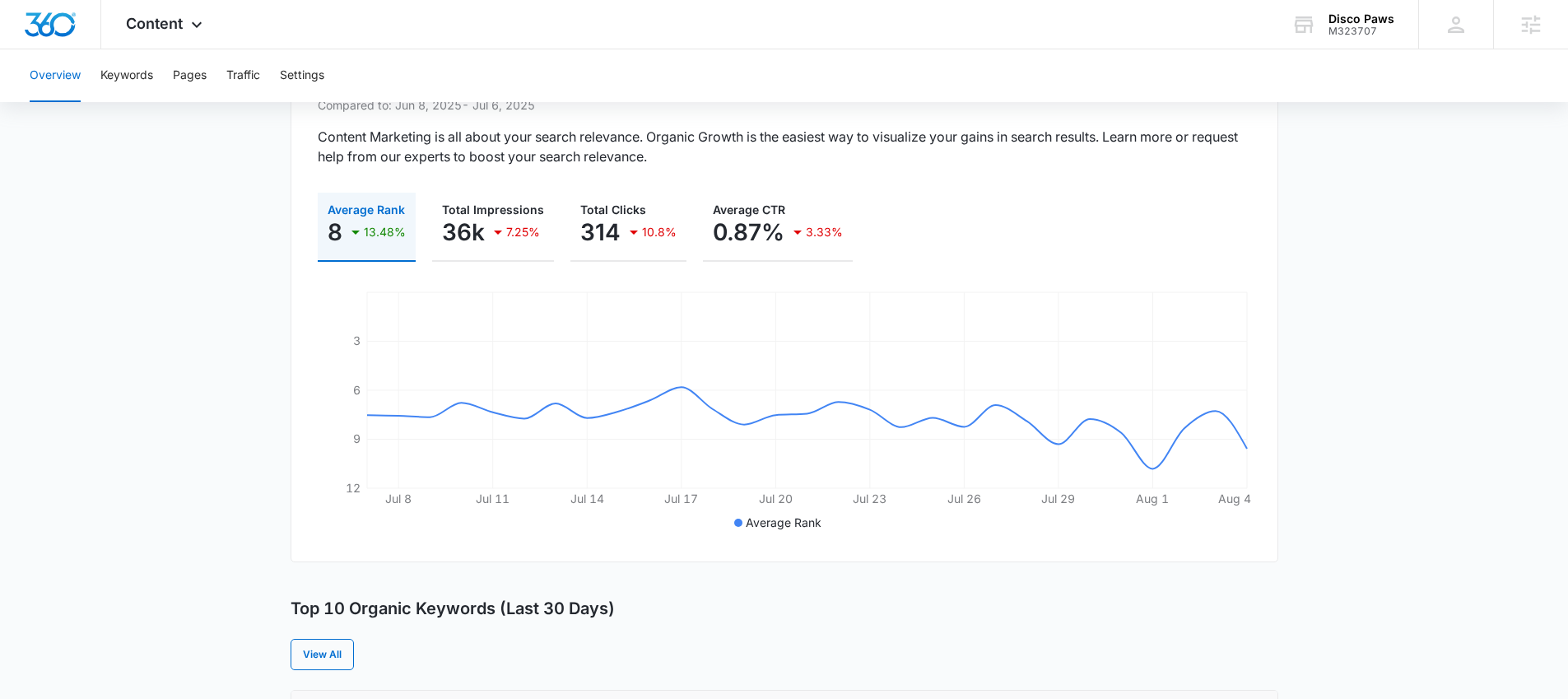 click on "Overall Organic Performance (Last 30 Days) Compared to:   Jun 8, 2025  -   Jul 6, 2025 Content Marketing is all about your search relevance. Organic Growth is the easiest way to visualize your gains in search results. Learn more or request help from our experts to boost your search relevance. Average Rank 8 13.48%  Total Impressions 36k 7.25%  Total Clicks 314 10.8%  Average CTR 0.87% 3.33%  Jul 8 Jul 11 Jul 14 Jul 17 Jul 20 Jul 23 Jul 26 Jul 29 Aug 1 Aug 4 3 6 9 12 Average Rank" at bounding box center [784, 297] 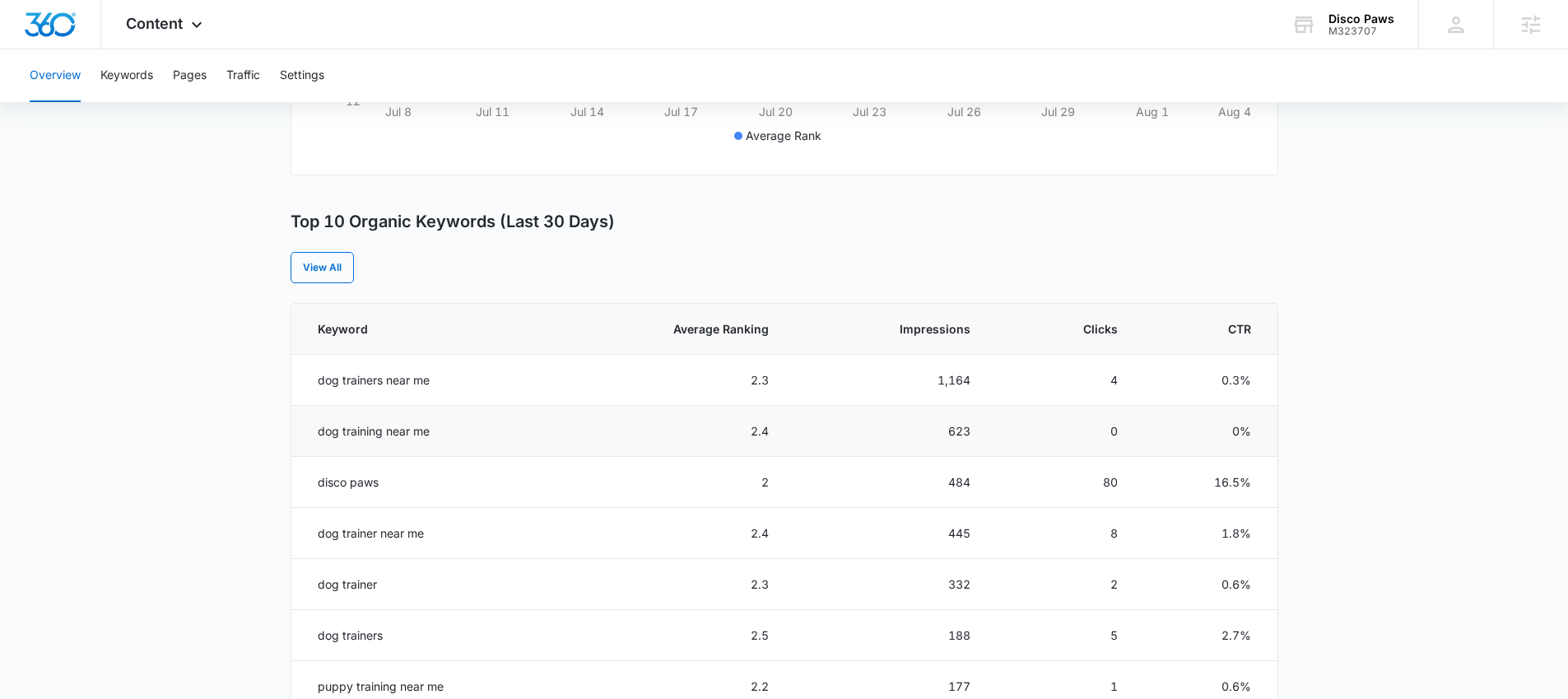 scroll, scrollTop: 562, scrollLeft: 0, axis: vertical 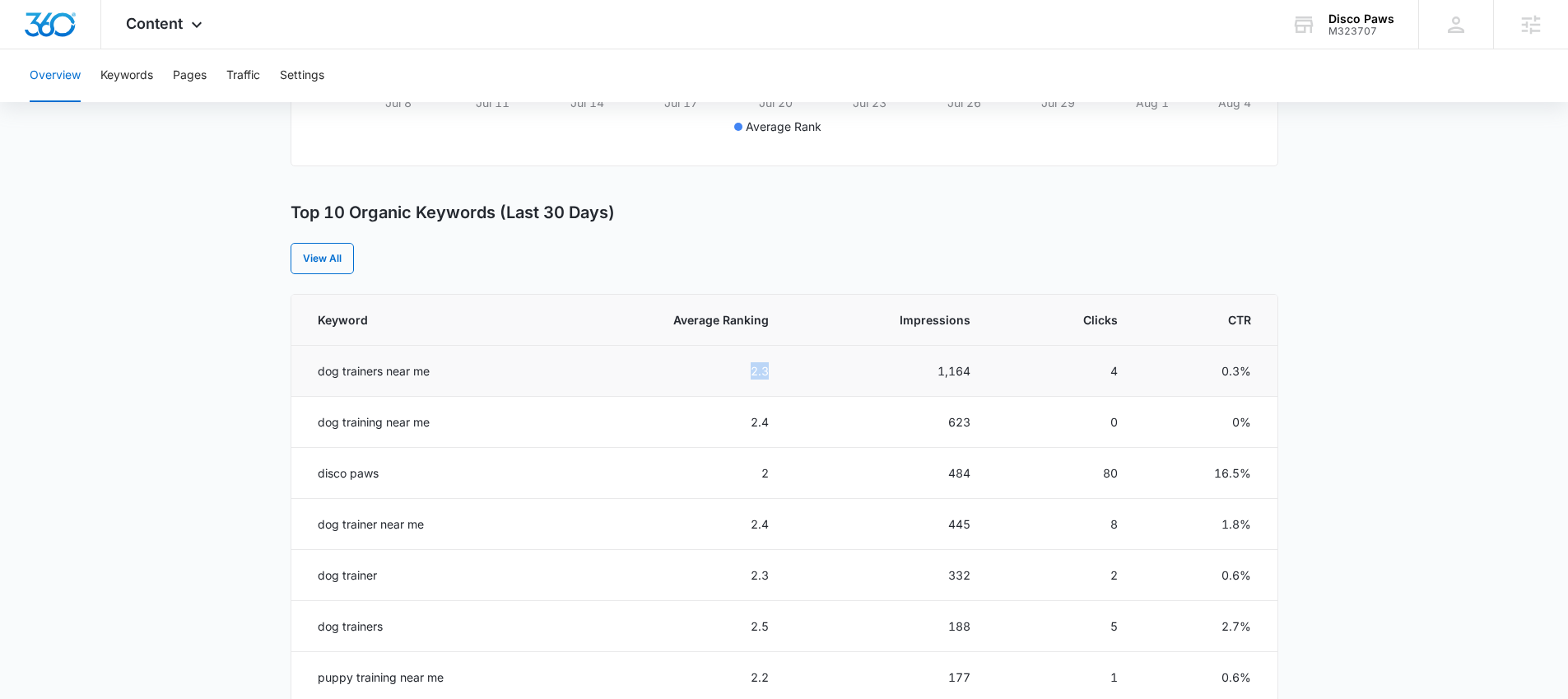 drag, startPoint x: 728, startPoint y: 369, endPoint x: 788, endPoint y: 383, distance: 61.611687 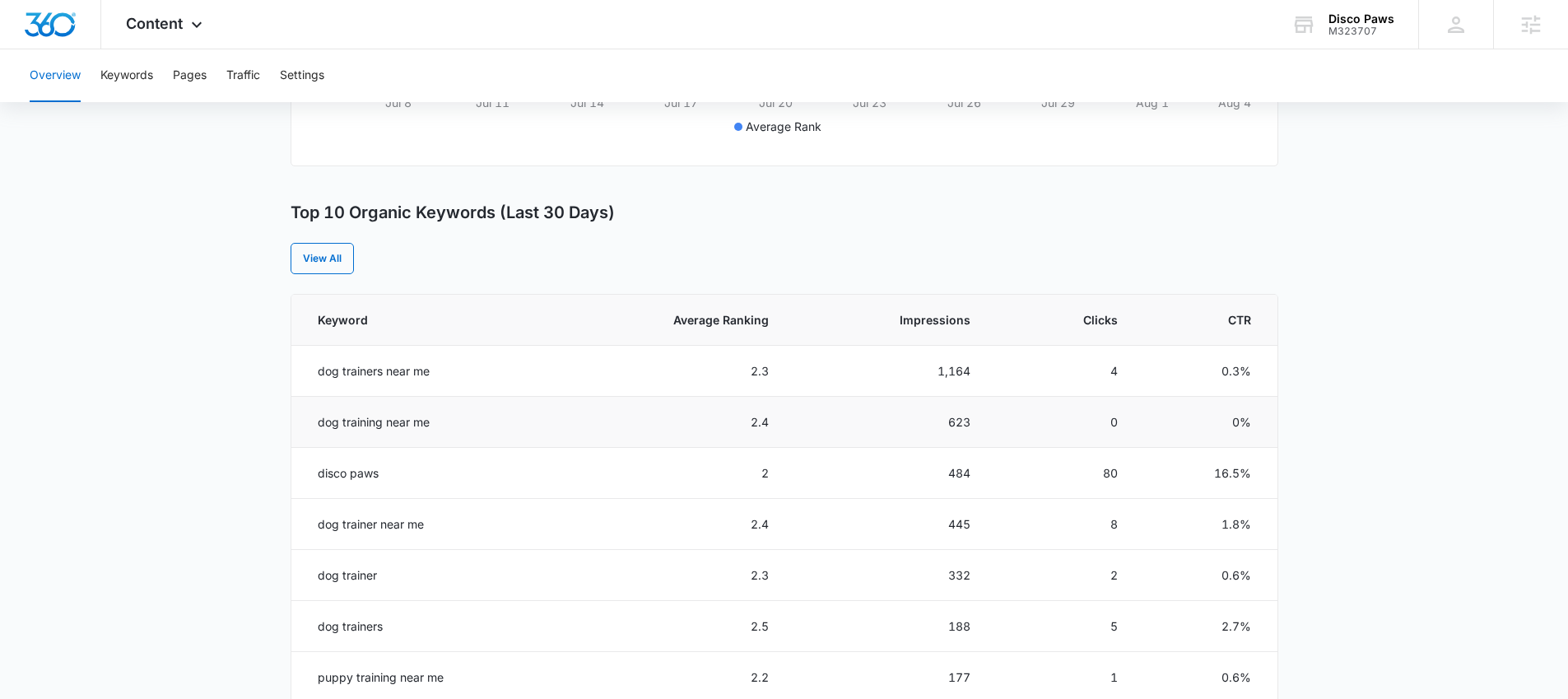 drag, startPoint x: 713, startPoint y: 420, endPoint x: 745, endPoint y: 421, distance: 32.015621 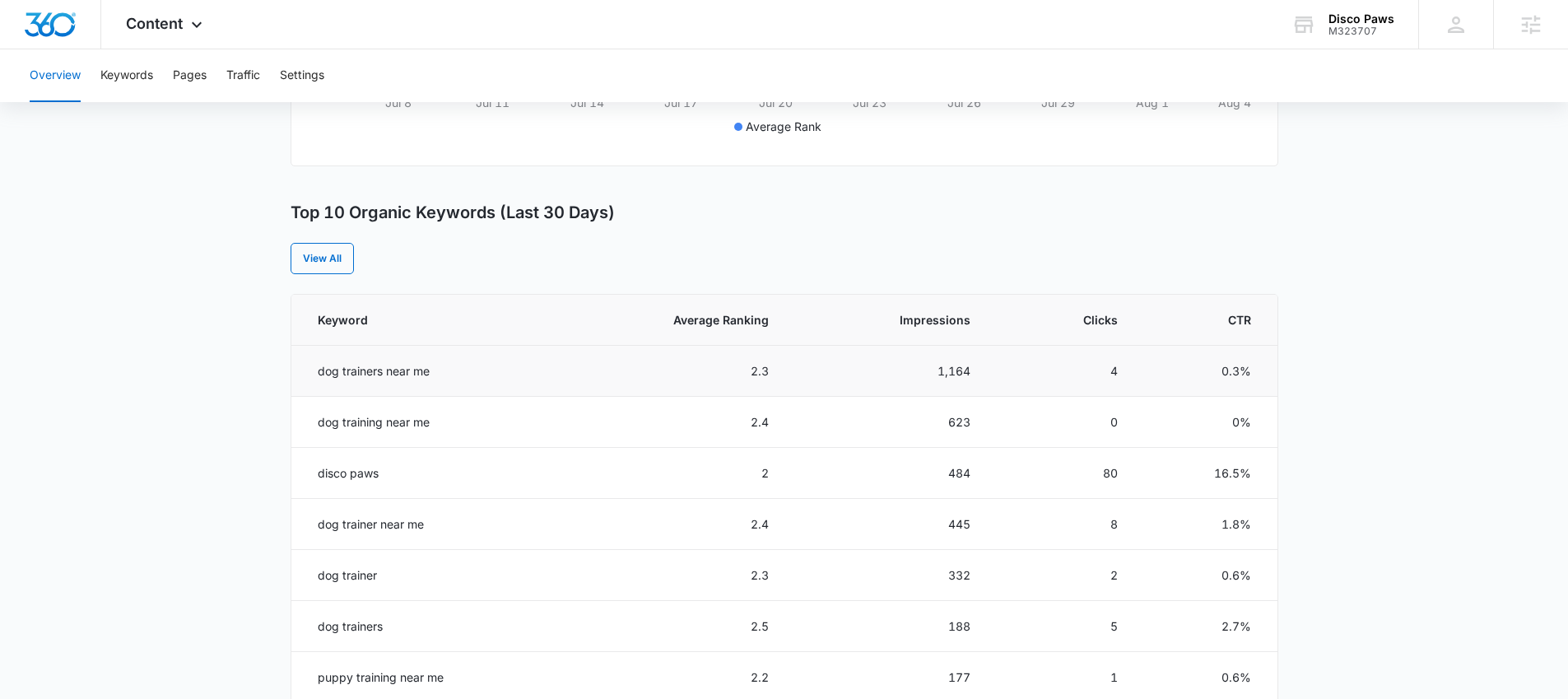 drag, startPoint x: 416, startPoint y: 377, endPoint x: 326, endPoint y: 377, distance: 90 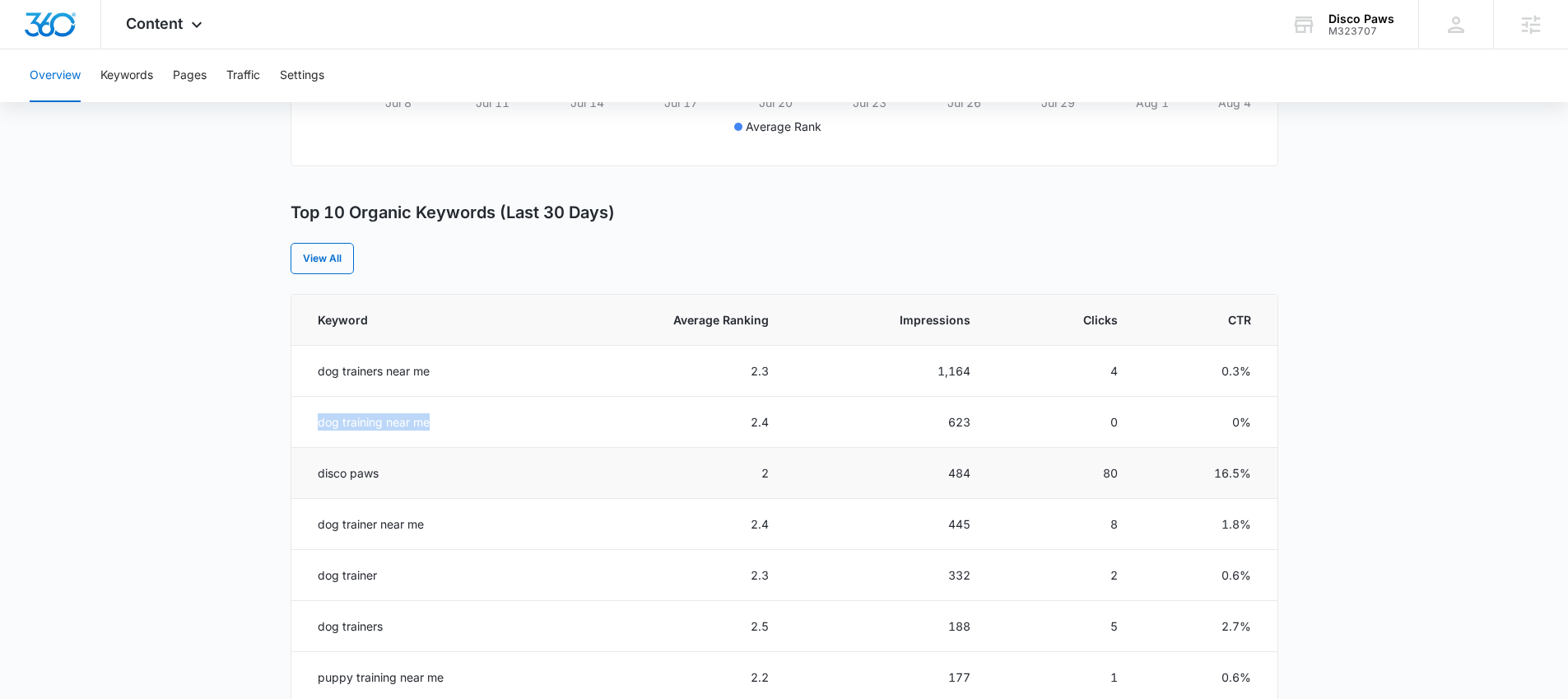 drag, startPoint x: 481, startPoint y: 413, endPoint x: 403, endPoint y: 486, distance: 106.83164 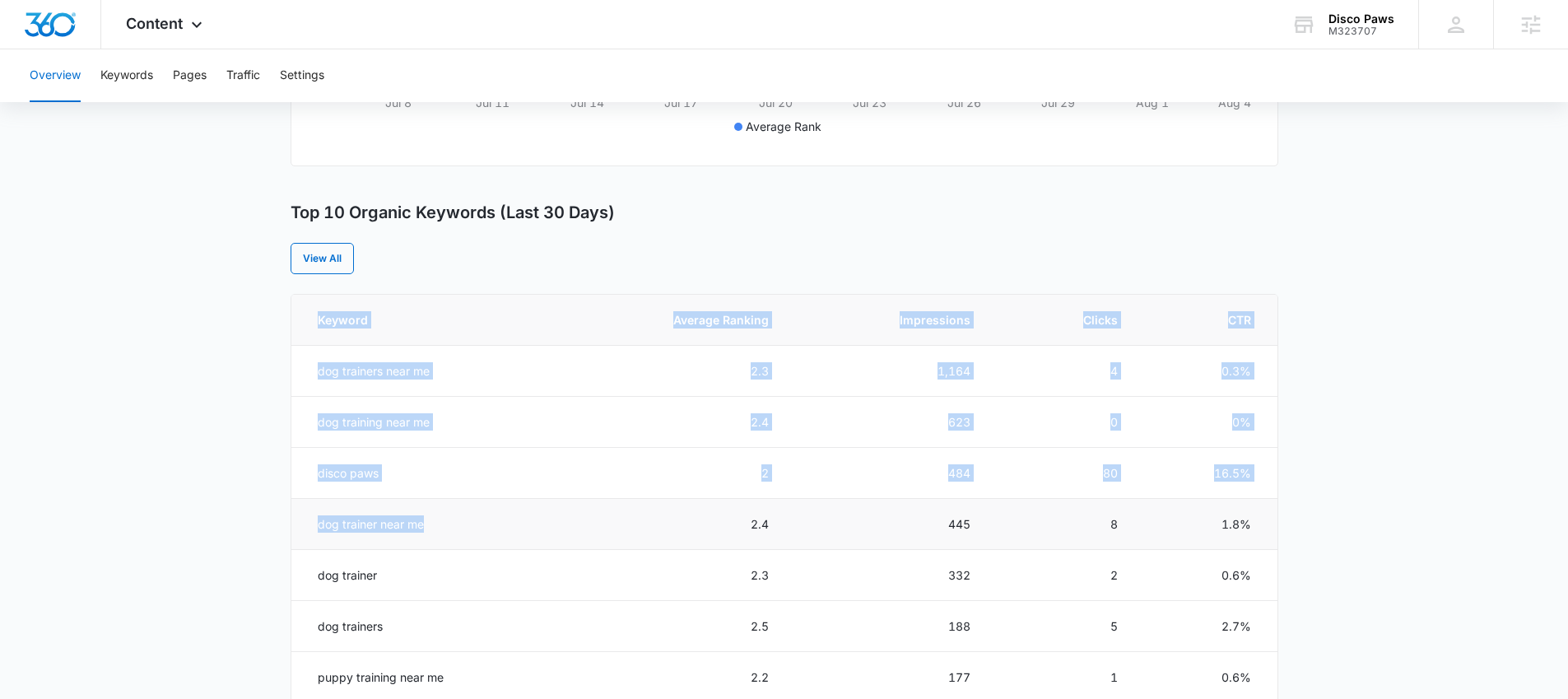 drag, startPoint x: 446, startPoint y: 521, endPoint x: 333, endPoint y: 543, distance: 115.12167 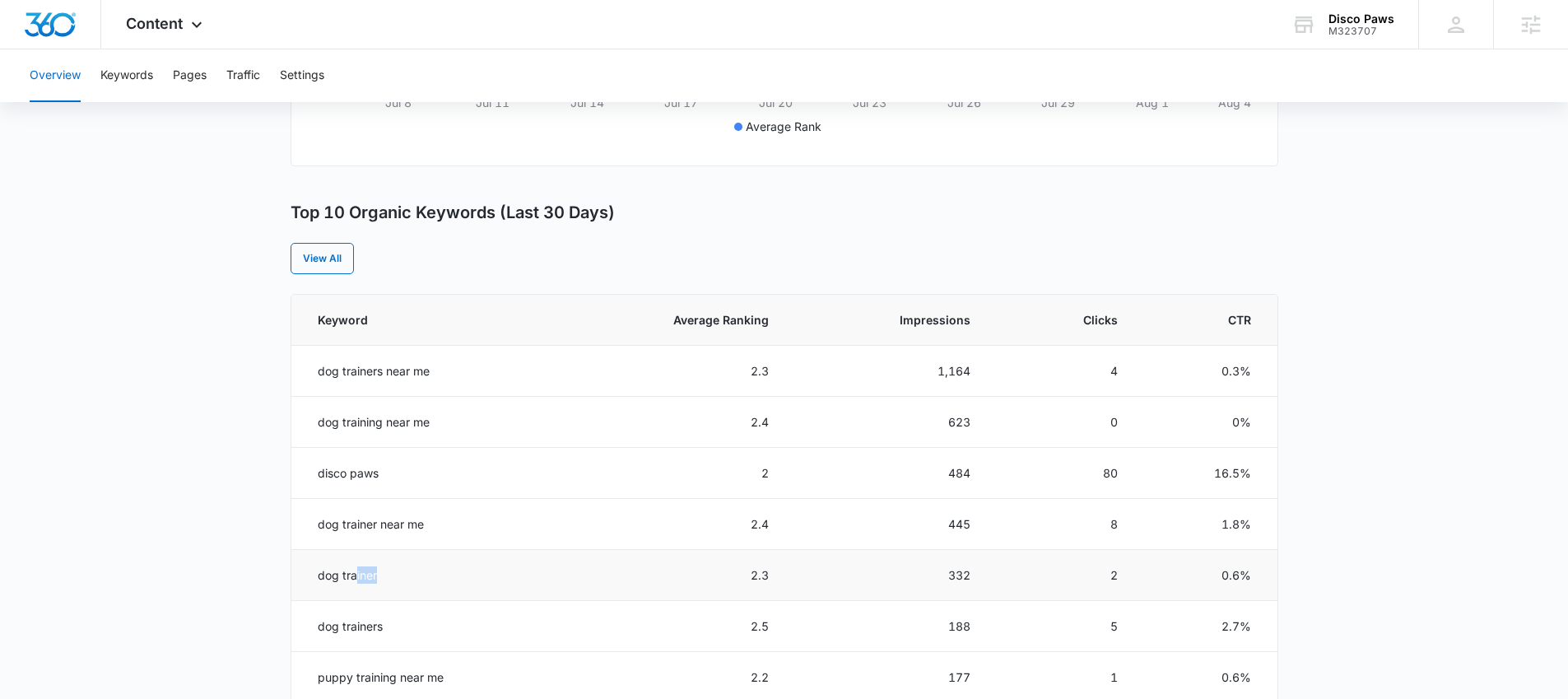 drag, startPoint x: 412, startPoint y: 578, endPoint x: 352, endPoint y: 574, distance: 60.133186 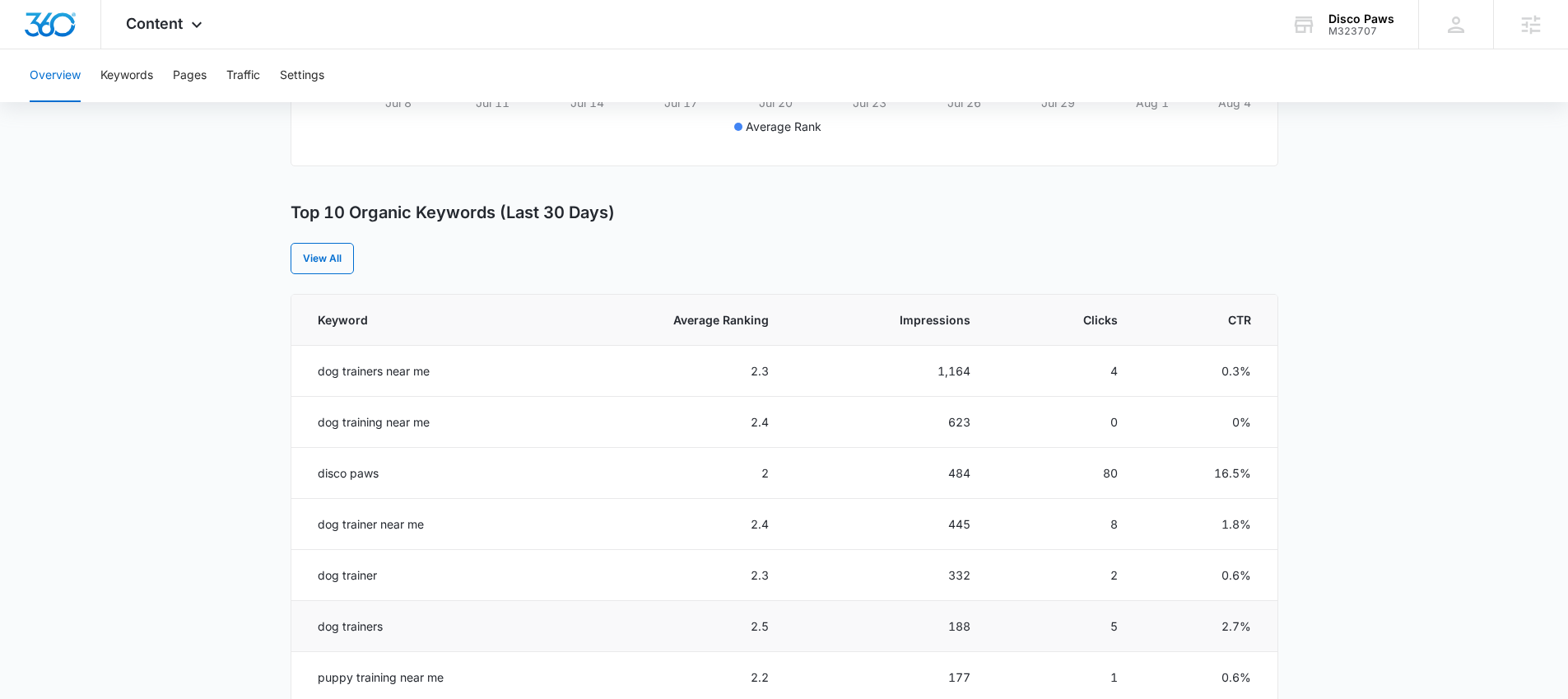 drag, startPoint x: 408, startPoint y: 633, endPoint x: 366, endPoint y: 634, distance: 42.011903 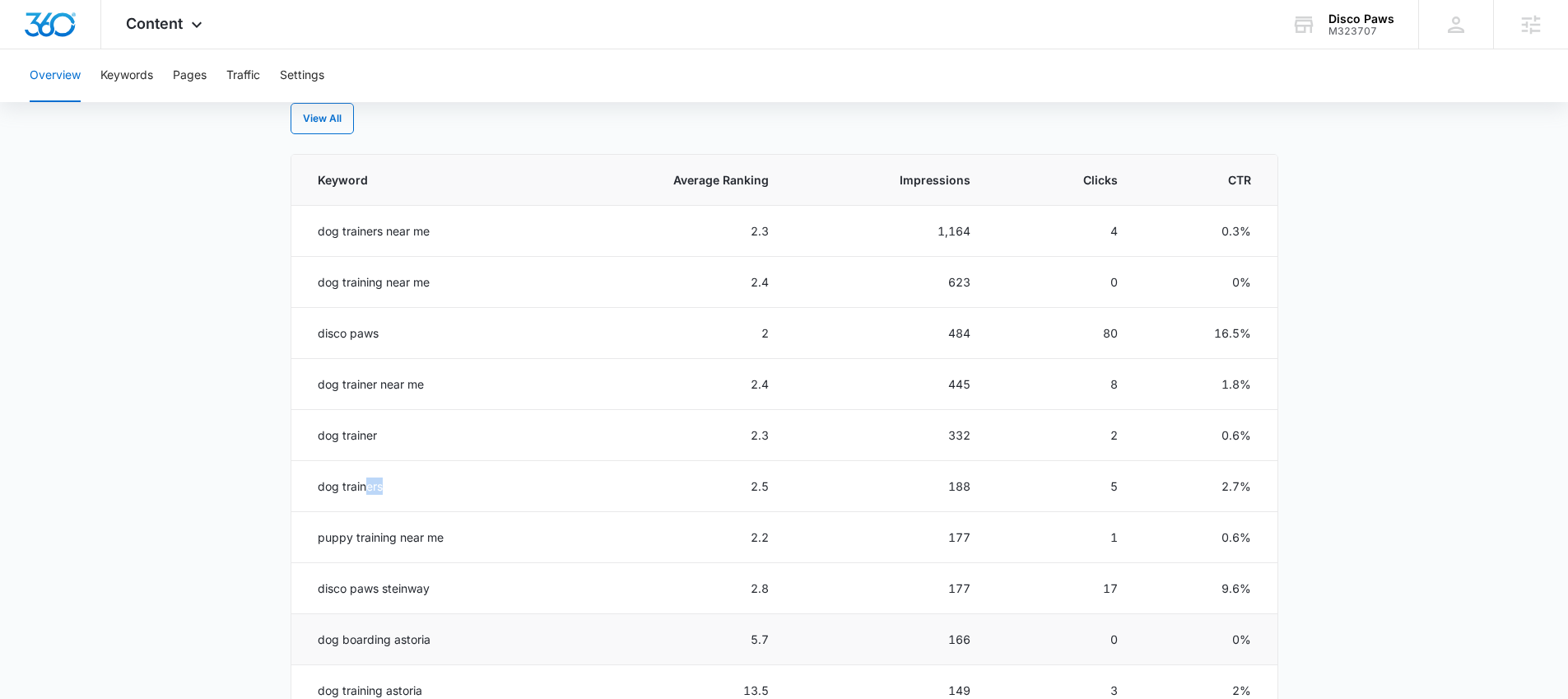 scroll, scrollTop: 711, scrollLeft: 0, axis: vertical 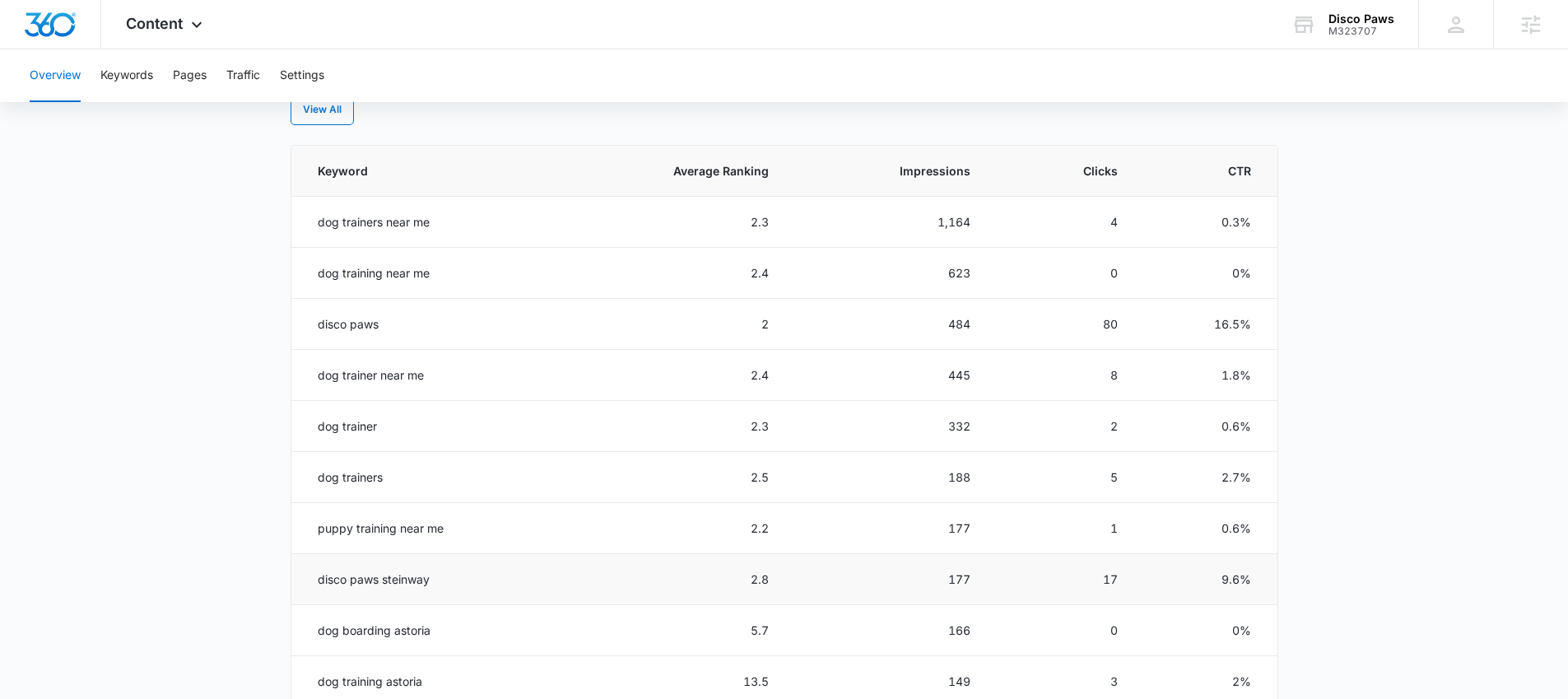 drag, startPoint x: 432, startPoint y: 626, endPoint x: 412, endPoint y: 581, distance: 49.244289 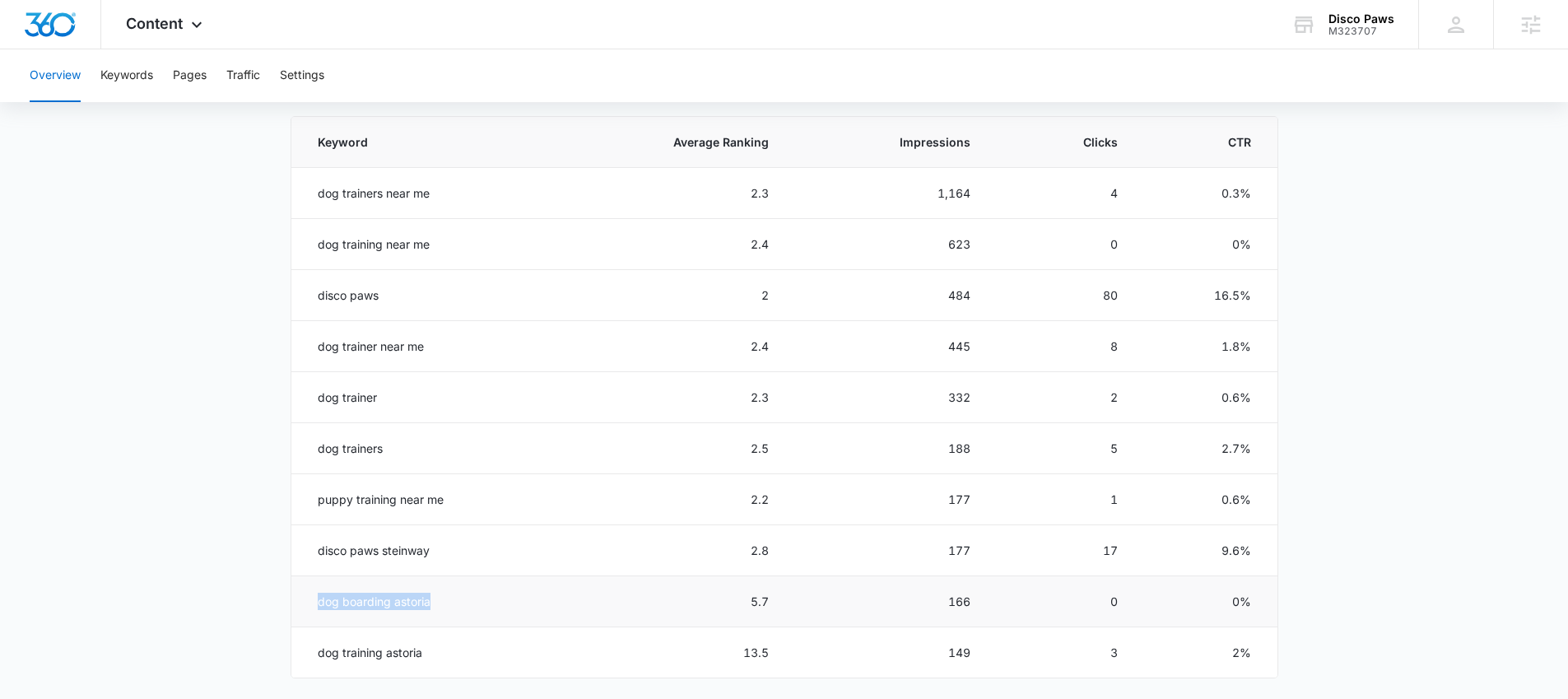 scroll, scrollTop: 769, scrollLeft: 0, axis: vertical 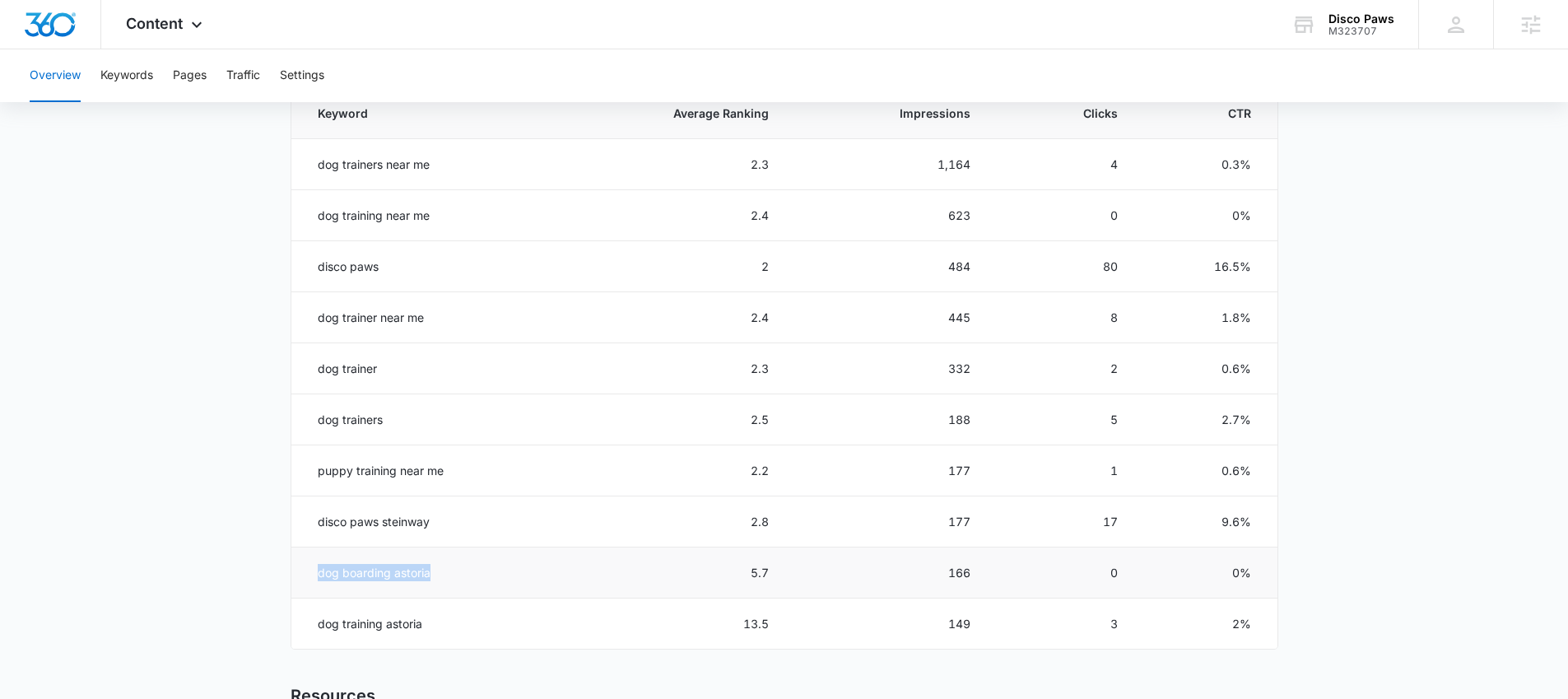 click on "dog boarding astoria" at bounding box center (421, 573) 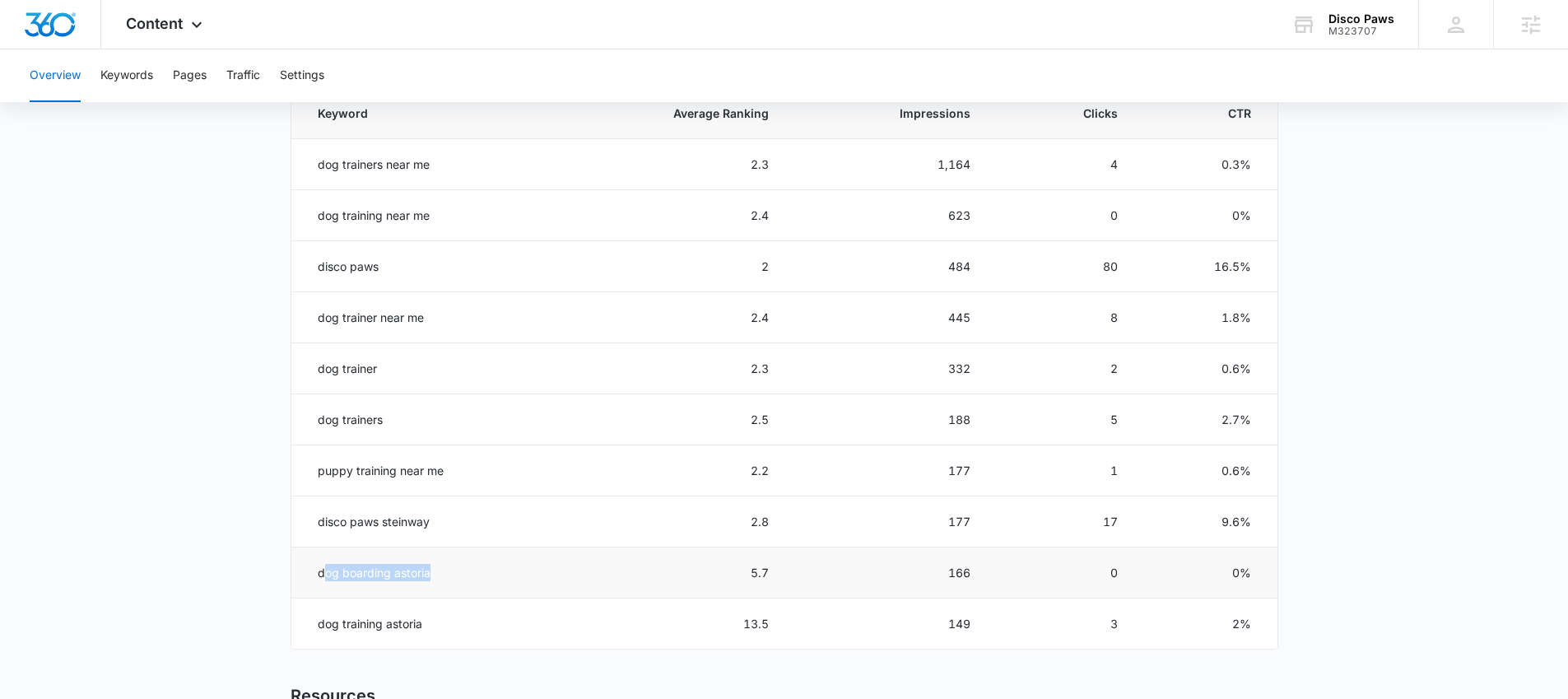 drag, startPoint x: 443, startPoint y: 573, endPoint x: 323, endPoint y: 576, distance: 120.03749 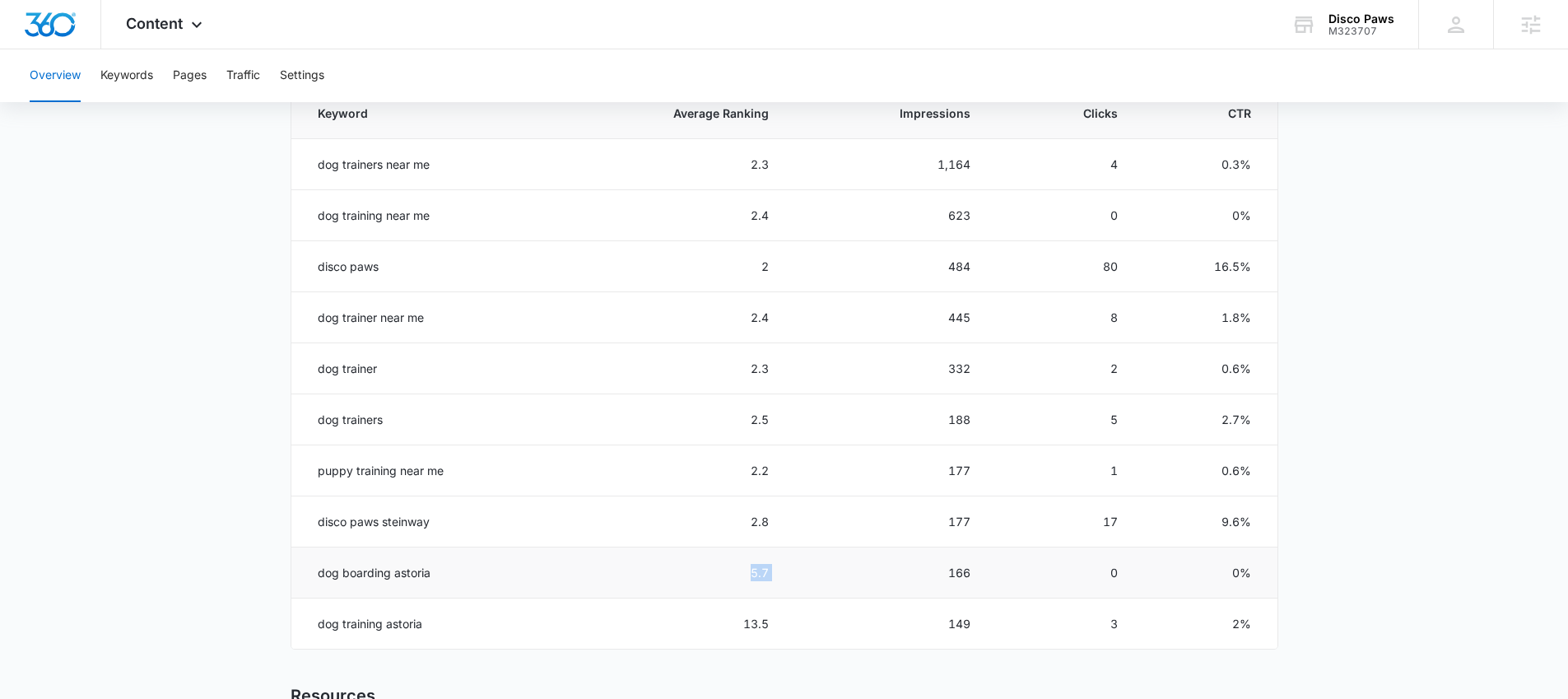 drag, startPoint x: 799, startPoint y: 571, endPoint x: 733, endPoint y: 579, distance: 66.48308 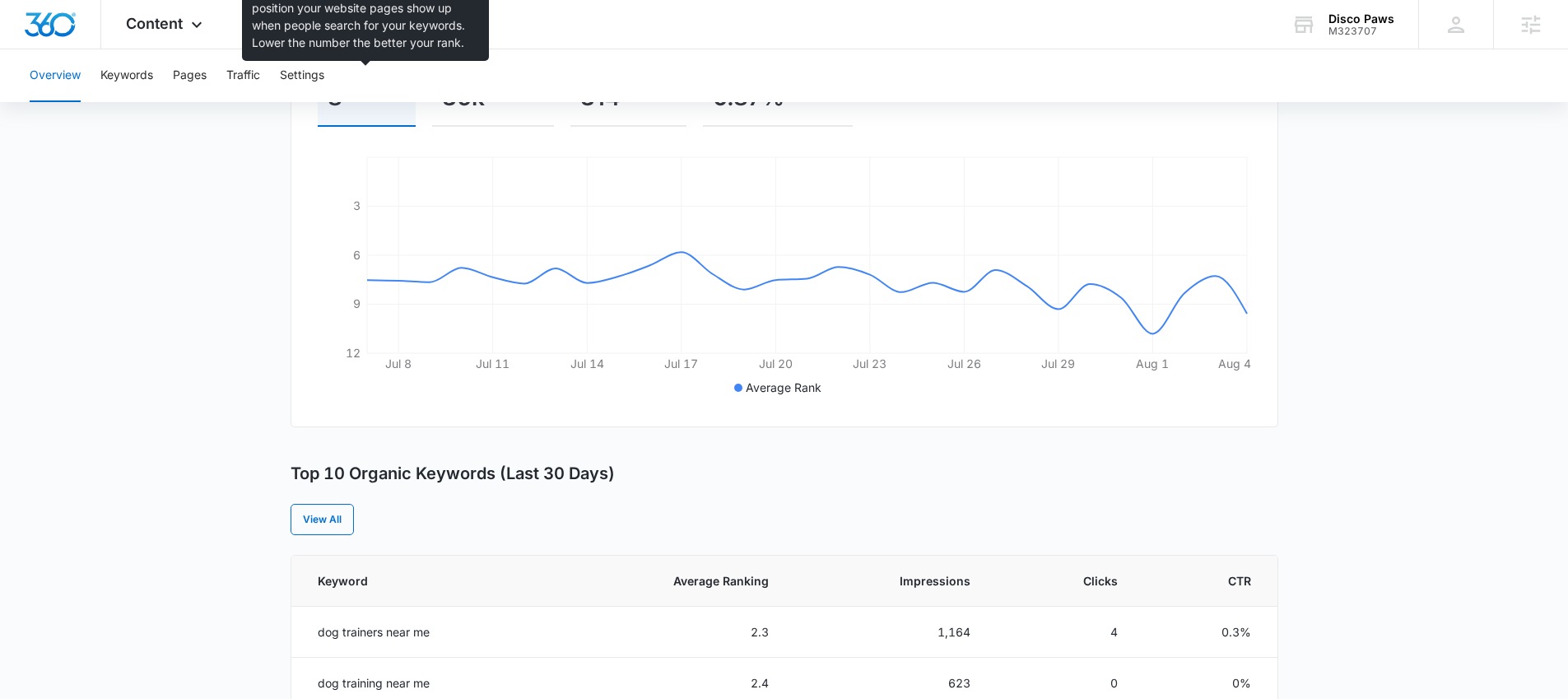 scroll, scrollTop: 96, scrollLeft: 0, axis: vertical 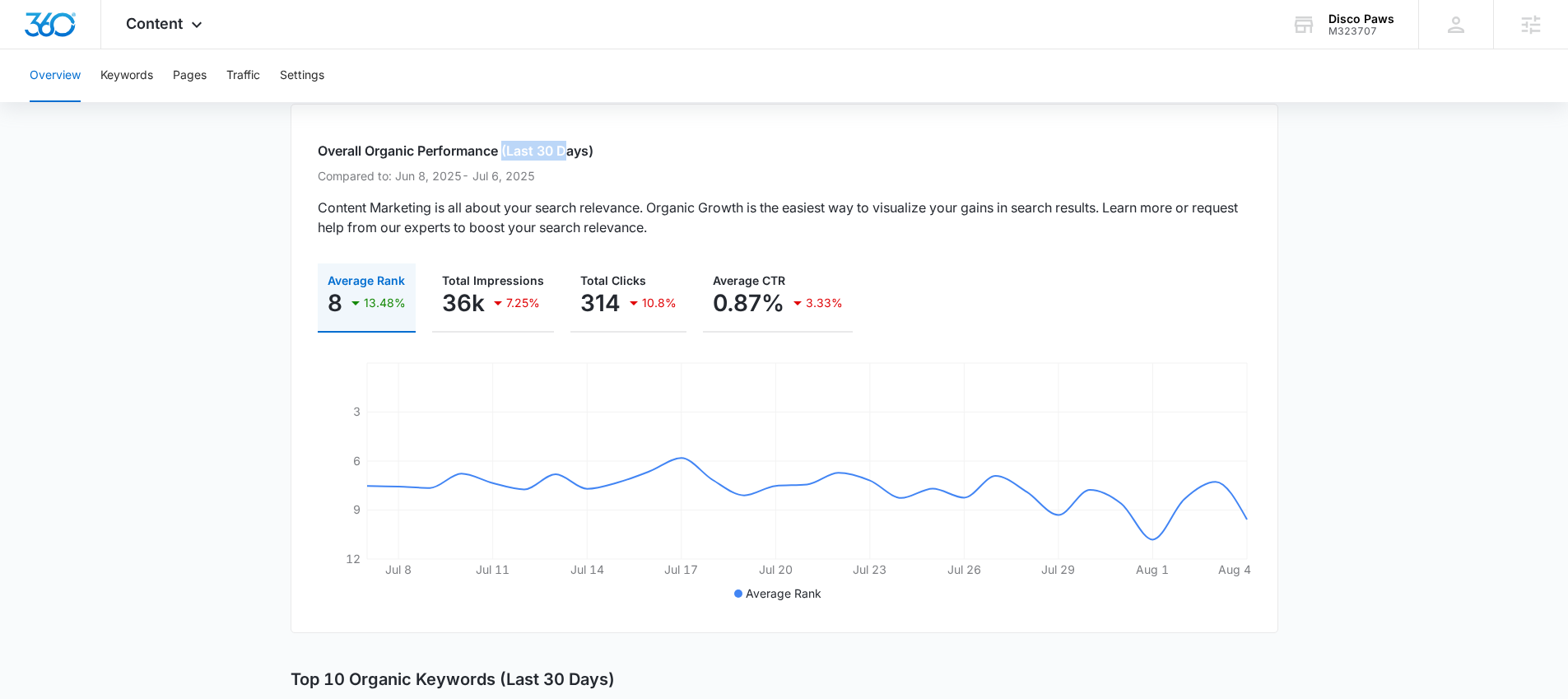 drag, startPoint x: 540, startPoint y: 150, endPoint x: 508, endPoint y: 150, distance: 32 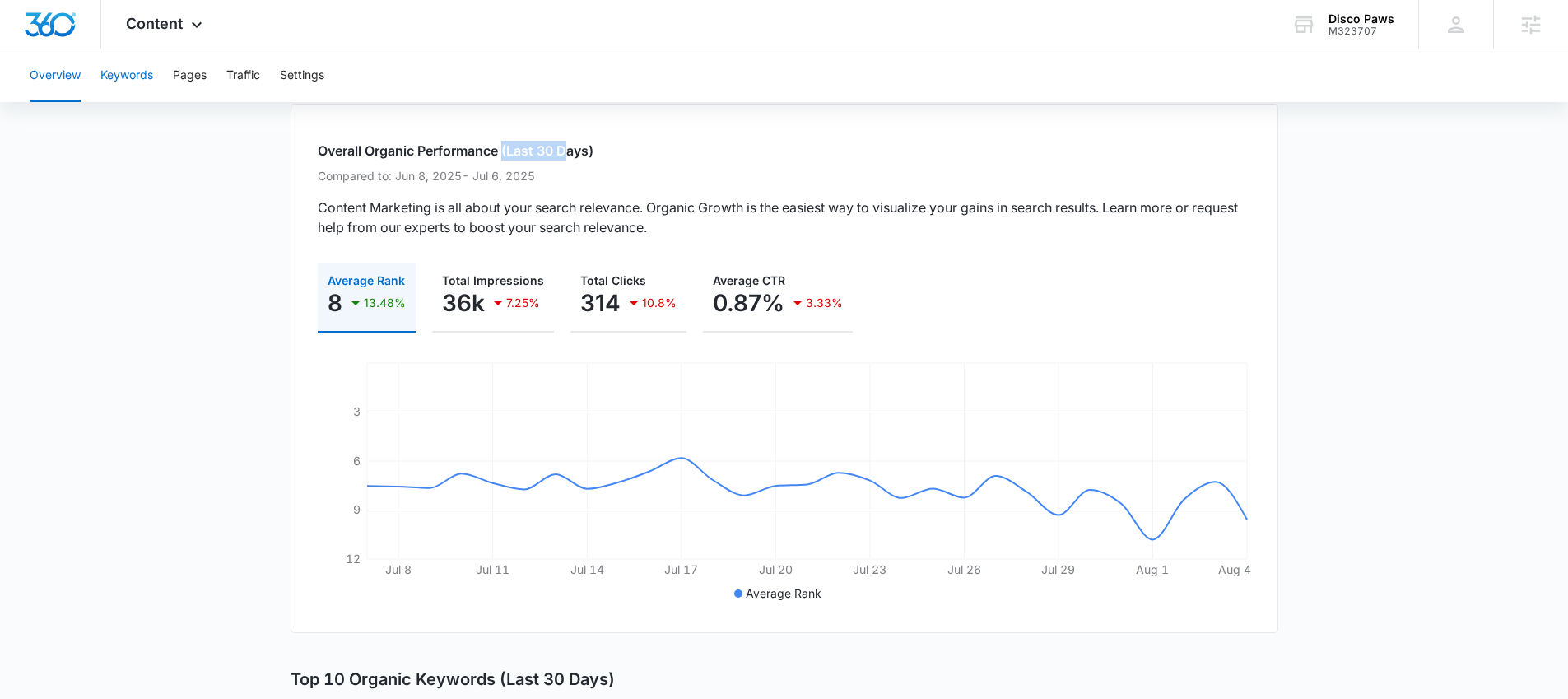 click on "Keywords" at bounding box center (127, 76) 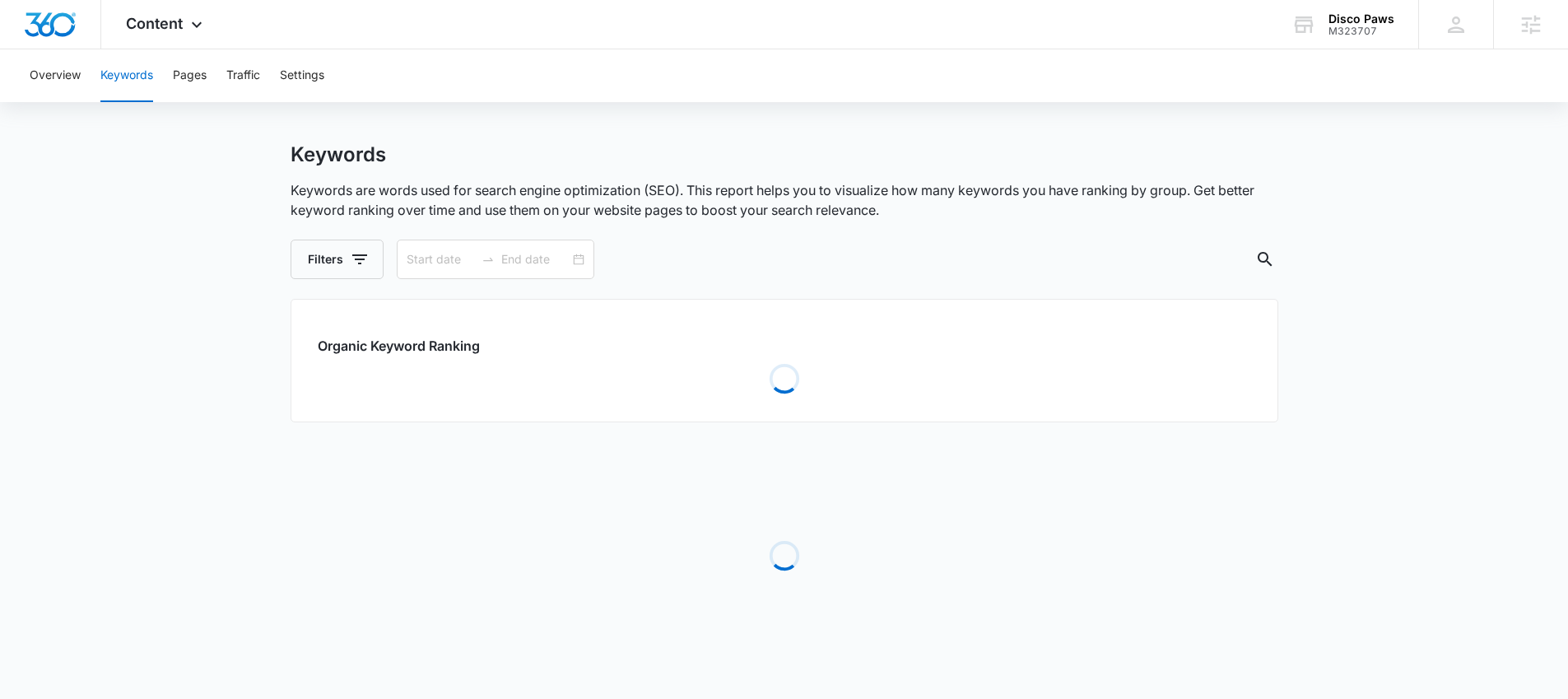 type on "07/07/2025" 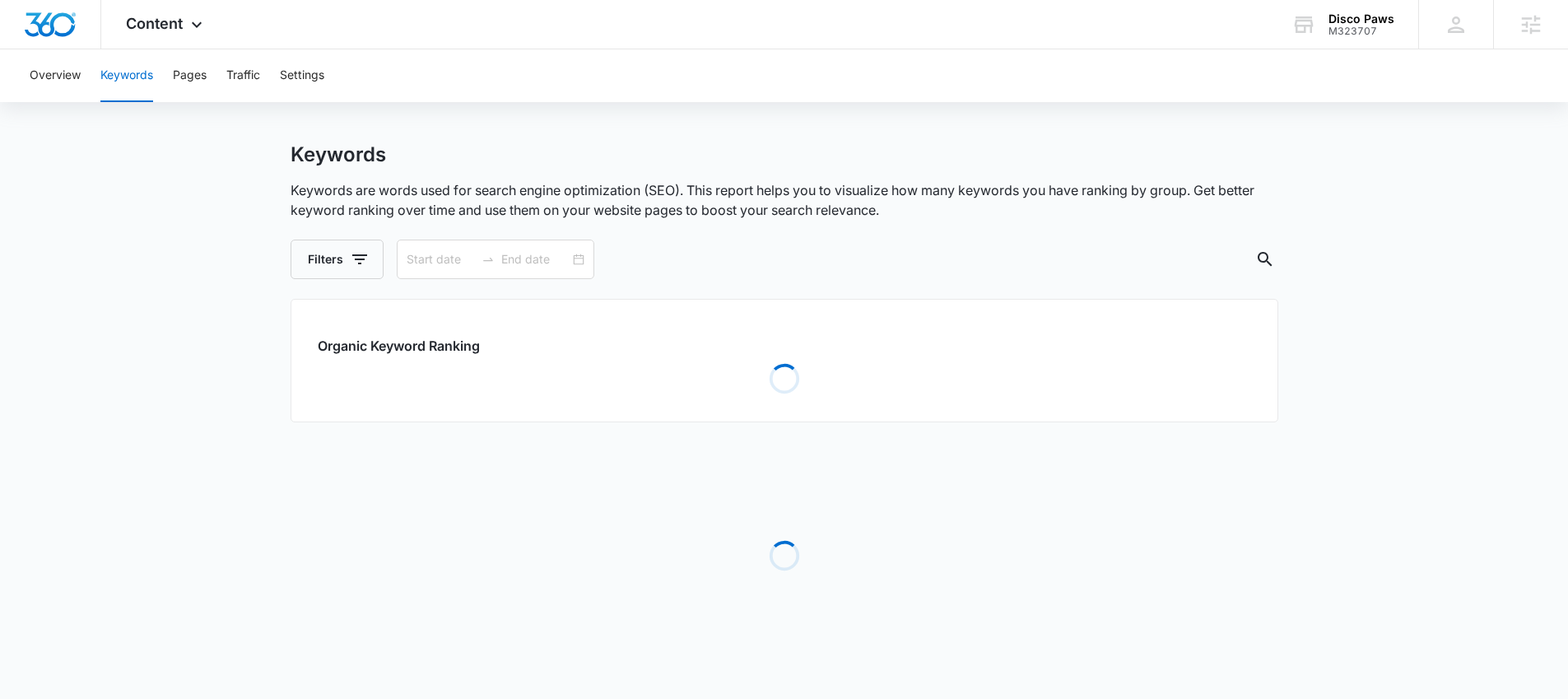 type on "08/06/2025" 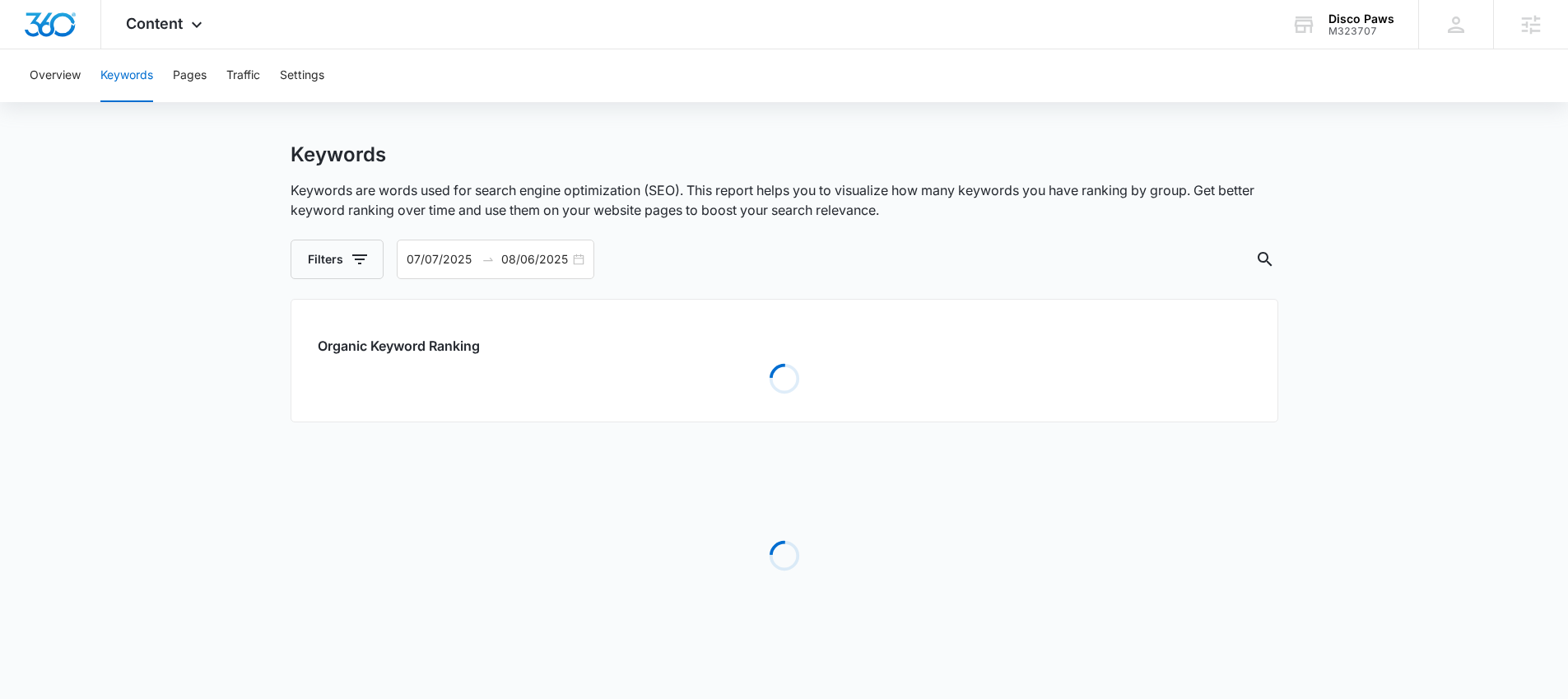 scroll, scrollTop: 0, scrollLeft: 0, axis: both 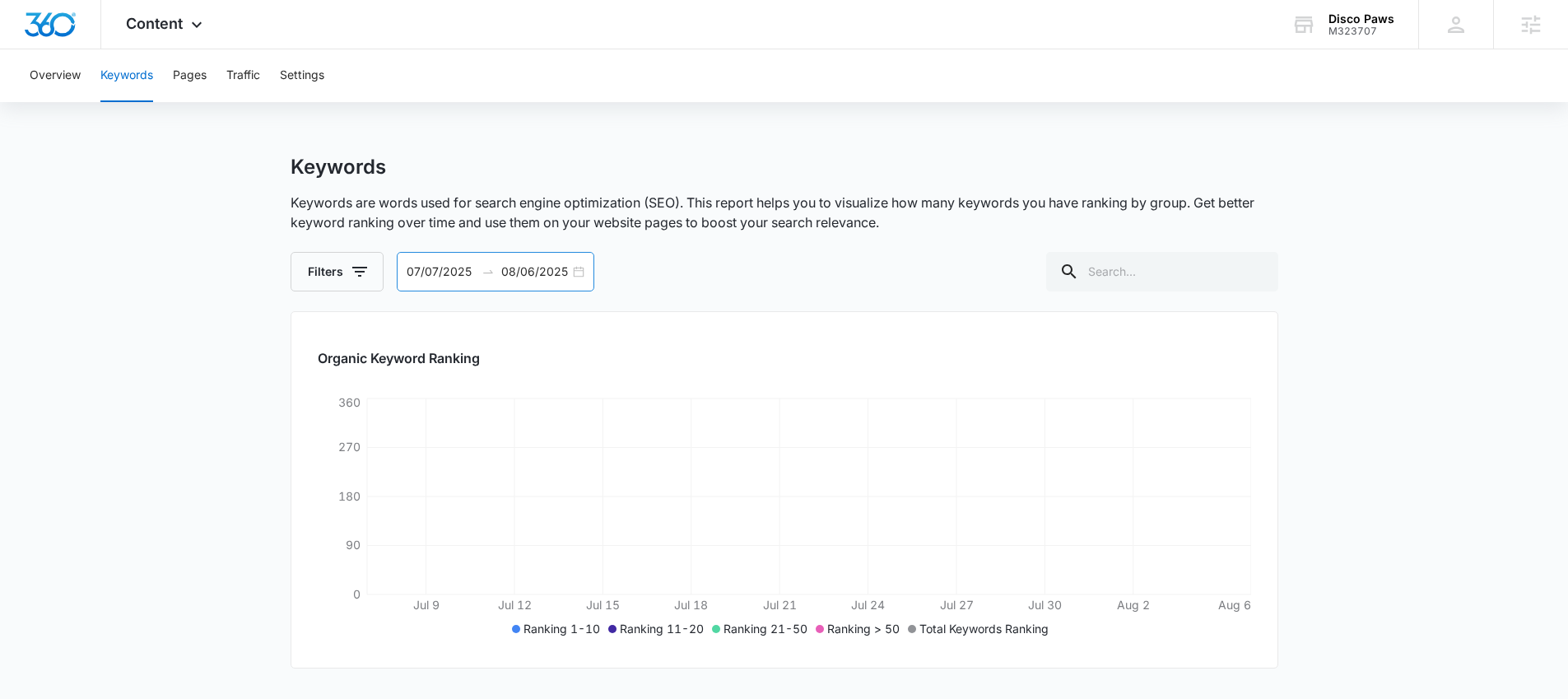 click on "07/07/2025 08/06/2025" at bounding box center (496, 272) 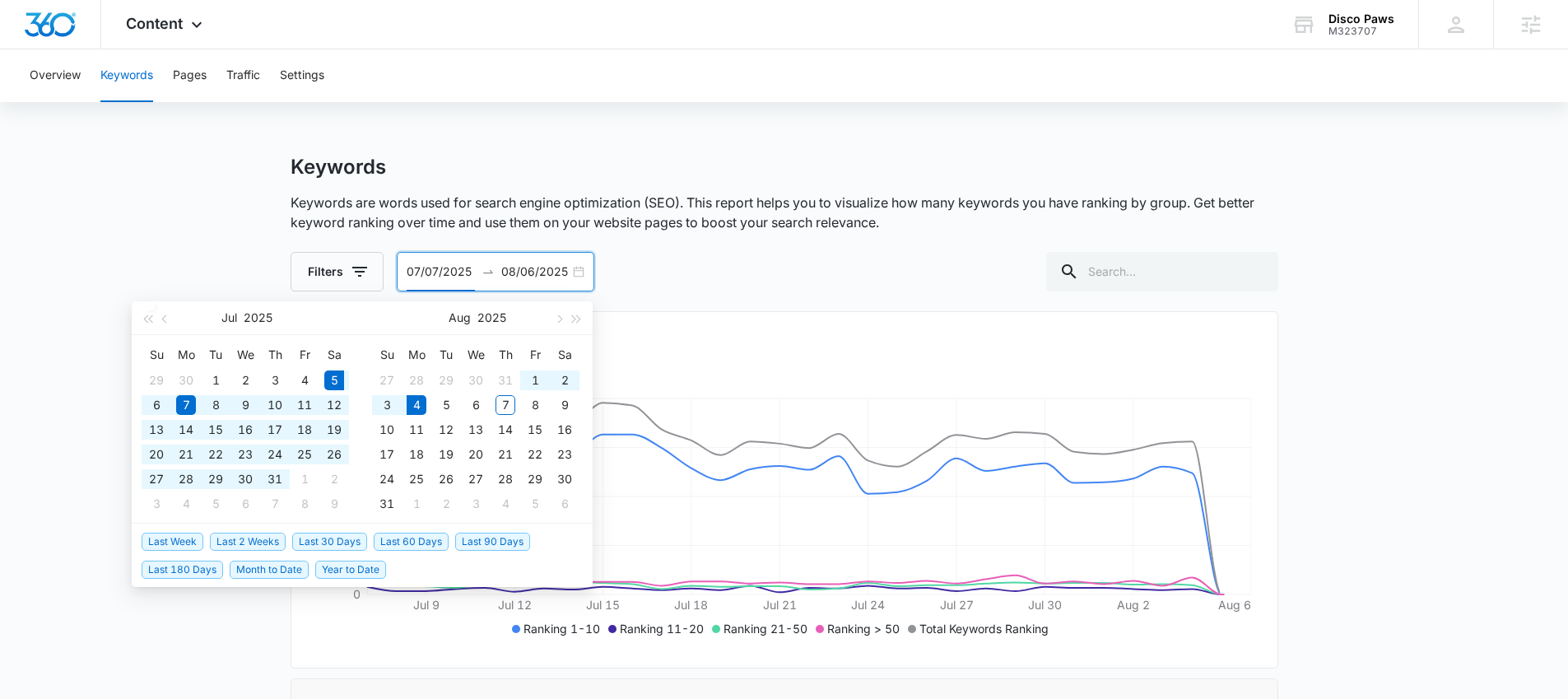 click on "Last 30 Days" at bounding box center [329, 542] 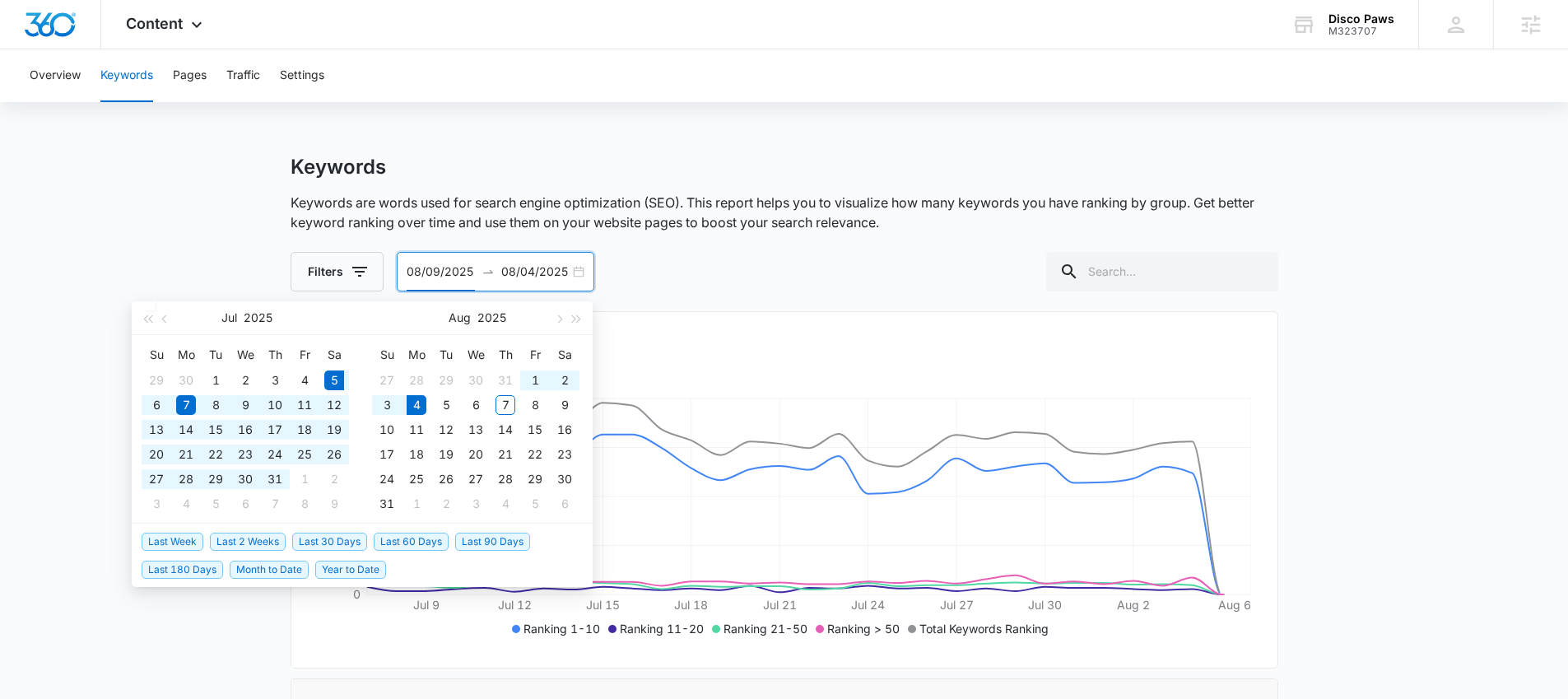 type on "07/05/2025" 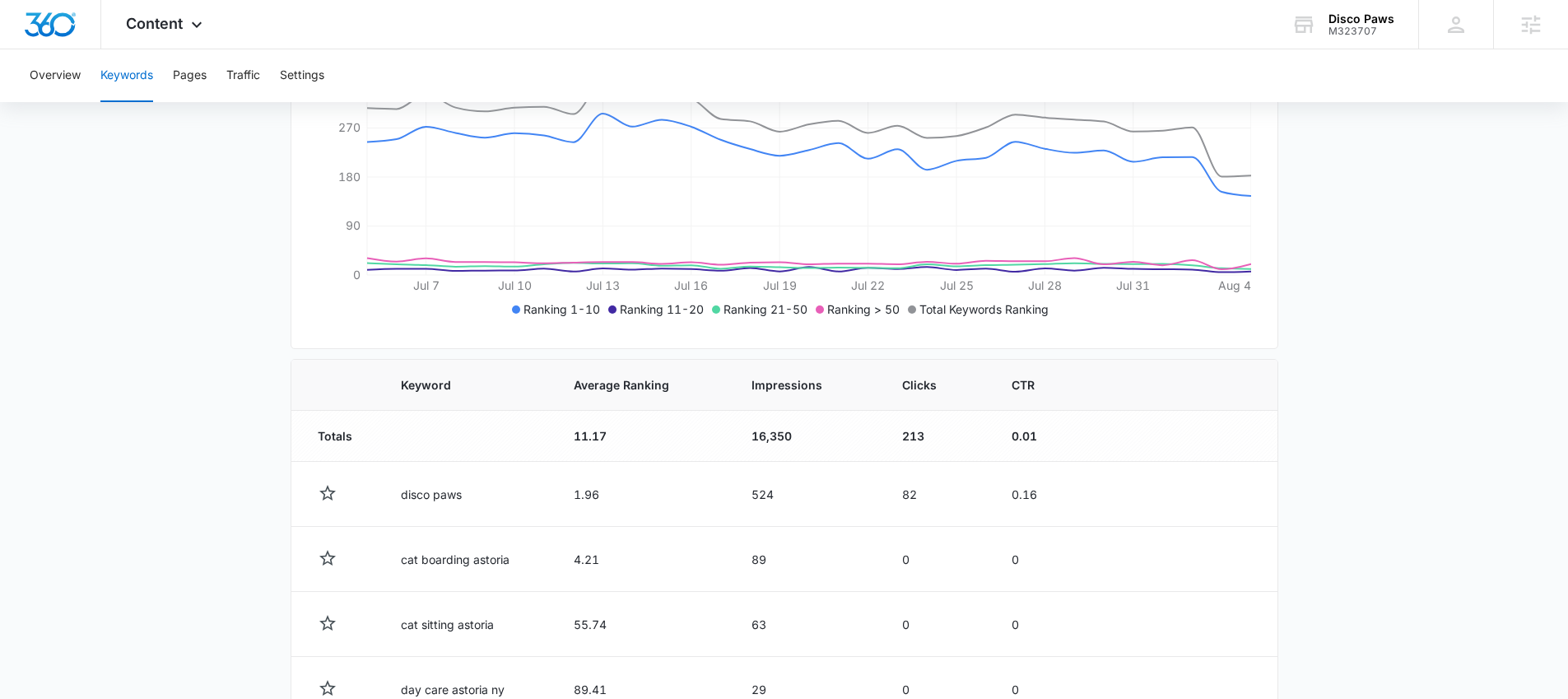 scroll, scrollTop: 823, scrollLeft: 0, axis: vertical 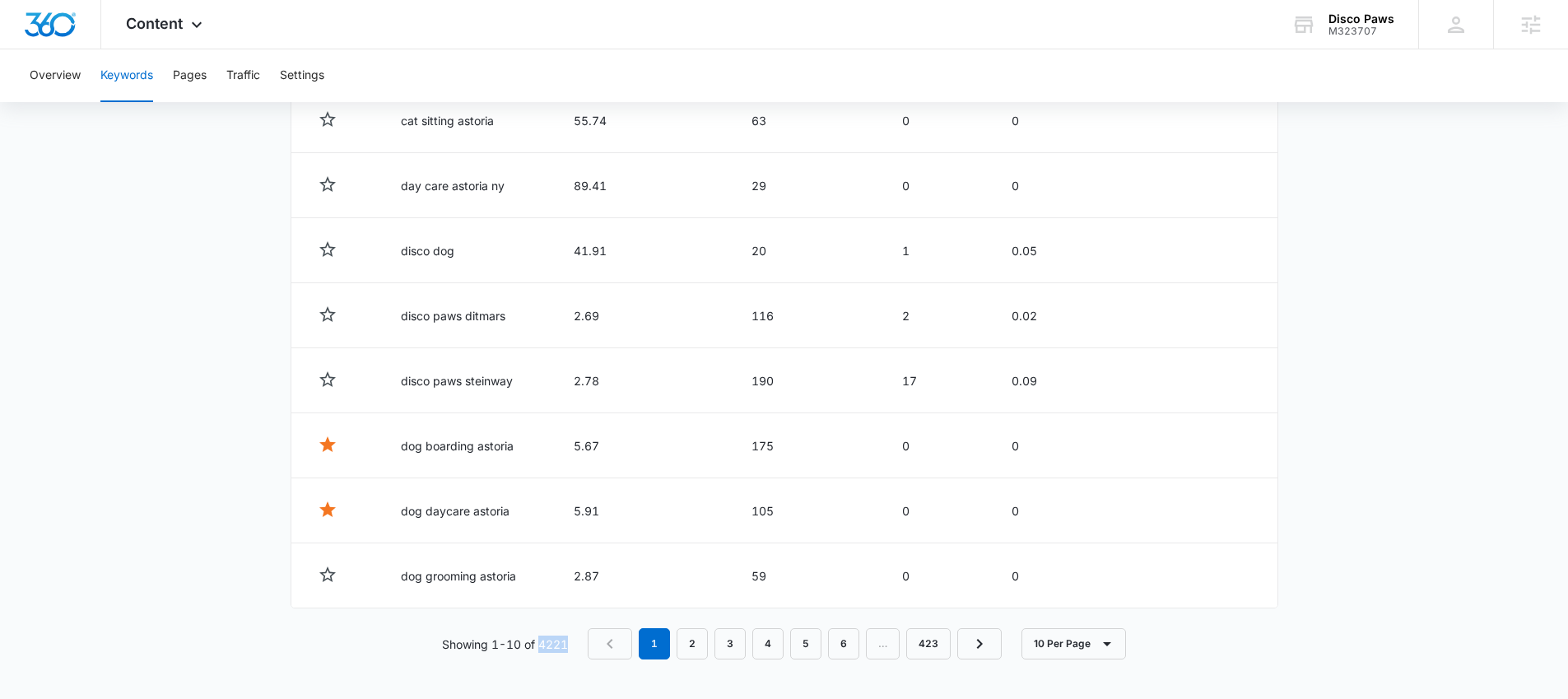 drag, startPoint x: 578, startPoint y: 648, endPoint x: 542, endPoint y: 644, distance: 36.221541 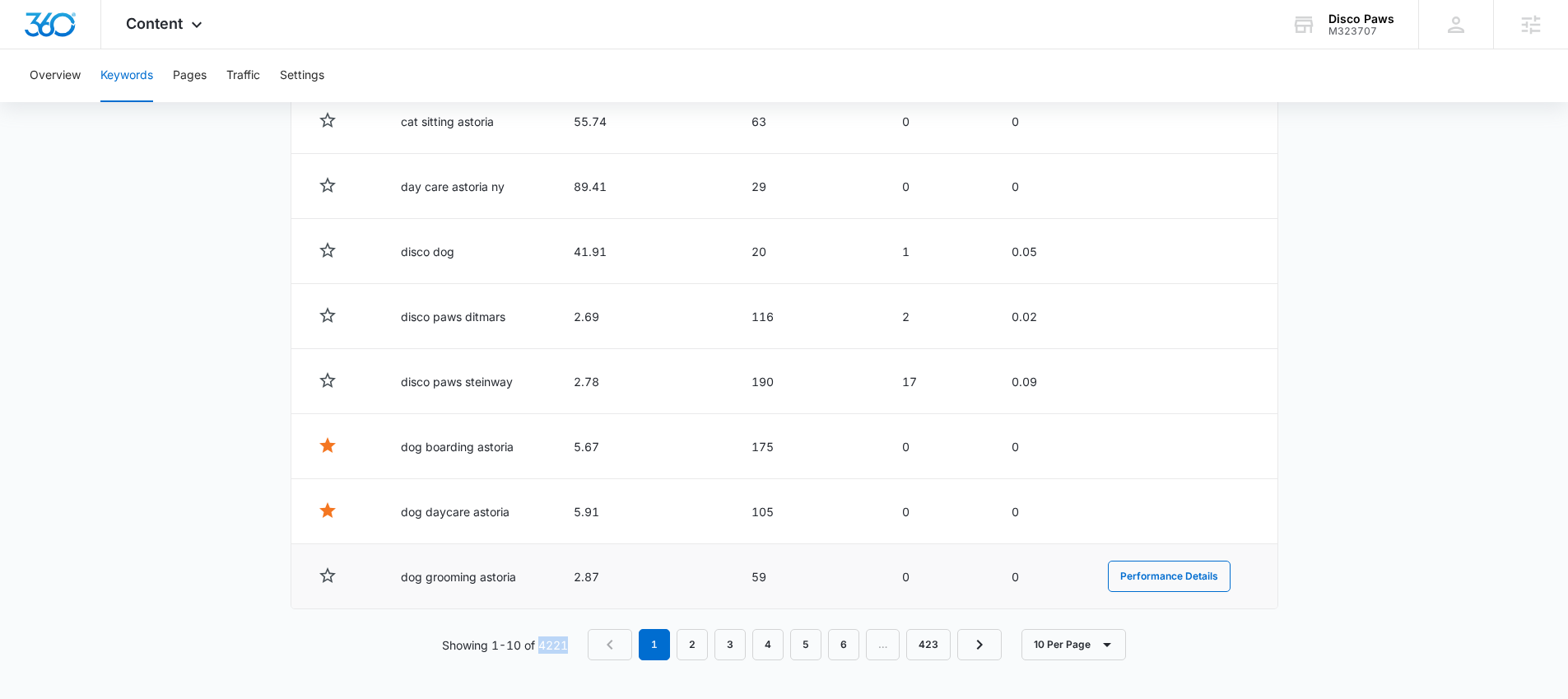 scroll, scrollTop: 823, scrollLeft: 0, axis: vertical 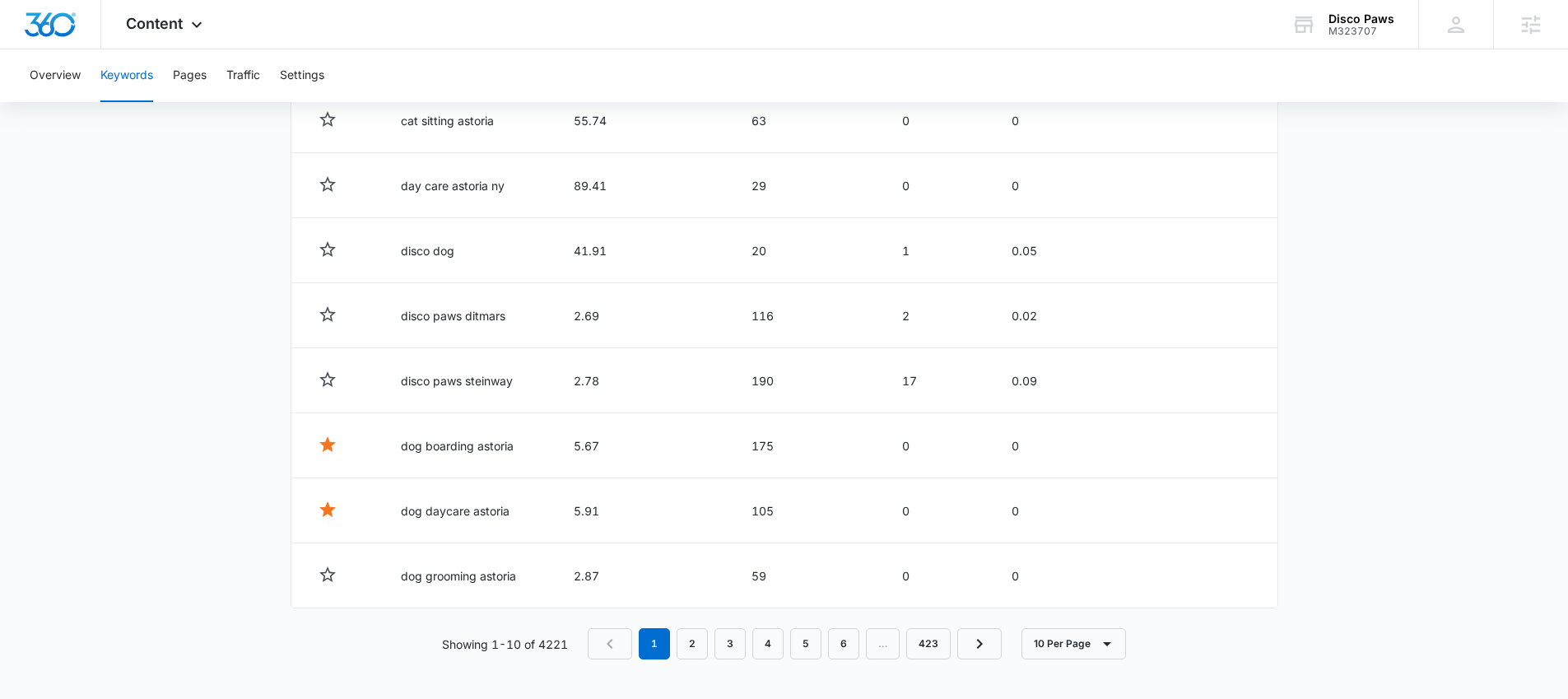 click on "Showing   1-10   of   4221 1 2 3 4 5 6 … 423 10   Per Page" at bounding box center [784, 644] 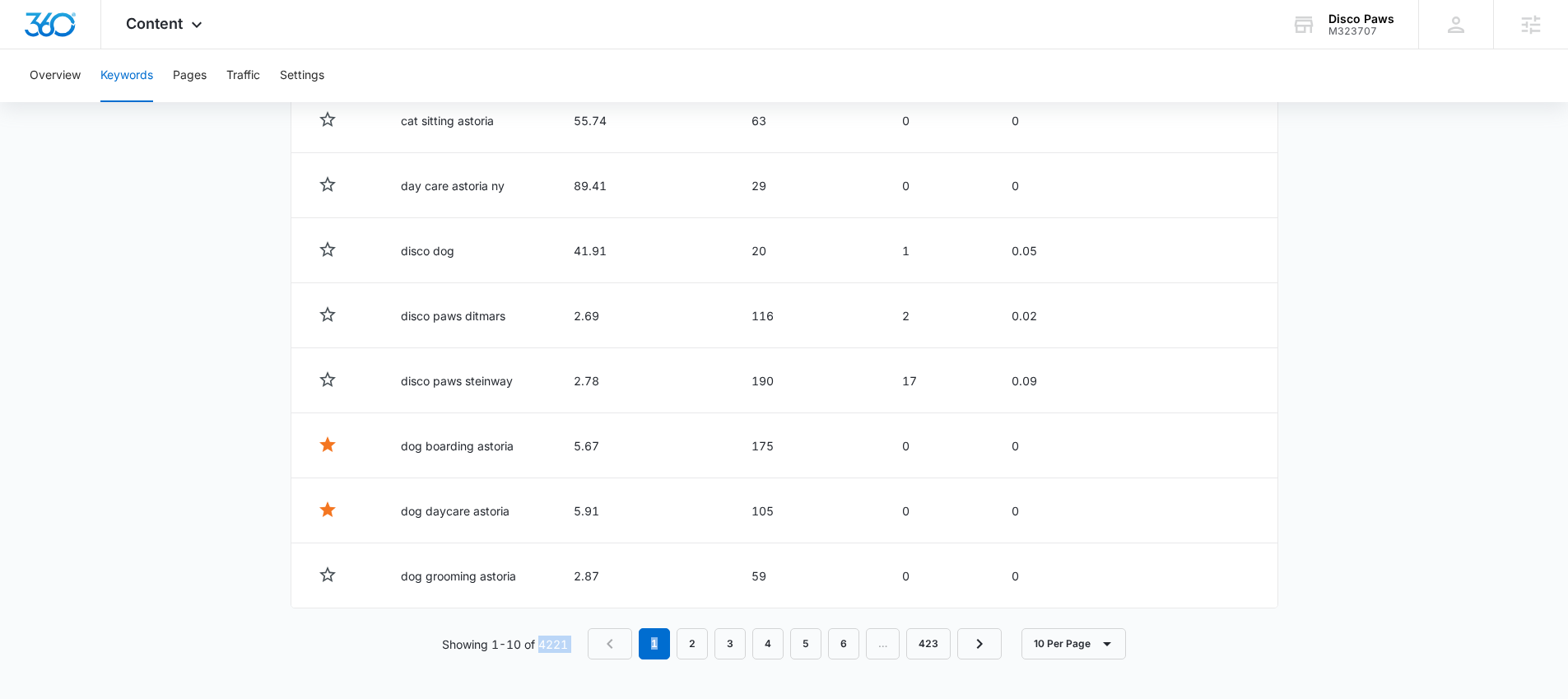drag, startPoint x: 579, startPoint y: 644, endPoint x: 552, endPoint y: 642, distance: 27.07397 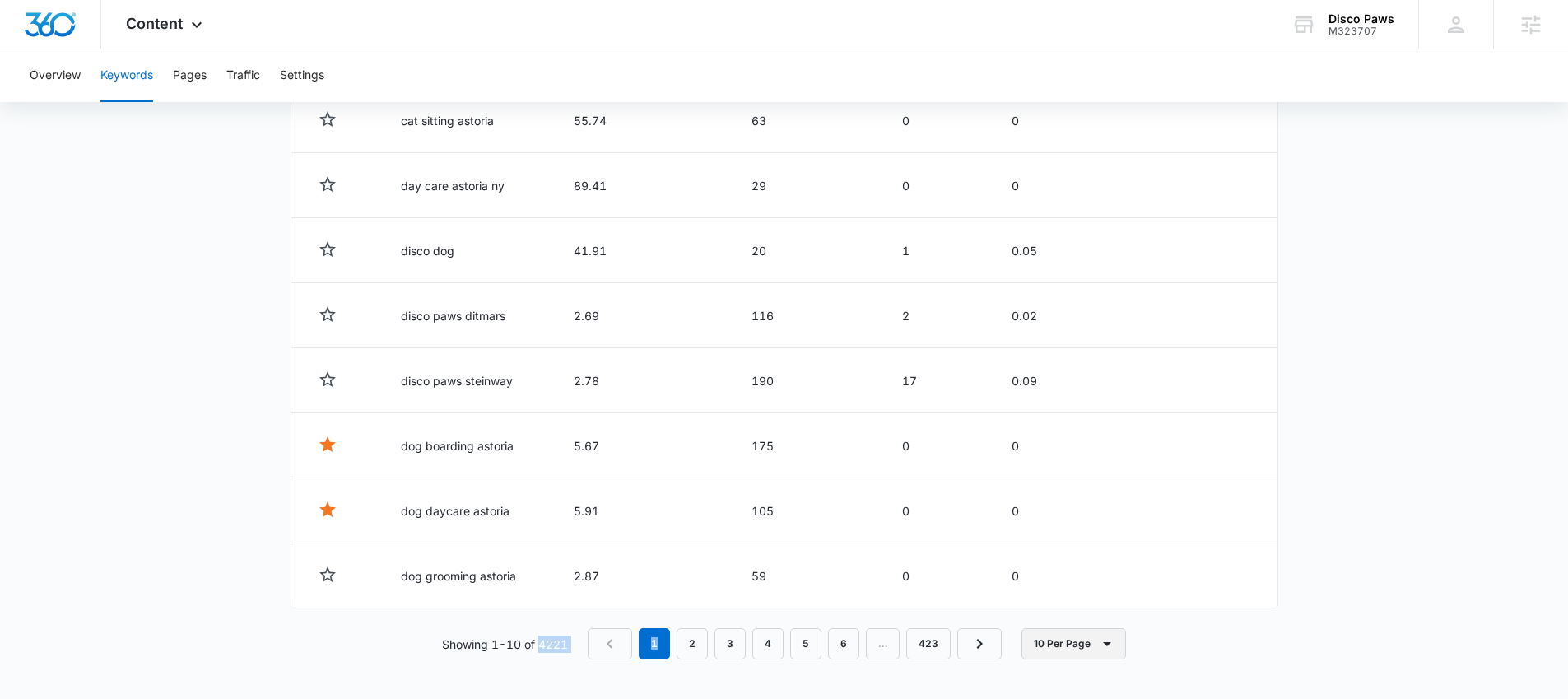 click on "10   Per Page" at bounding box center [1073, 644] 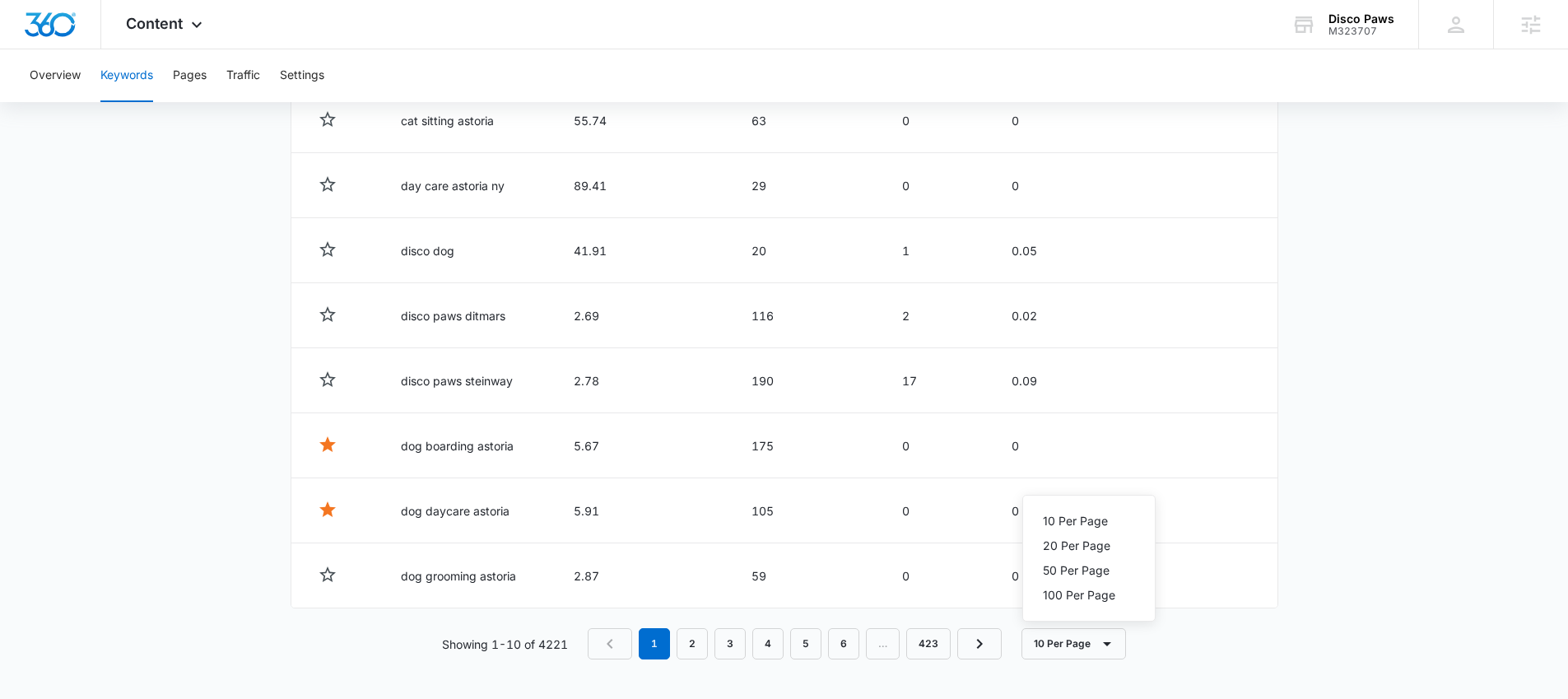 click on "Keywords Keywords are words used for search engine optimization (SEO). This report helps you to visualize how many keywords you have ranking by group. Get better keyword ranking over time and use them on your website pages to boost your search relevance. Filters 07/05/2025 08/04/2025 Jul 2025 Su Mo Tu We Th Fr Sa 29 30 1 2 3 4 5 6 7 8 9 10 11 12 13 14 15 16 17 18 19 20 21 22 23 24 25 26 27 28 29 30 31 1 2 3 4 5 6 7 8 9 Aug 2025 Su Mo Tu We Th Fr Sa 27 28 29 30 31 1 2 3 4 5 6 7 8 9 10 11 12 13 14 15 16 17 18 19 20 21 22 23 24 25 26 27 28 29 30 31 1 2 3 4 5 6 Last  Week Last 2 Weeks Last 30 Days Last 60 Days Last 90 Days Last 180 Days Month to Date Year to Date Organic Keyword Ranking Jul 7 Jul 10 Jul 13 Jul 16 Jul 19 Jul 22 Jul 25 Jul 28 Jul 31 Aug 4 0 90 180 270 360 Ranking 1-10 Ranking 11-20 Ranking 21-50 Ranking > 50 Total Keywords Ranking   Keyword Average Ranking Impressions Clicks CTR Totals 11.17 16,350 213 0.01 disco paws 1.96 524 82 0.16 Performance Details cat boarding astoria 4.21 89 0 0 55.74 63 0" at bounding box center (784, 15) 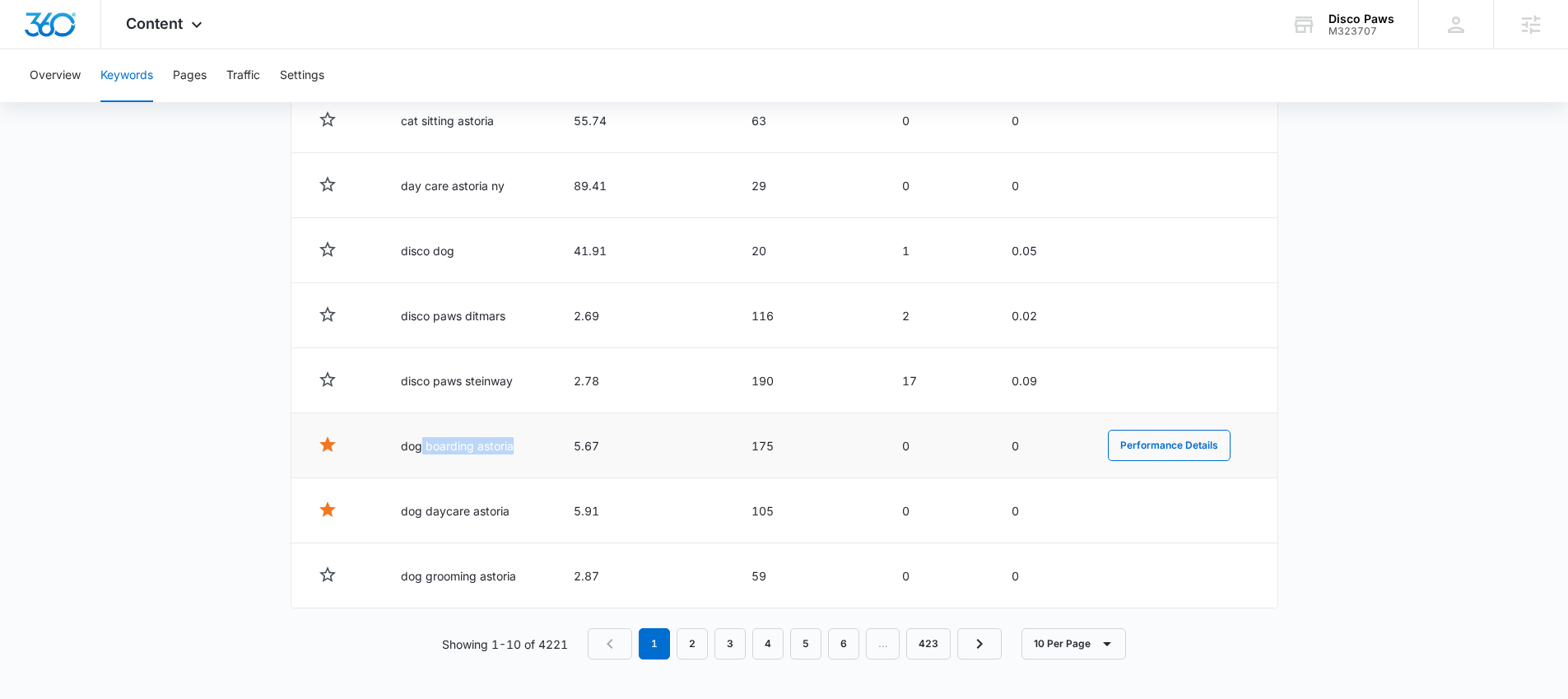 drag, startPoint x: 533, startPoint y: 451, endPoint x: 418, endPoint y: 444, distance: 115.21285 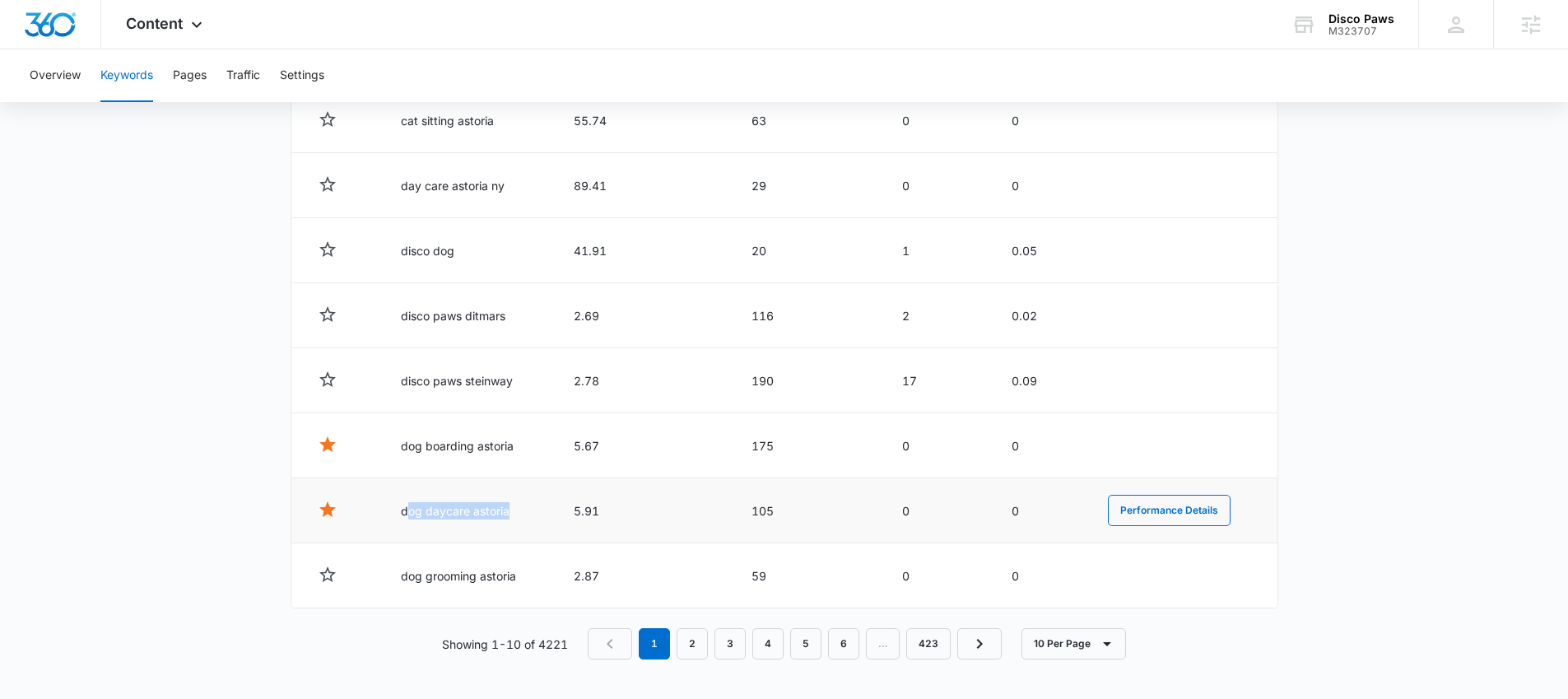 drag, startPoint x: 516, startPoint y: 522, endPoint x: 437, endPoint y: 508, distance: 80.23092 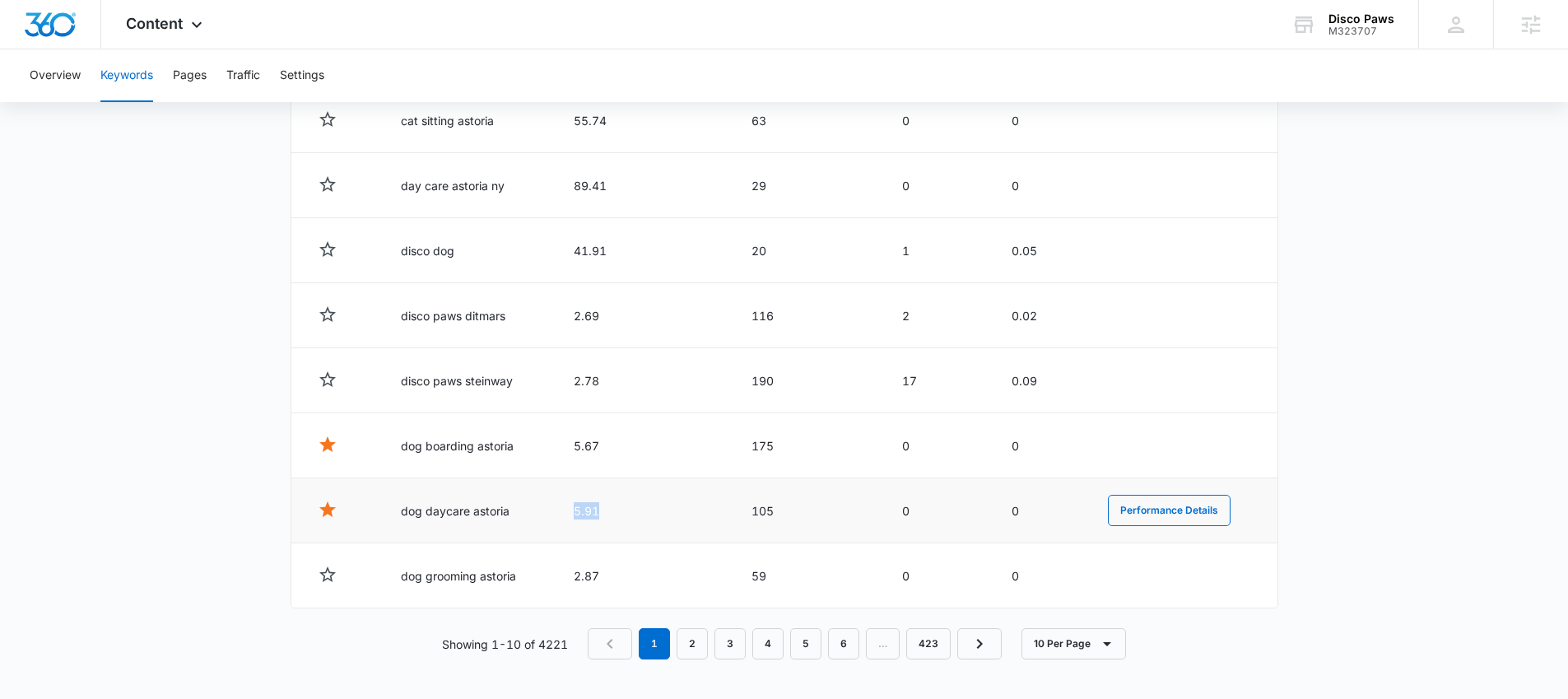 drag, startPoint x: 600, startPoint y: 513, endPoint x: 564, endPoint y: 506, distance: 36.67424 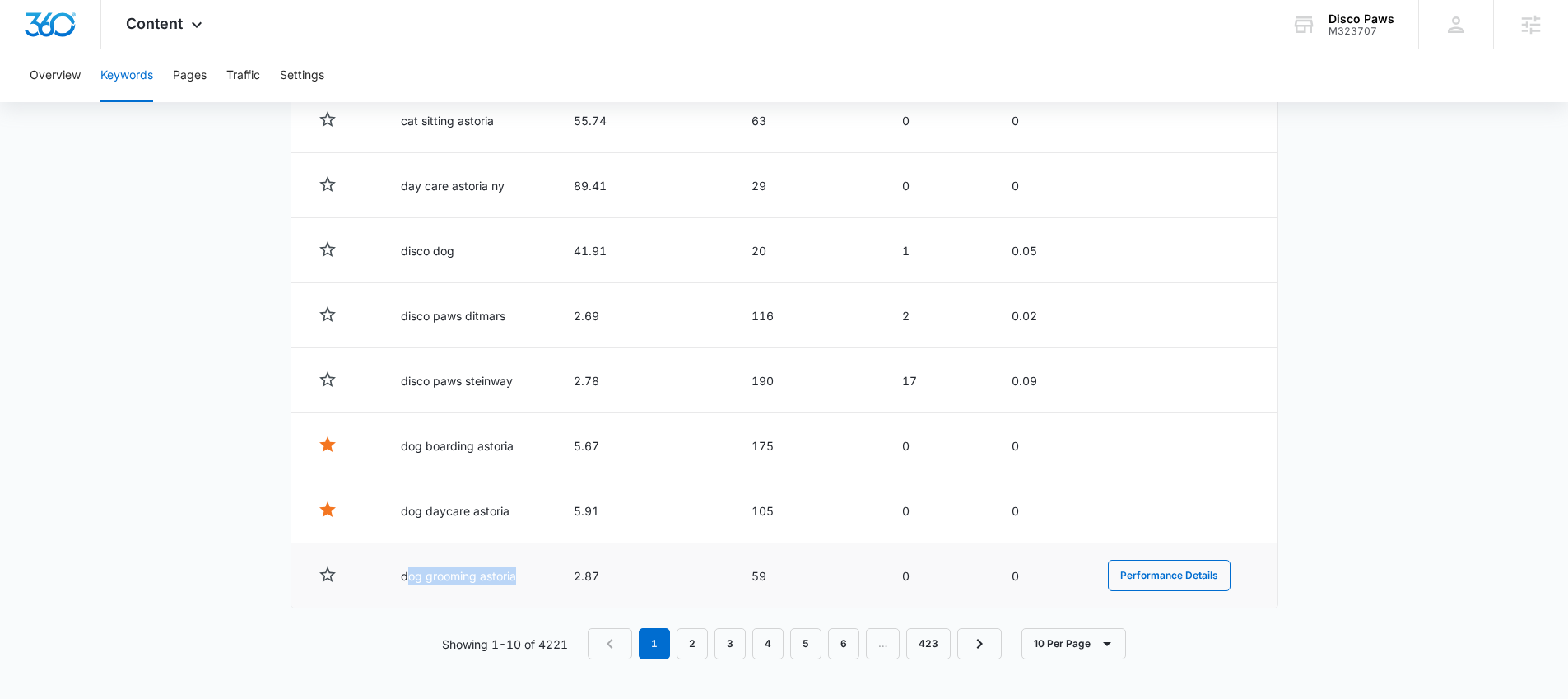 drag, startPoint x: 535, startPoint y: 574, endPoint x: 406, endPoint y: 574, distance: 129 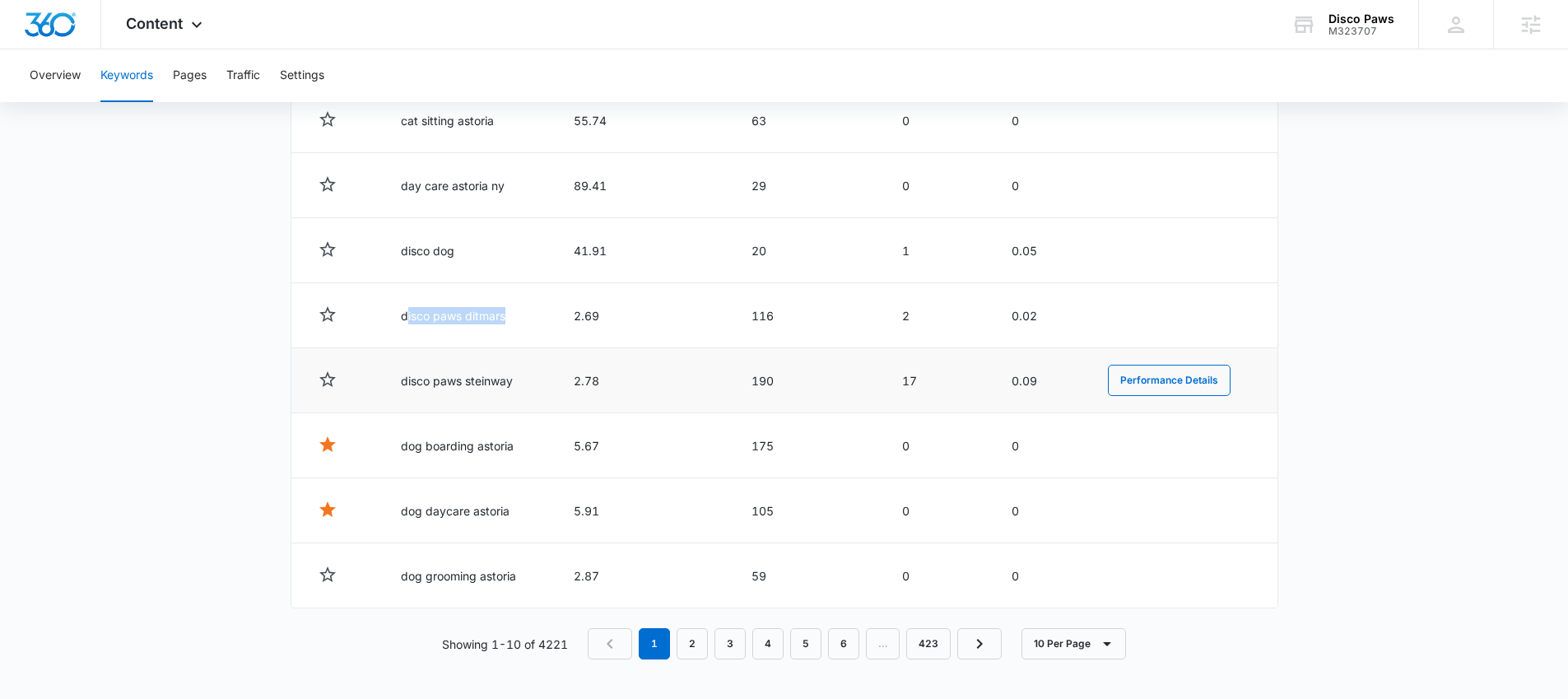 drag, startPoint x: 469, startPoint y: 315, endPoint x: 486, endPoint y: 352, distance: 40.71855 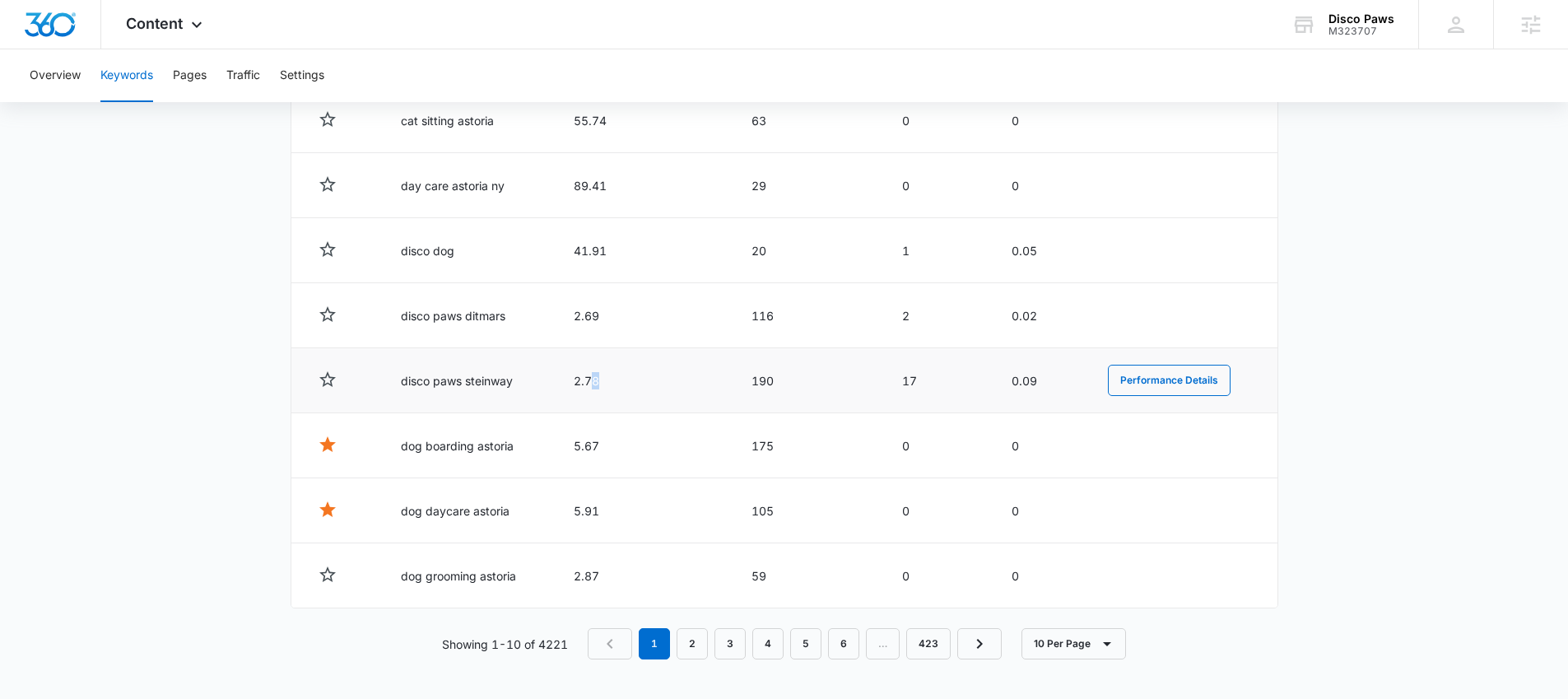 drag, startPoint x: 611, startPoint y: 384, endPoint x: 597, endPoint y: 383, distance: 14.035669 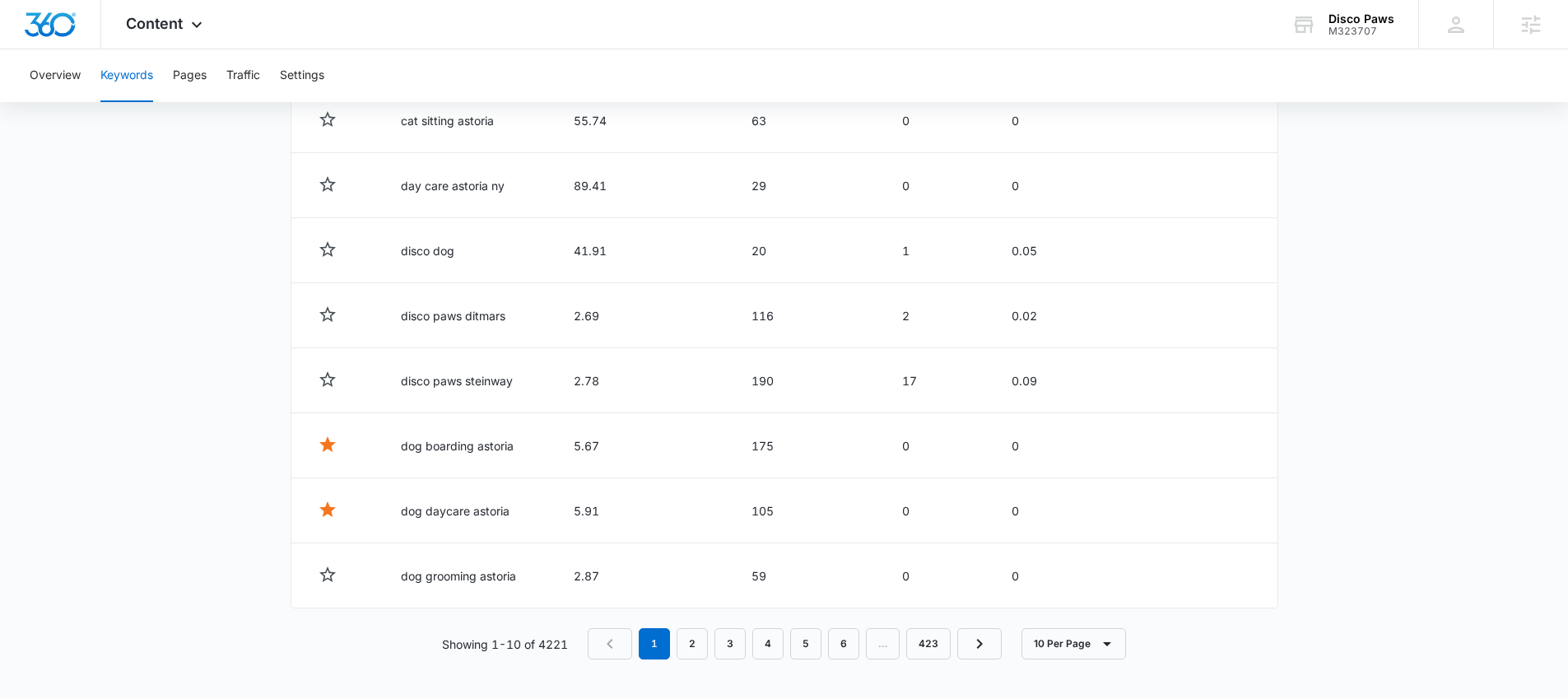 drag, startPoint x: 254, startPoint y: 415, endPoint x: 256, endPoint y: 426, distance: 11.1803399 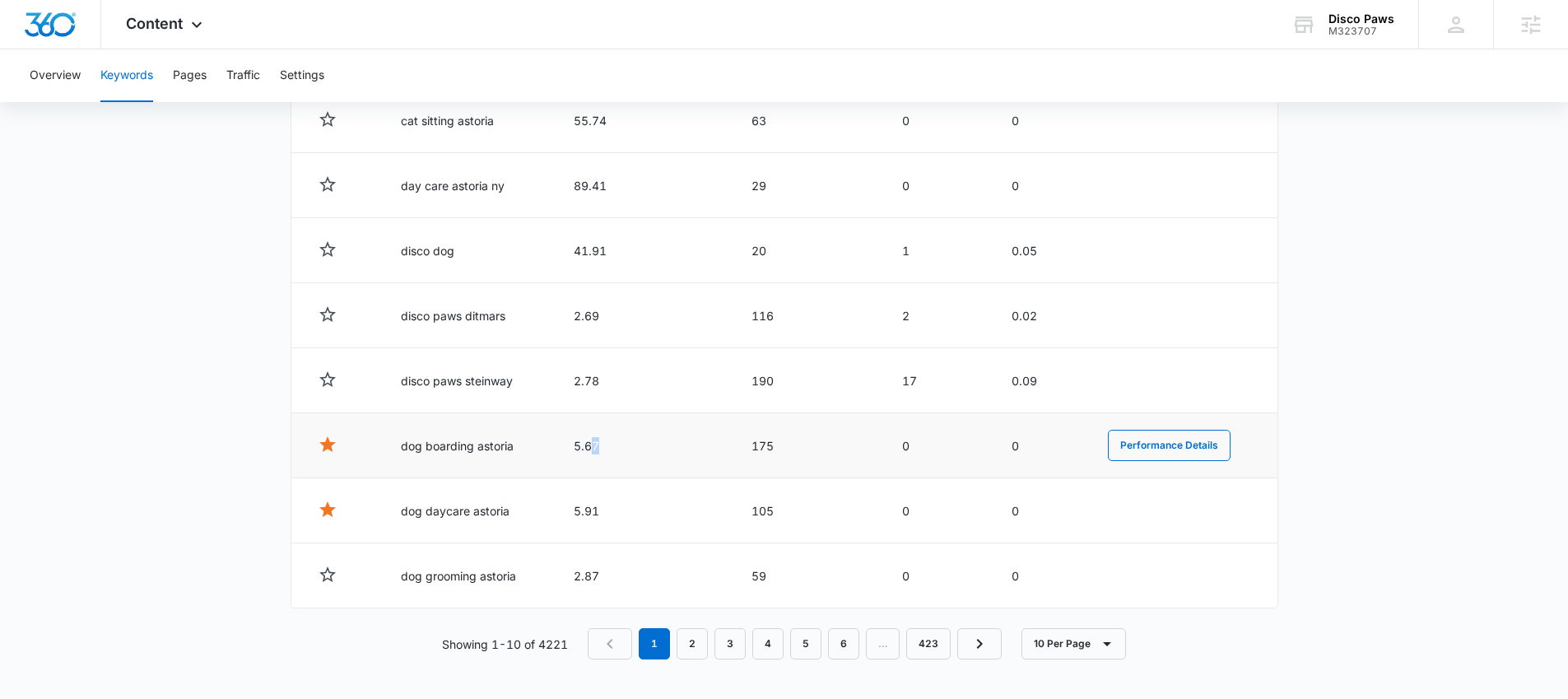 drag, startPoint x: 636, startPoint y: 438, endPoint x: 582, endPoint y: 457, distance: 57.24509 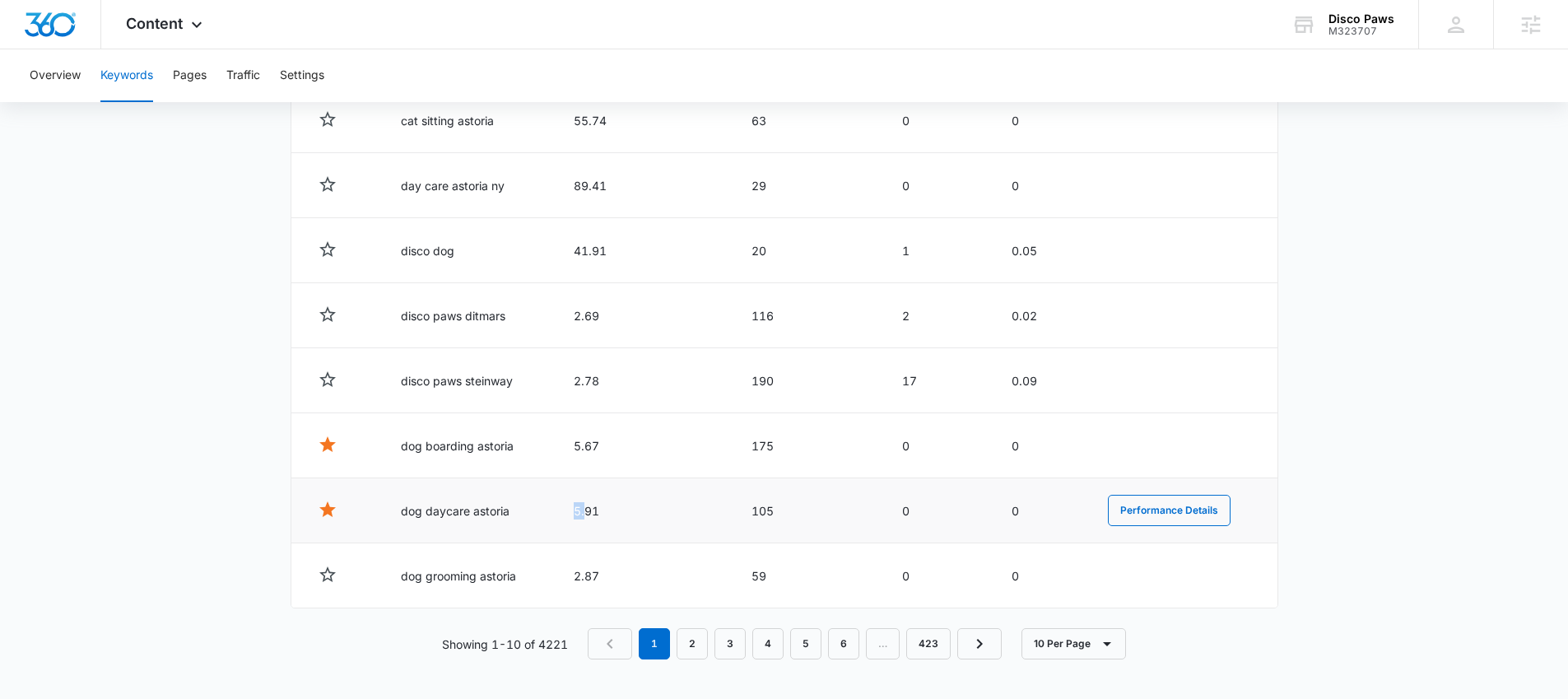 drag, startPoint x: 619, startPoint y: 499, endPoint x: 584, endPoint y: 506, distance: 35.693137 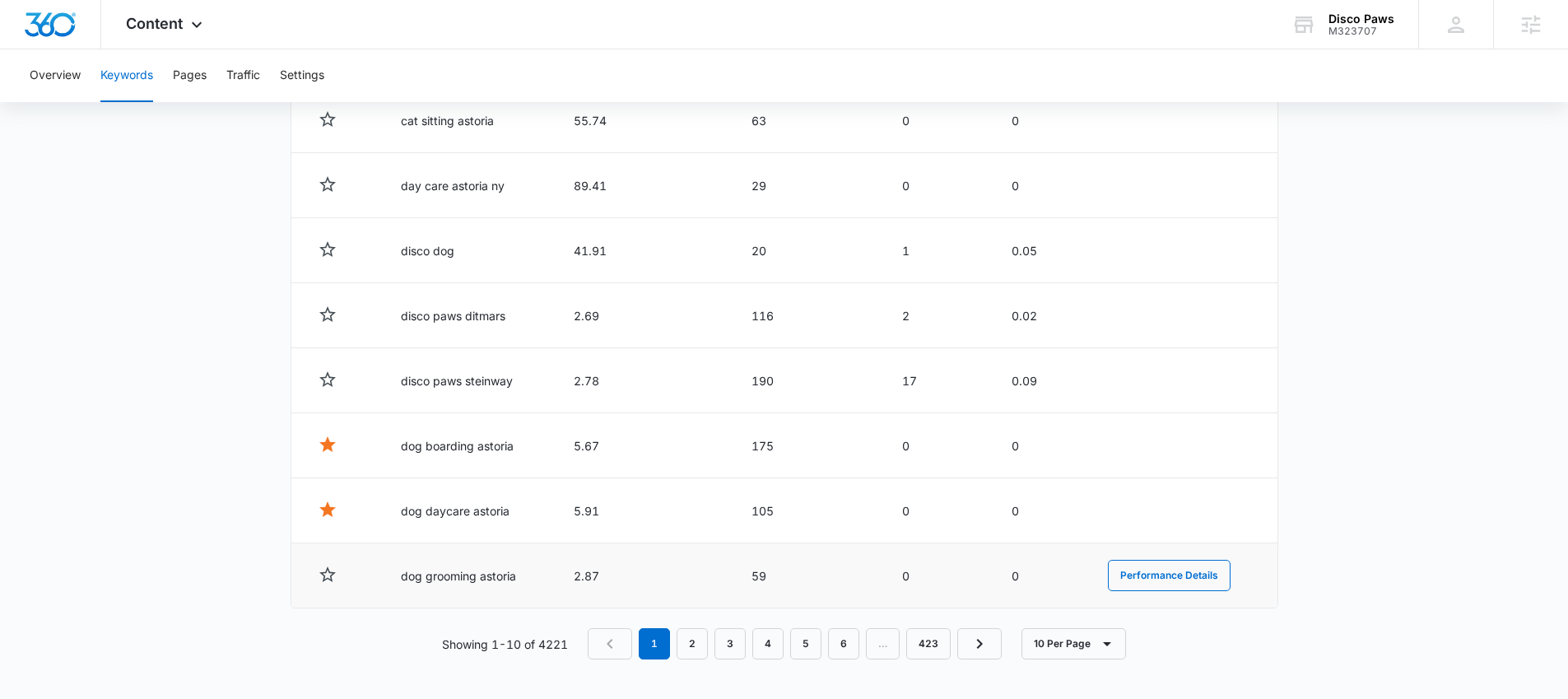 drag, startPoint x: 640, startPoint y: 567, endPoint x: 596, endPoint y: 571, distance: 44.18144 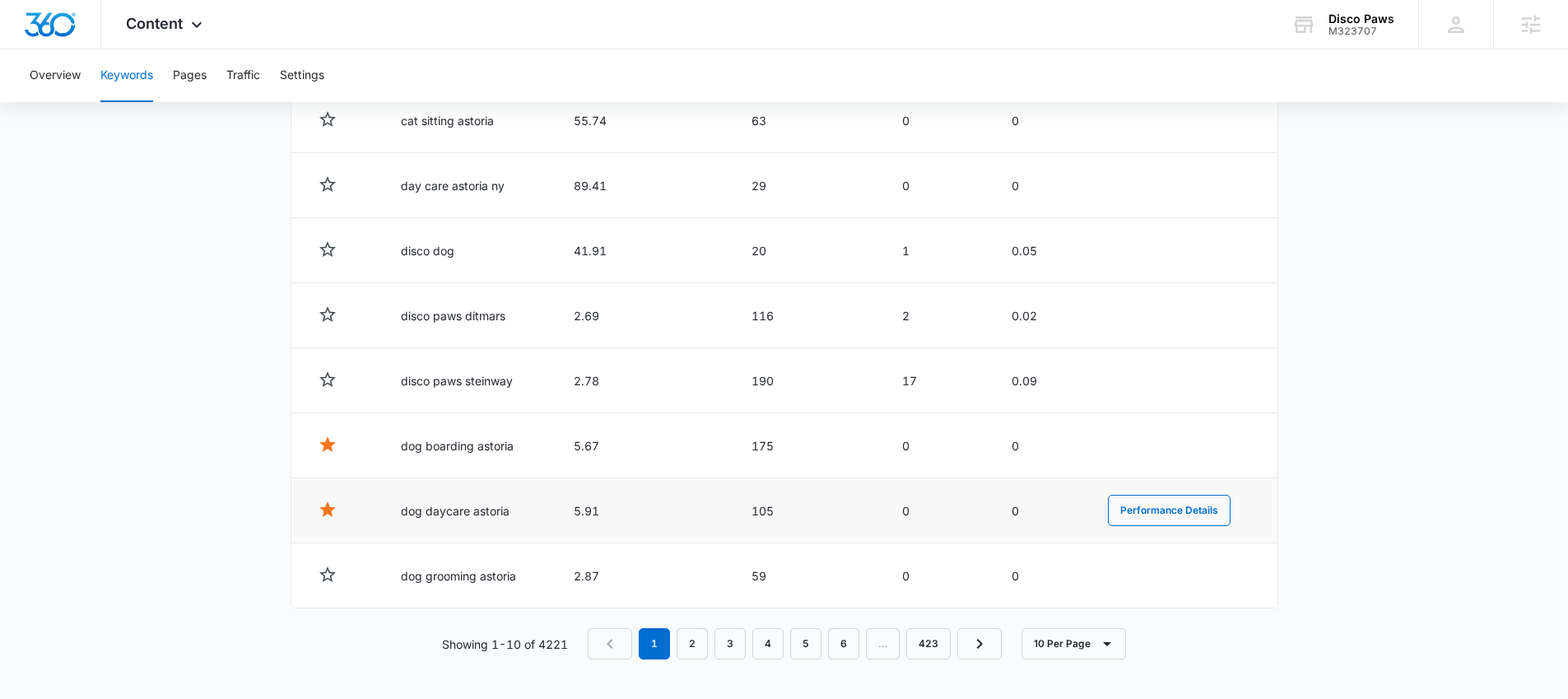 drag, startPoint x: 520, startPoint y: 518, endPoint x: 412, endPoint y: 513, distance: 108.11568 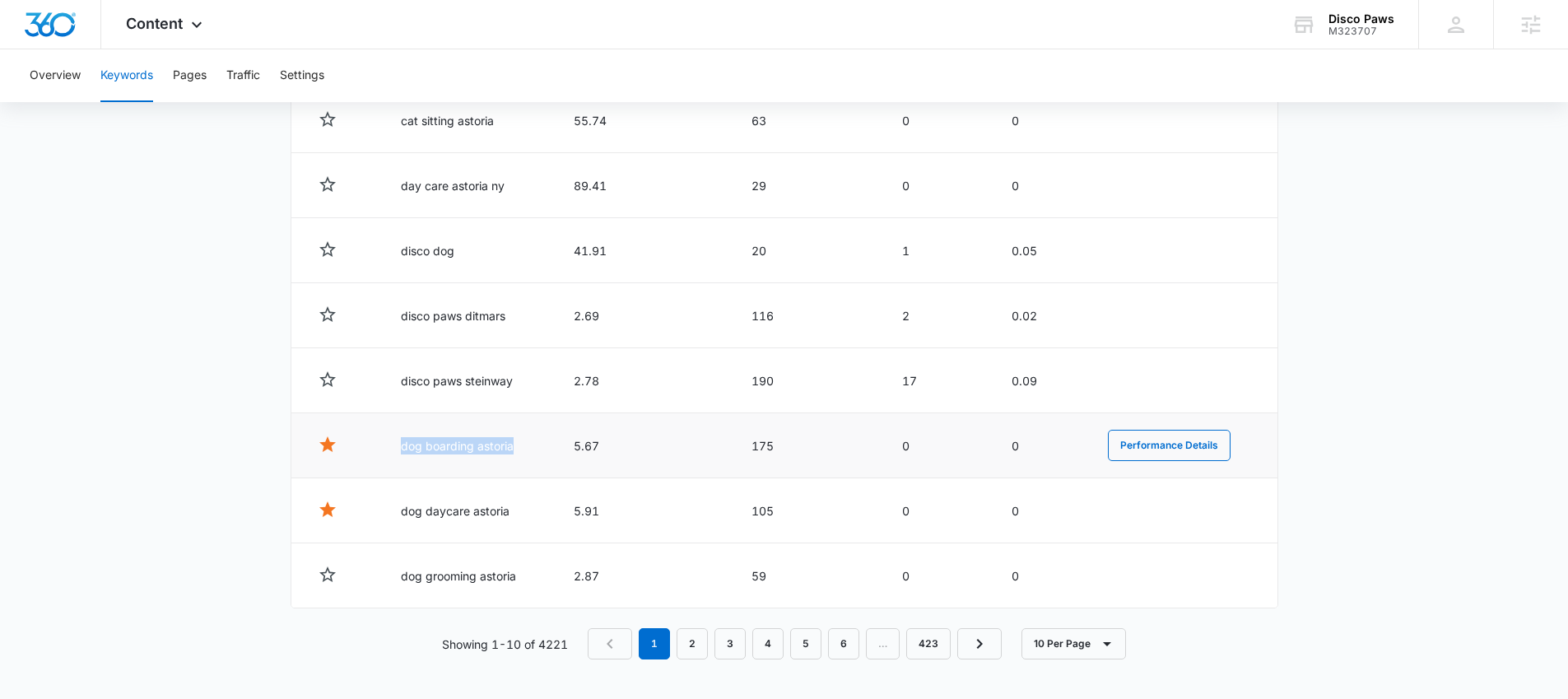 drag, startPoint x: 416, startPoint y: 449, endPoint x: 385, endPoint y: 444, distance: 31.40064 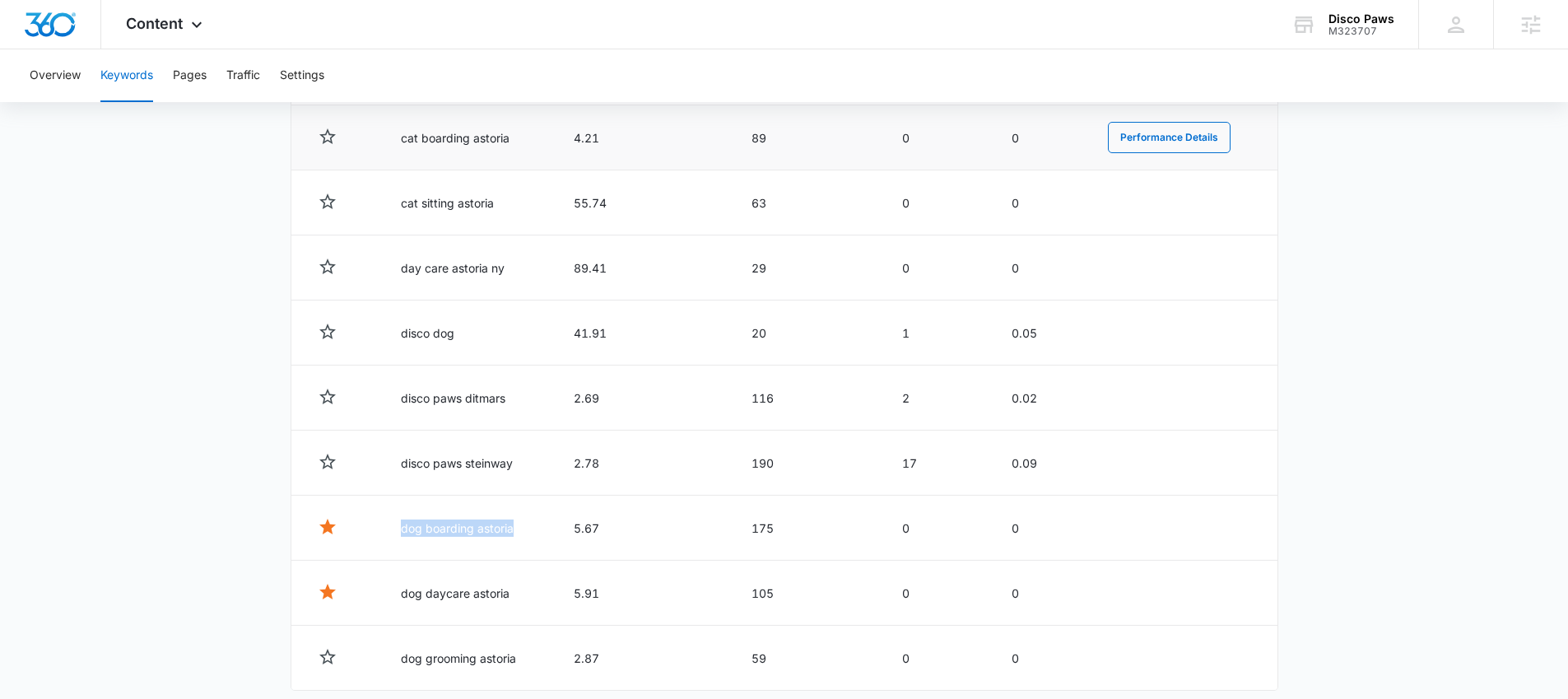 scroll, scrollTop: 755, scrollLeft: 0, axis: vertical 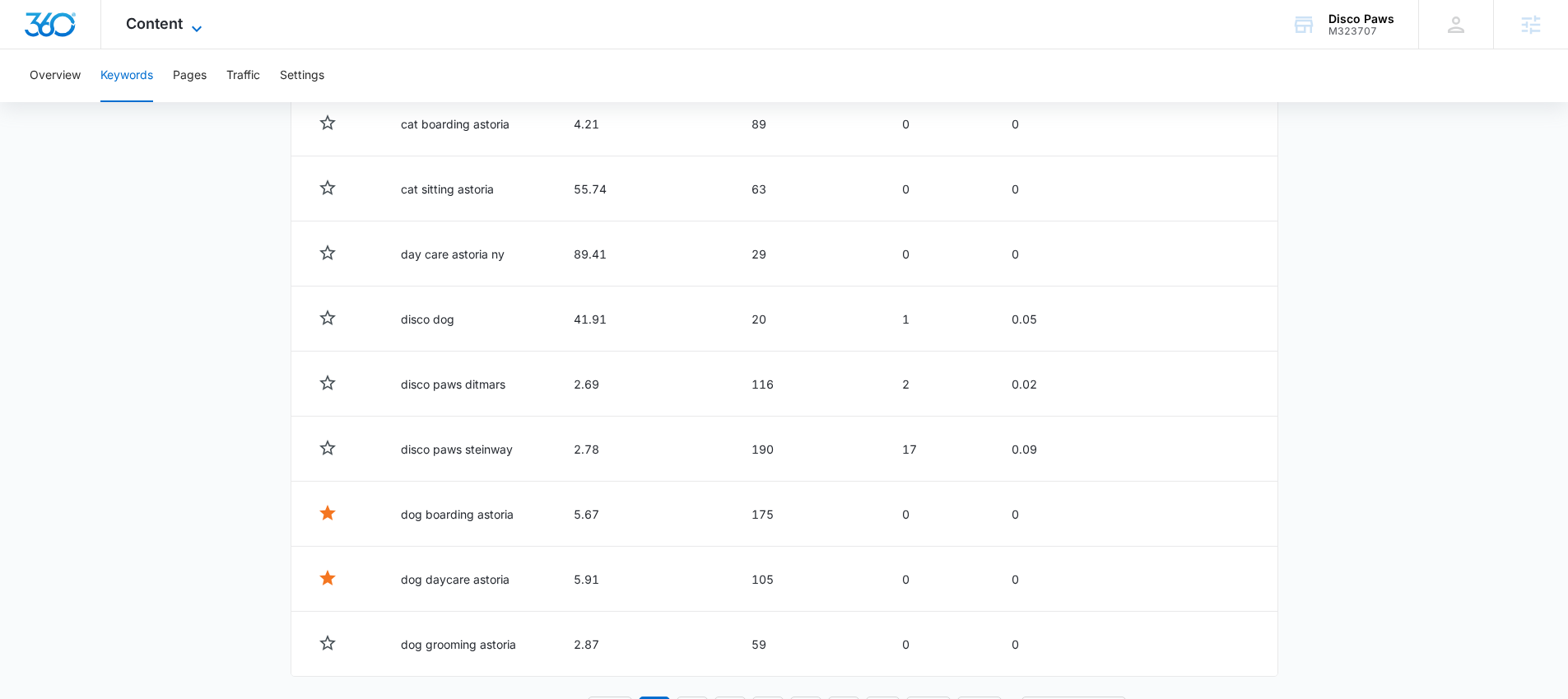 click 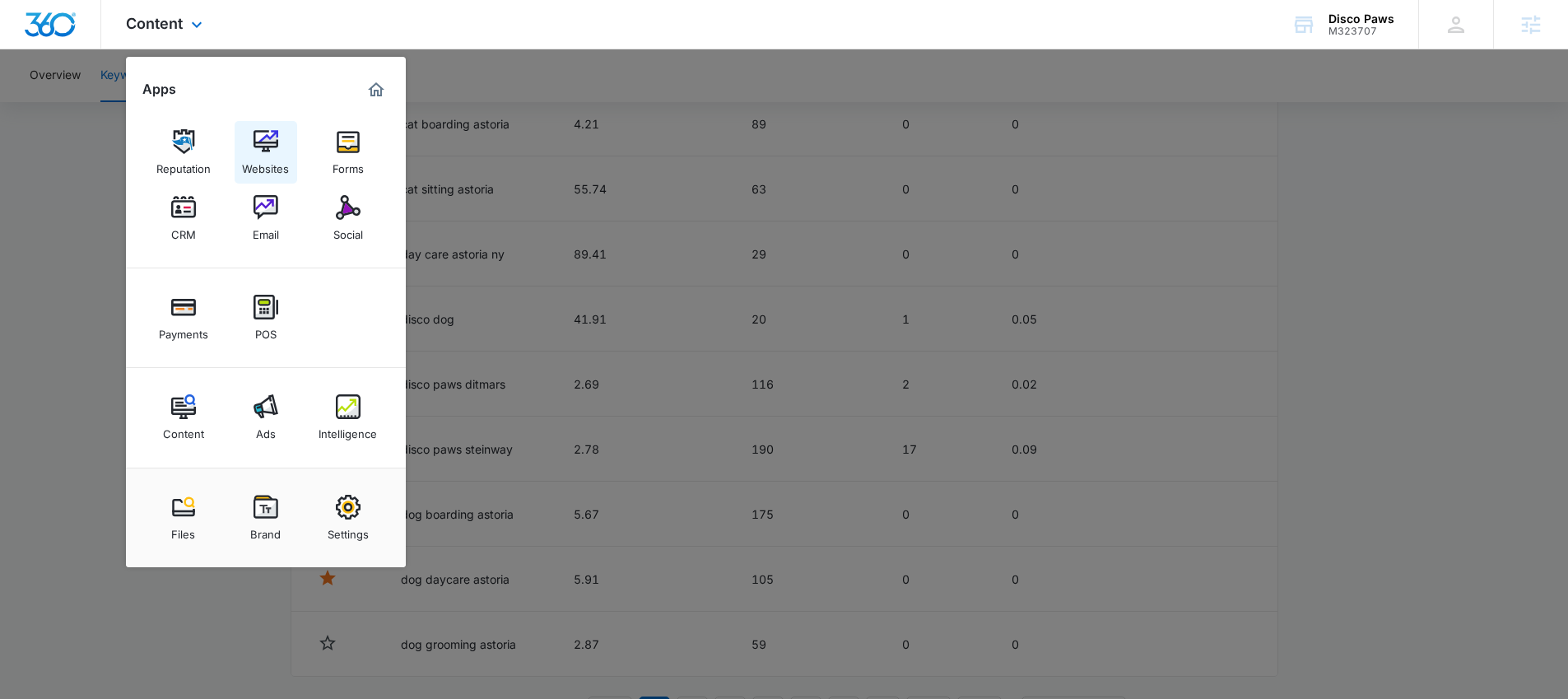 click at bounding box center [266, 142] 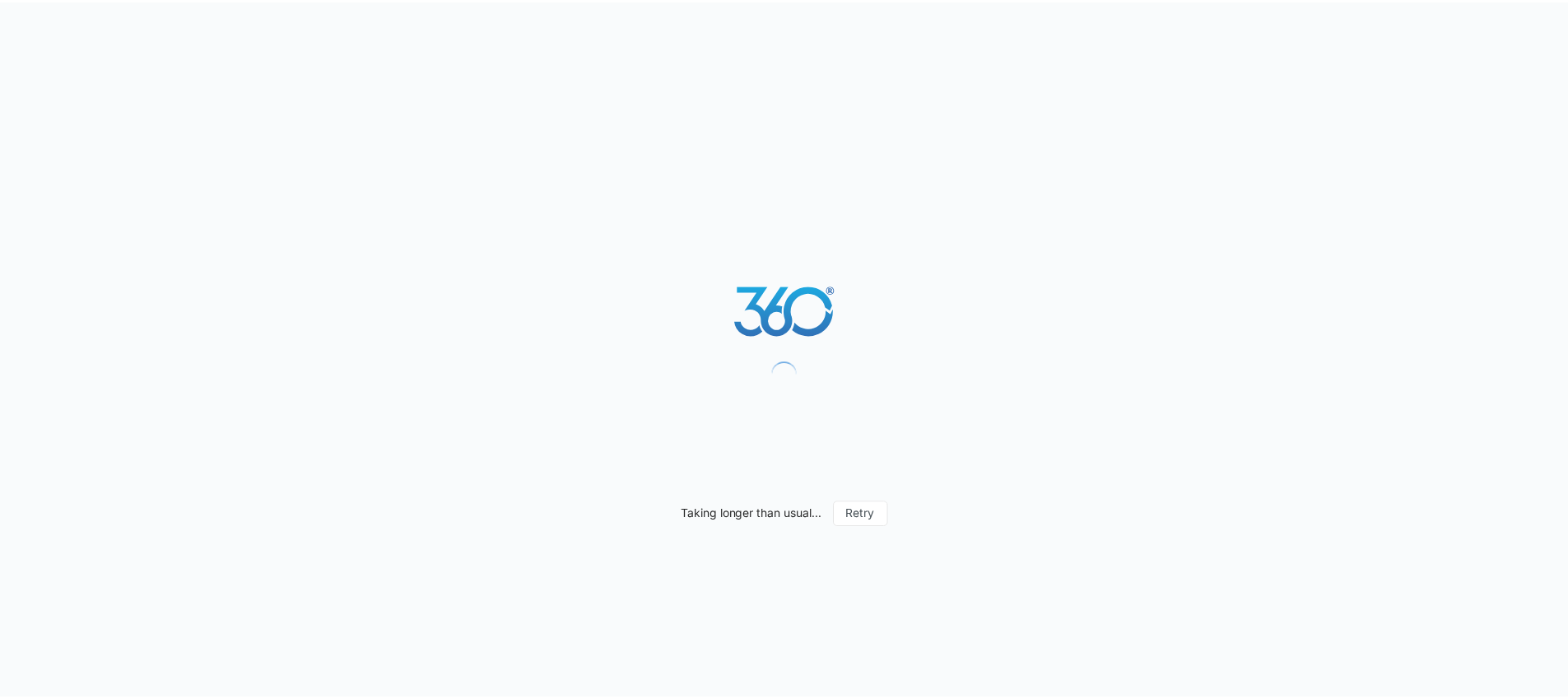 scroll, scrollTop: 0, scrollLeft: 0, axis: both 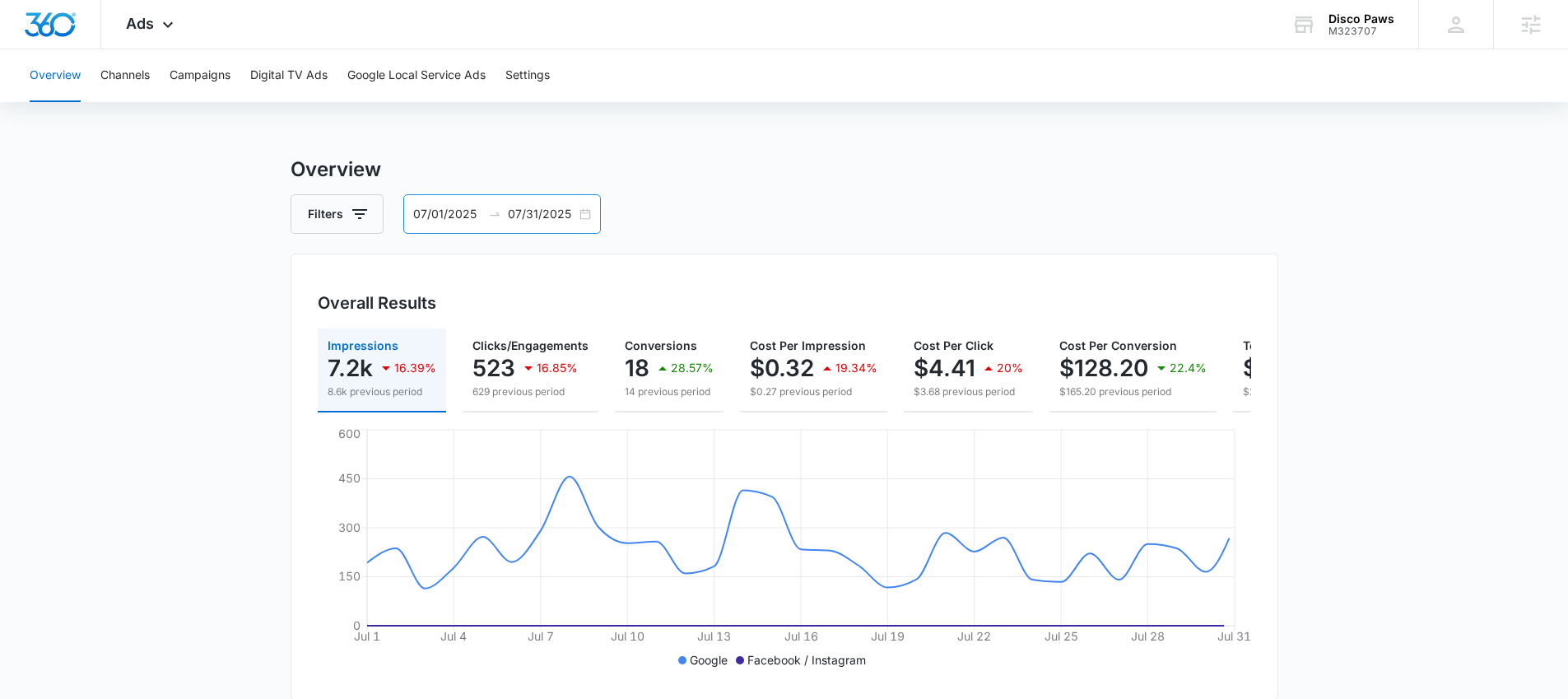 click on "07/01/2025 07/31/2025" at bounding box center (502, 214) 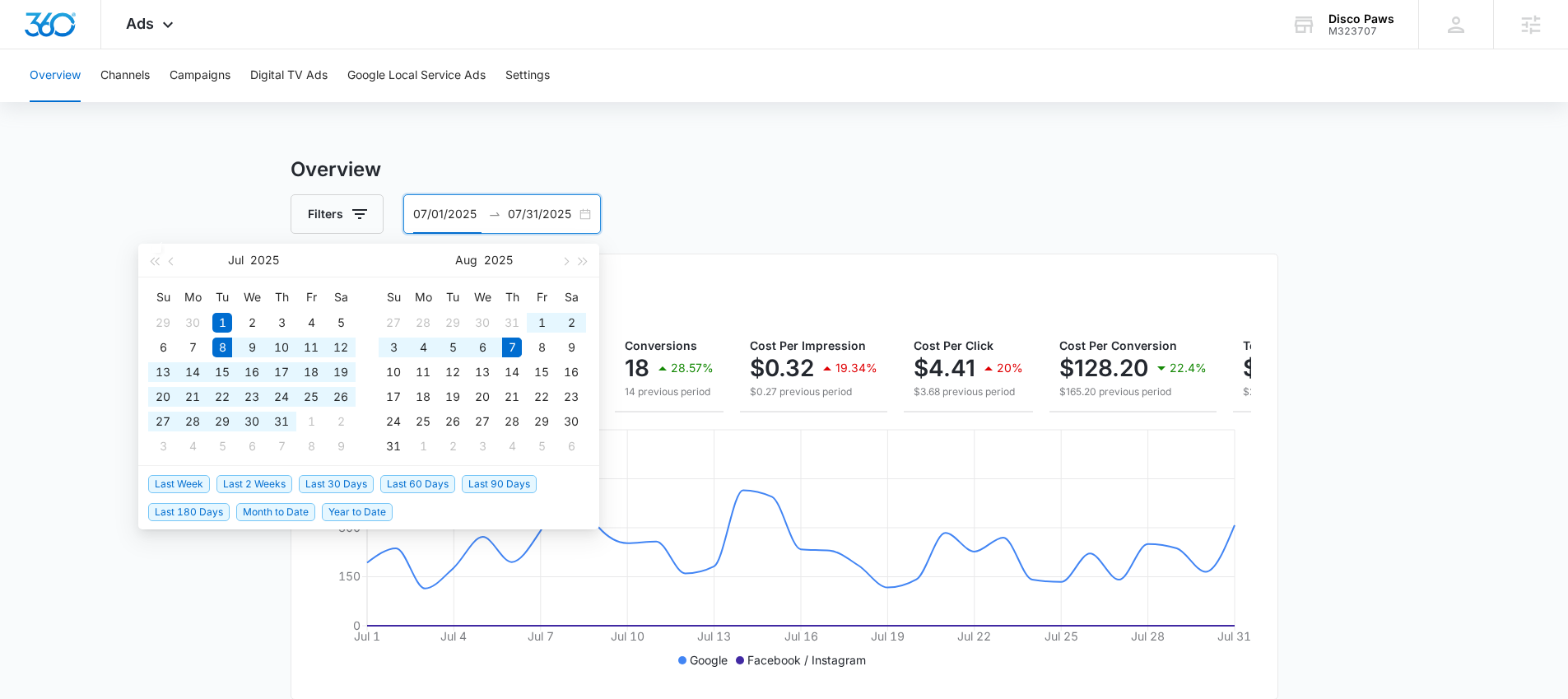 drag, startPoint x: 300, startPoint y: 487, endPoint x: 299, endPoint y: 380, distance: 107.00467 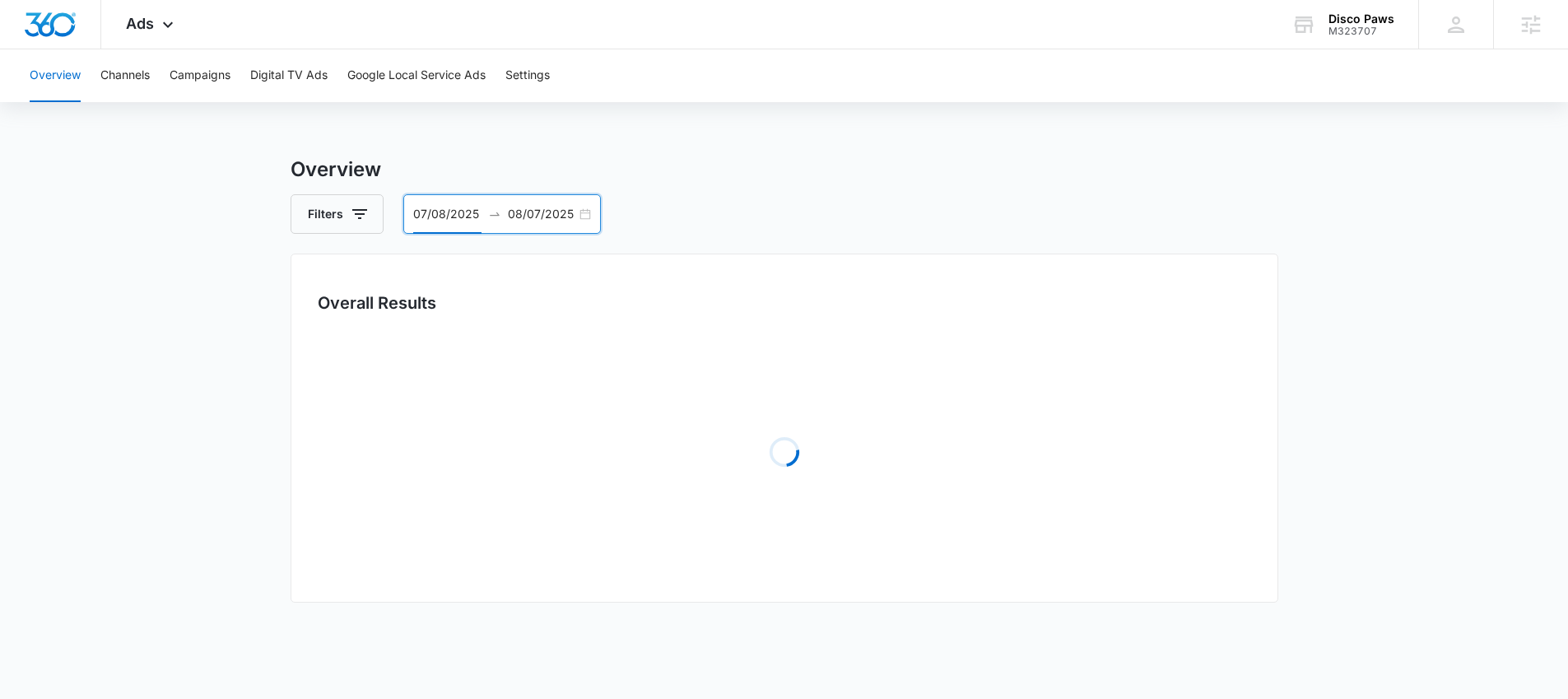 click on "Overview Channels Campaigns Digital TV Ads Google Local Service Ads Settings Overview Filters 07/08/2025 08/07/2025 Overall Results Loading Loading Loading Loading Spend Jul 2025 Su Mo Tu We Th Fr Sa 29 30 1 2 3 4 5 6 7 8 9 10 11 12 13 14 15 16 17 18 19 20 21 22 23 24 25 26 27 28 29 30 31 1 2 3 4 5 6 7 8 9 Aug 2025 Su Mo Tu We Th Fr Sa 27 28 29 30 31 1 2 3 4 5 6 7 8 9 10 11 12 13 14 15 16 17 18 19 20 21 22 23 24 25 26 27 28 29 30 31 1 2 3 4 5 6 Last  Week Last 2 Weeks Last 30 Days Last 60 Days Last 90 Days Last 180 Days Month to Date Year to Date" at bounding box center (784, 481) 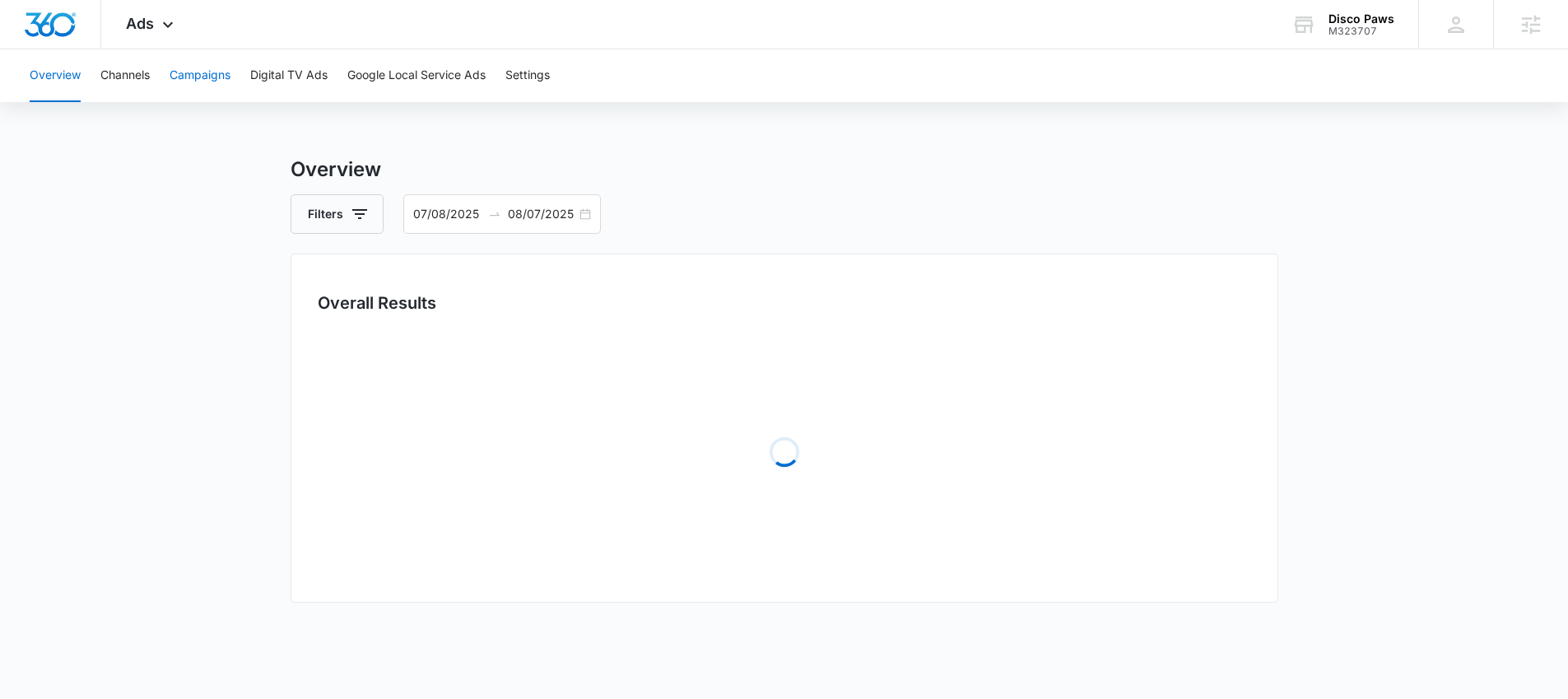 click on "Campaigns" at bounding box center (200, 76) 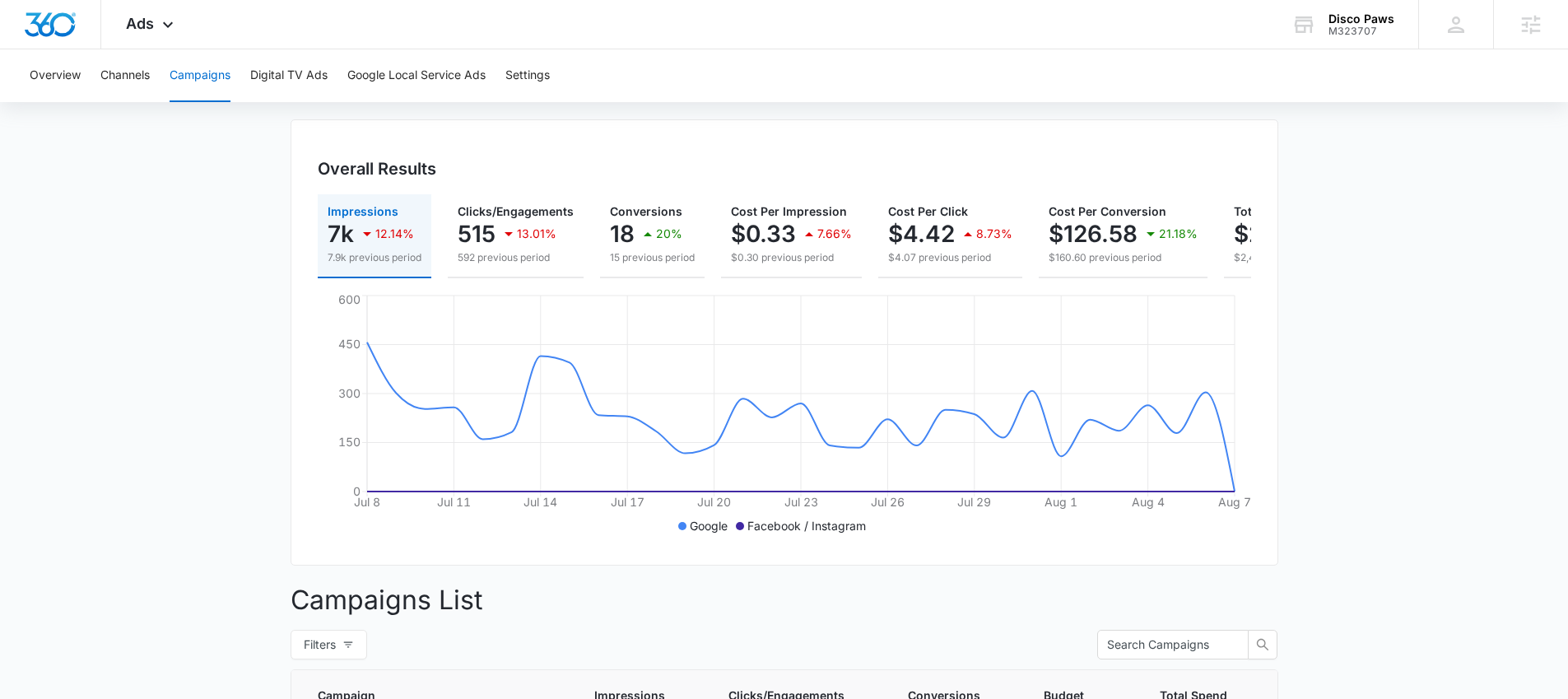 scroll, scrollTop: 136, scrollLeft: 0, axis: vertical 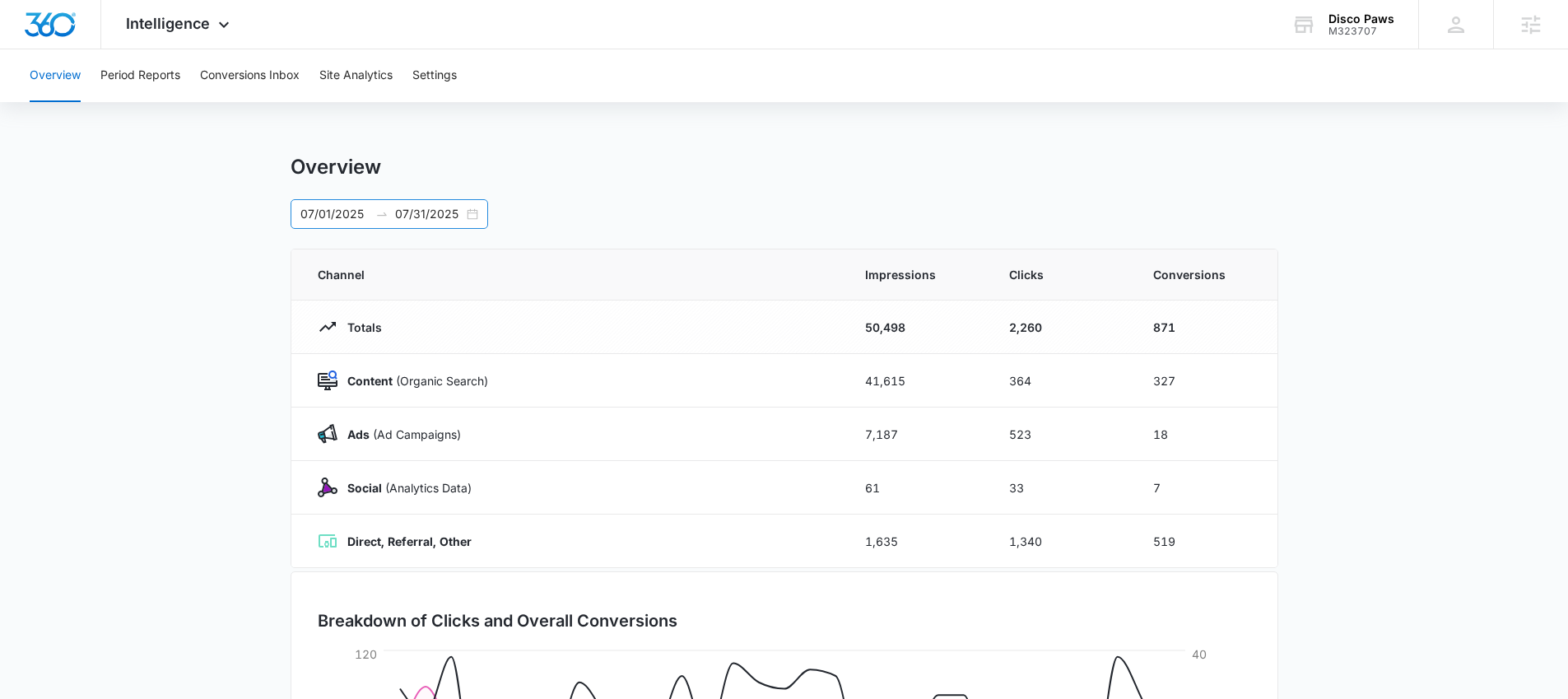 click on "07/31/2025" at bounding box center [429, 214] 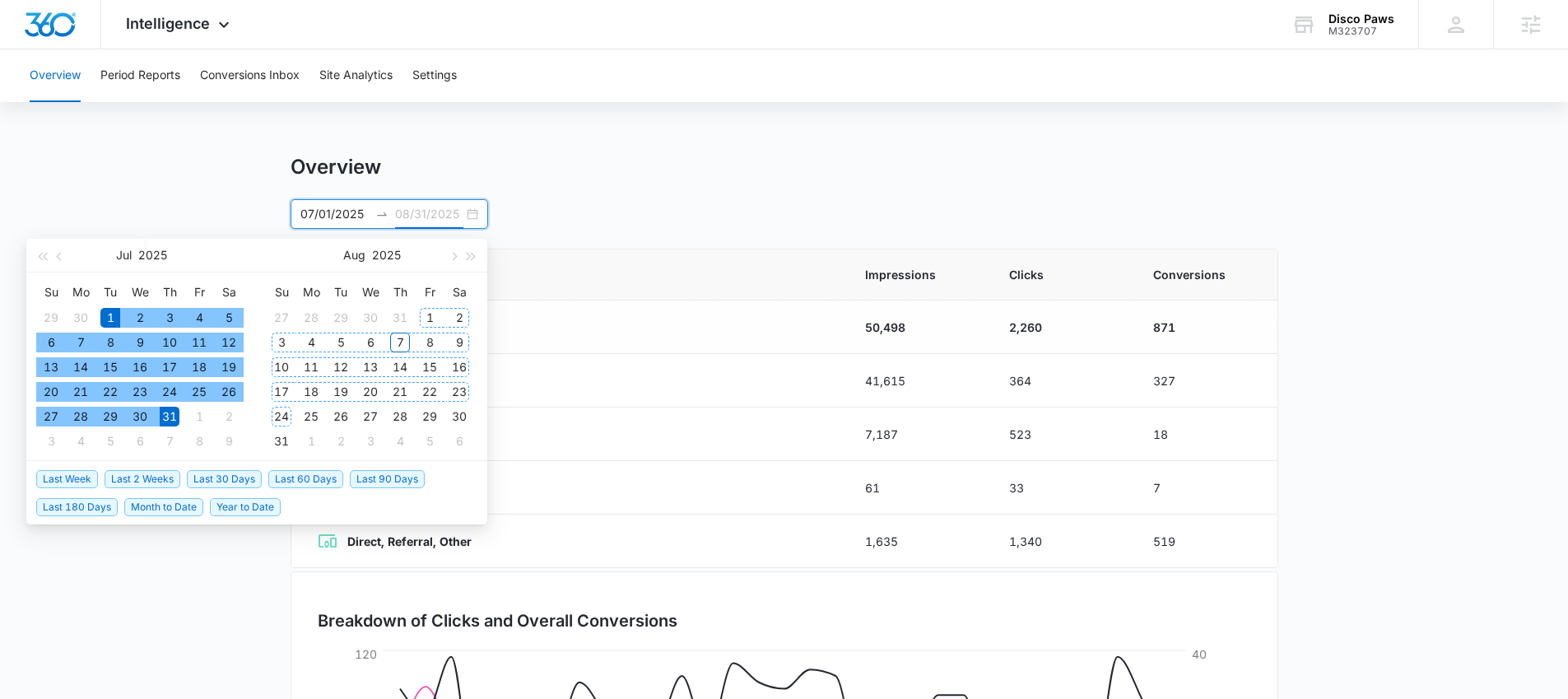type on "07/31/2025" 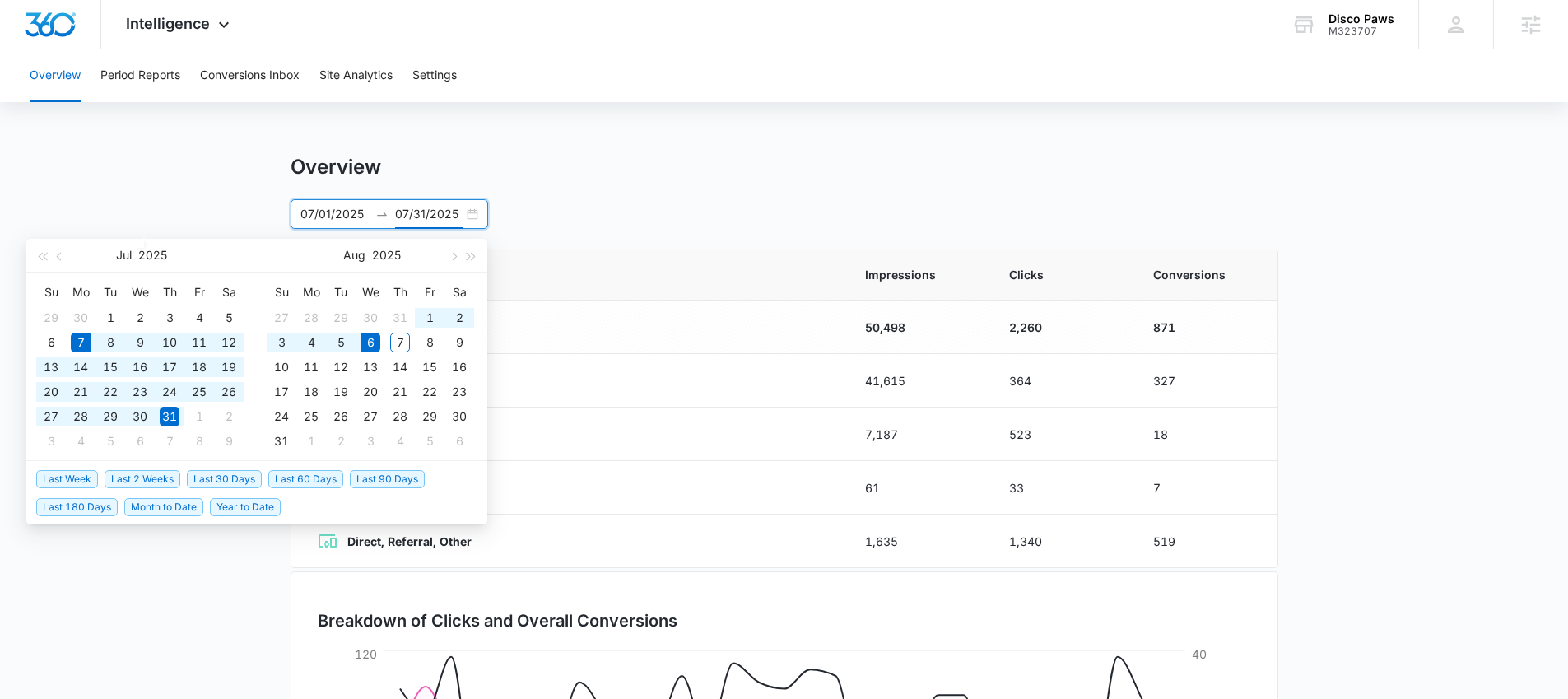 click on "Last 30 Days" at bounding box center (224, 479) 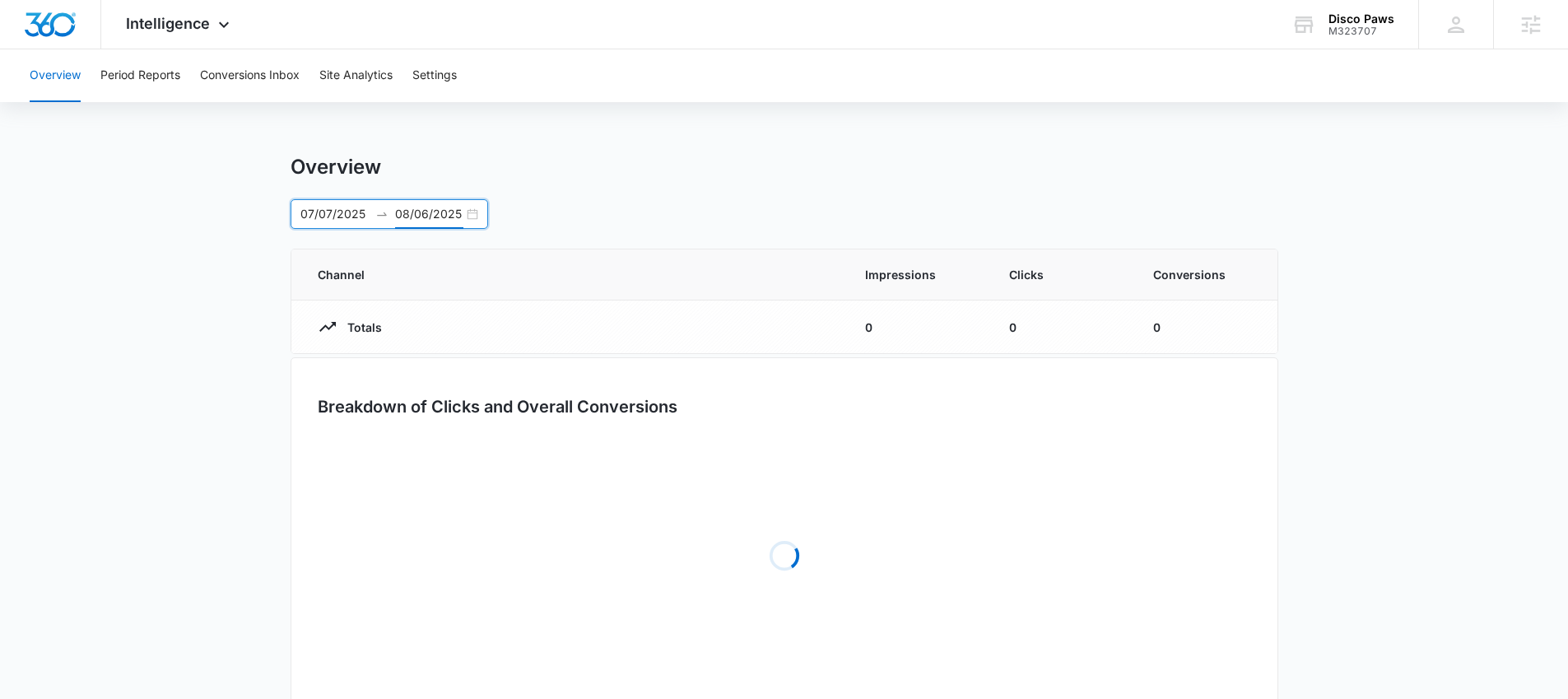 click on "Overview Period Reports Conversions Inbox Site Analytics Settings Overview [DATE] [DATE] Jul 2025 Su Mo Tu We Th Fr Sa 29 30 1 2 3 4 5 6 7 8 9 10 11 12 13 14 15 16 17 18 19 20 21 22 23 24 25 26 27 28 29 30 31 1 2 3 4 5 6 7 8 9 Aug 2025 Su Mo Tu We Th Fr Sa 27 28 29 30 31 1 2 3 4 5 6 7 8 9 10 11 12 13 14 15 16 17 18 19 20 21 22 23 24 25 26 27 28 29 30 31 1 2 3 4 5 6 Last Week Last 2 Weeks Last 30 Days Last 60 Days Last 90 Days Last 180 Days Month to Date Year to Date Channel Impressions Clicks Conversions Totals 0 0 0 Breakdown of Clicks and Overall Conversions Loading" at bounding box center (784, 389) 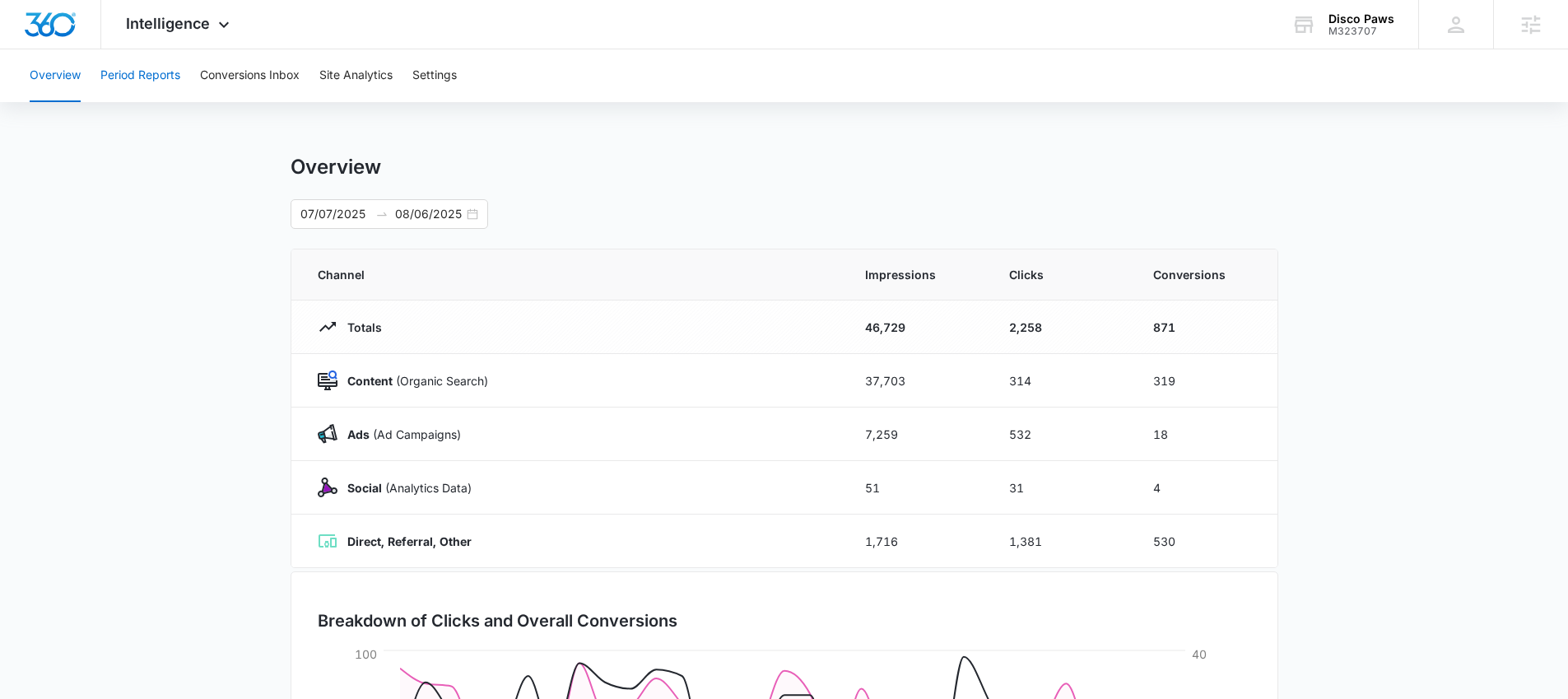 click on "Period Reports" at bounding box center [140, 76] 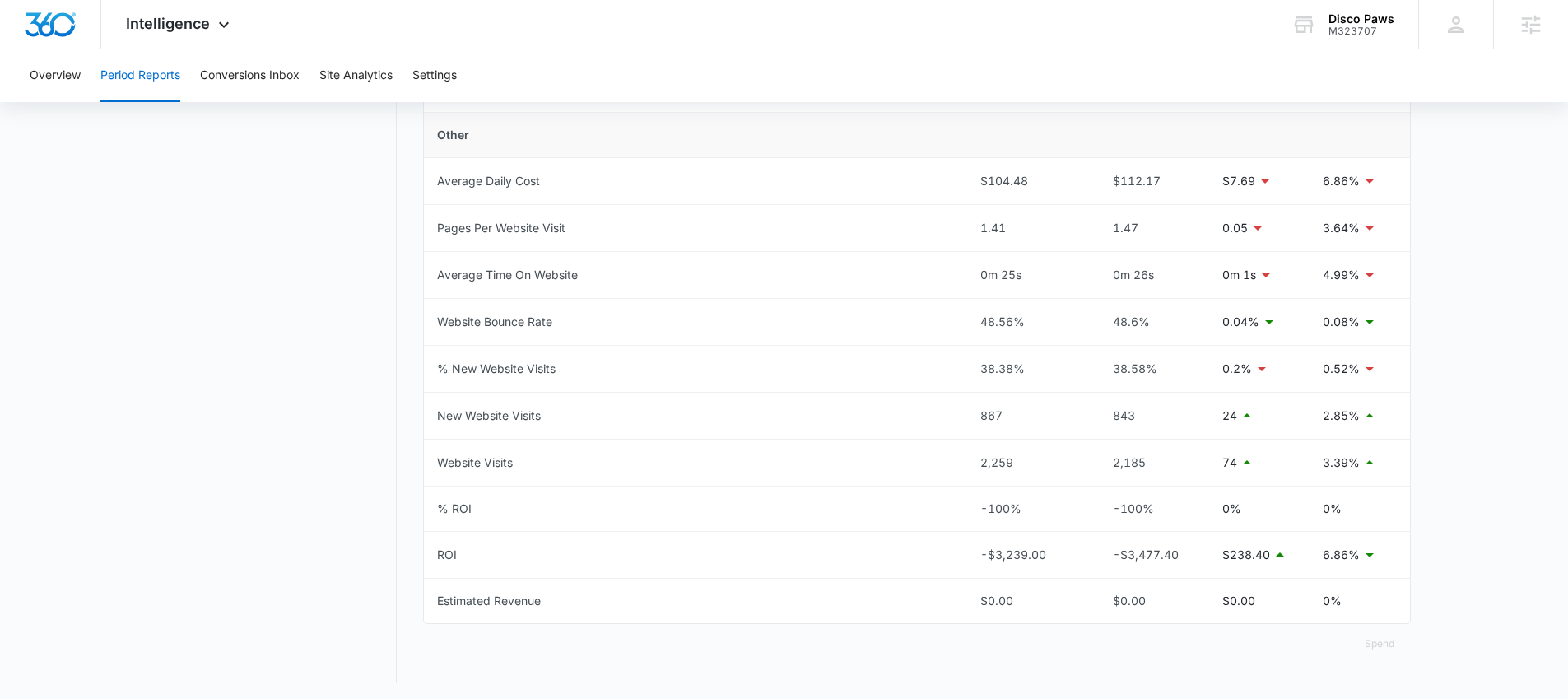 scroll, scrollTop: 744, scrollLeft: 0, axis: vertical 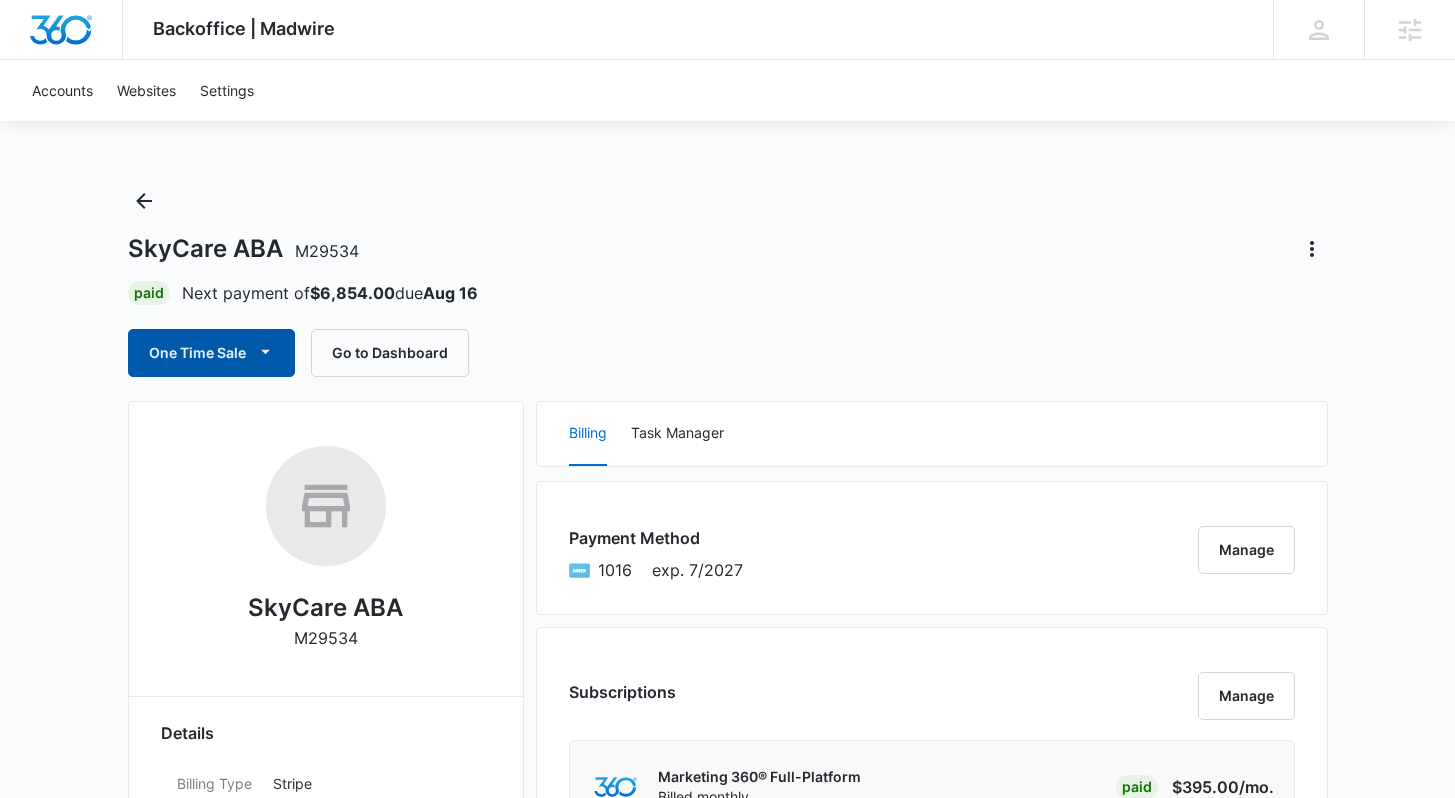 click on "One Time Sale" at bounding box center [211, 353] 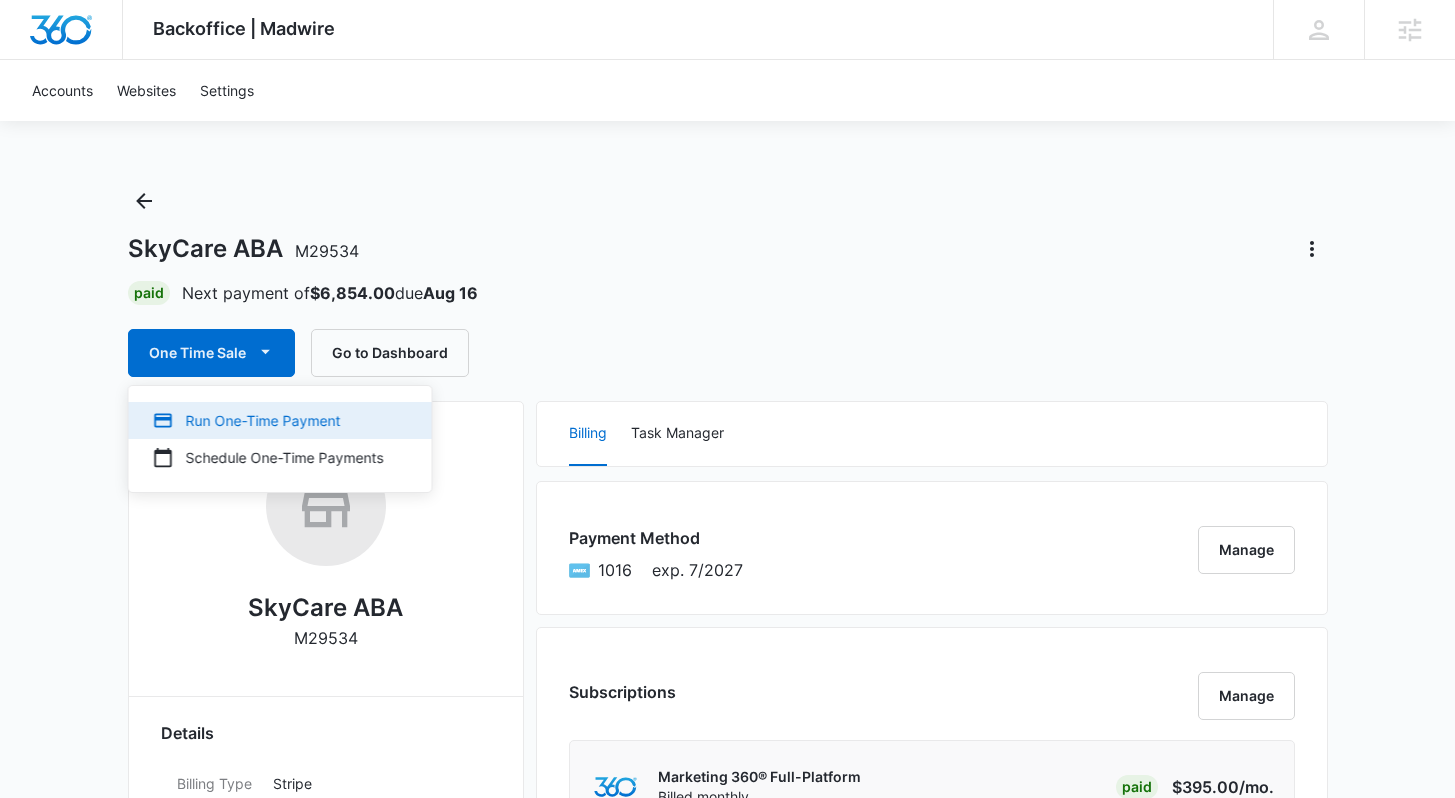 click on "Run One-Time Payment" at bounding box center (268, 420) 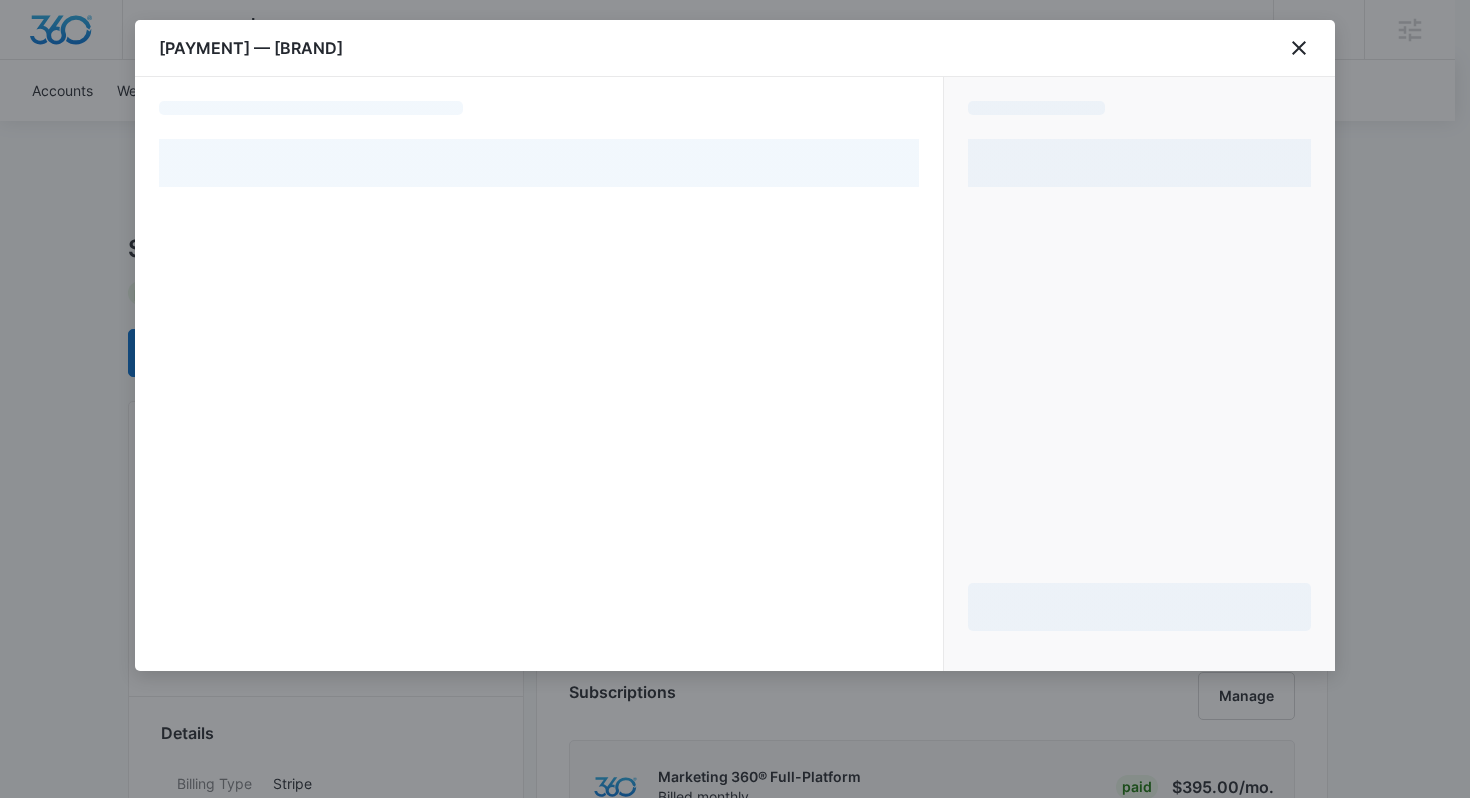select on "pm_[ID]" 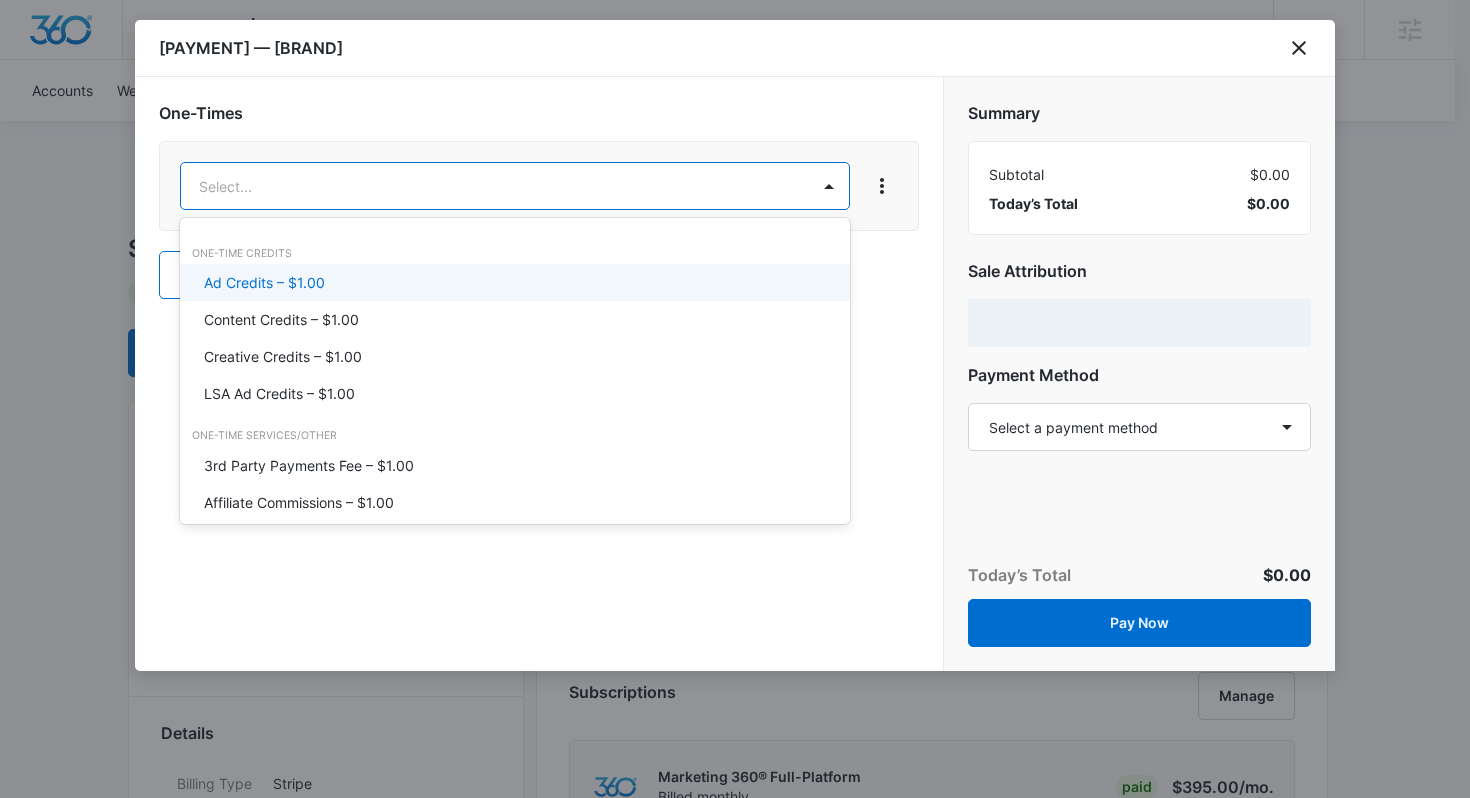 click on "Backoffice | Madwire Apps Settings CR [NAME] [NAME] [NAME]@[NAME].com My Profile Notifications Support Logout Terms & Conditions &nbsp; • &nbsp; Privacy Policy Agencies Accounts Websites Settings SkyCare ABA M29534 Paid Next payment of  $6,854.00  due  Aug 16 One Time Sale Go to Dashboard SkyCare ABA M29534 Details Billing Type Stripe Billing Contact [NAME] [NAME] [EMAIL] - Billing Address 1500 AVENUE OF THE STATES LAKEWOOD ,  [STATE] &nbsp; [ZIP] US Local Time 09:54am   ( America/New_York ) Industry Therapist Lifetime May 8, 2020  ( 5 years 2 months ) Last Active - Lead Source - Partner - Stripe ID cus_MdHUnTcPjLqZfg Collection Method Charge Automatically Team Members [NAME] [NAME] Ad Specialist [EMAIL] [NAME] [NAME] Marketing Consultant [EMAIL] [NAME] [NAME] [EMAIL] [NAME] [NAME] Success Manager [EMAIL] [NAME] [NAME] Success Manager [EMAIL] [NAME] [NAME] Marketing Consultant [NAME] [NAME] Billing" at bounding box center (735, 1427) 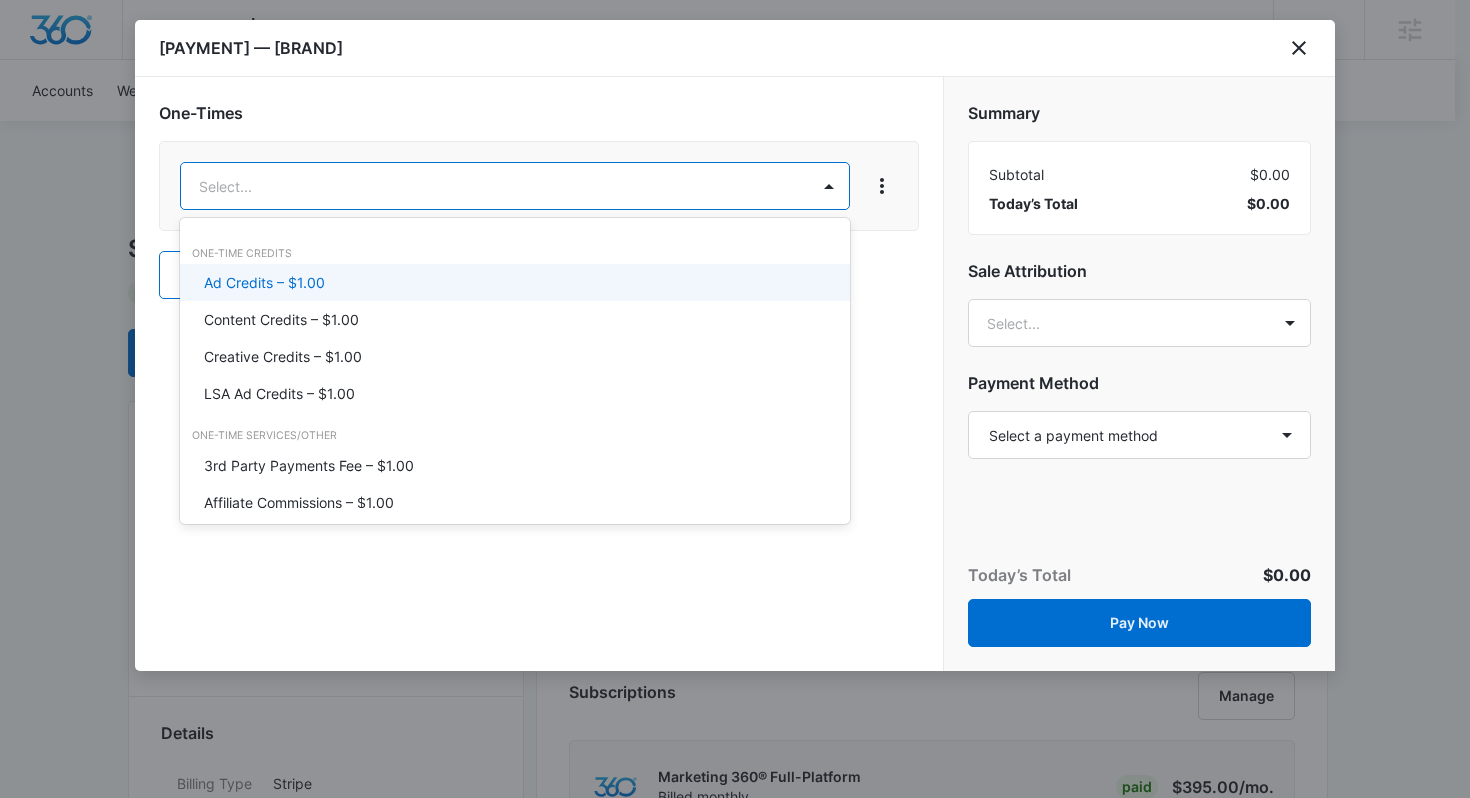 click on "Ad Credits – $1.00" at bounding box center (515, 282) 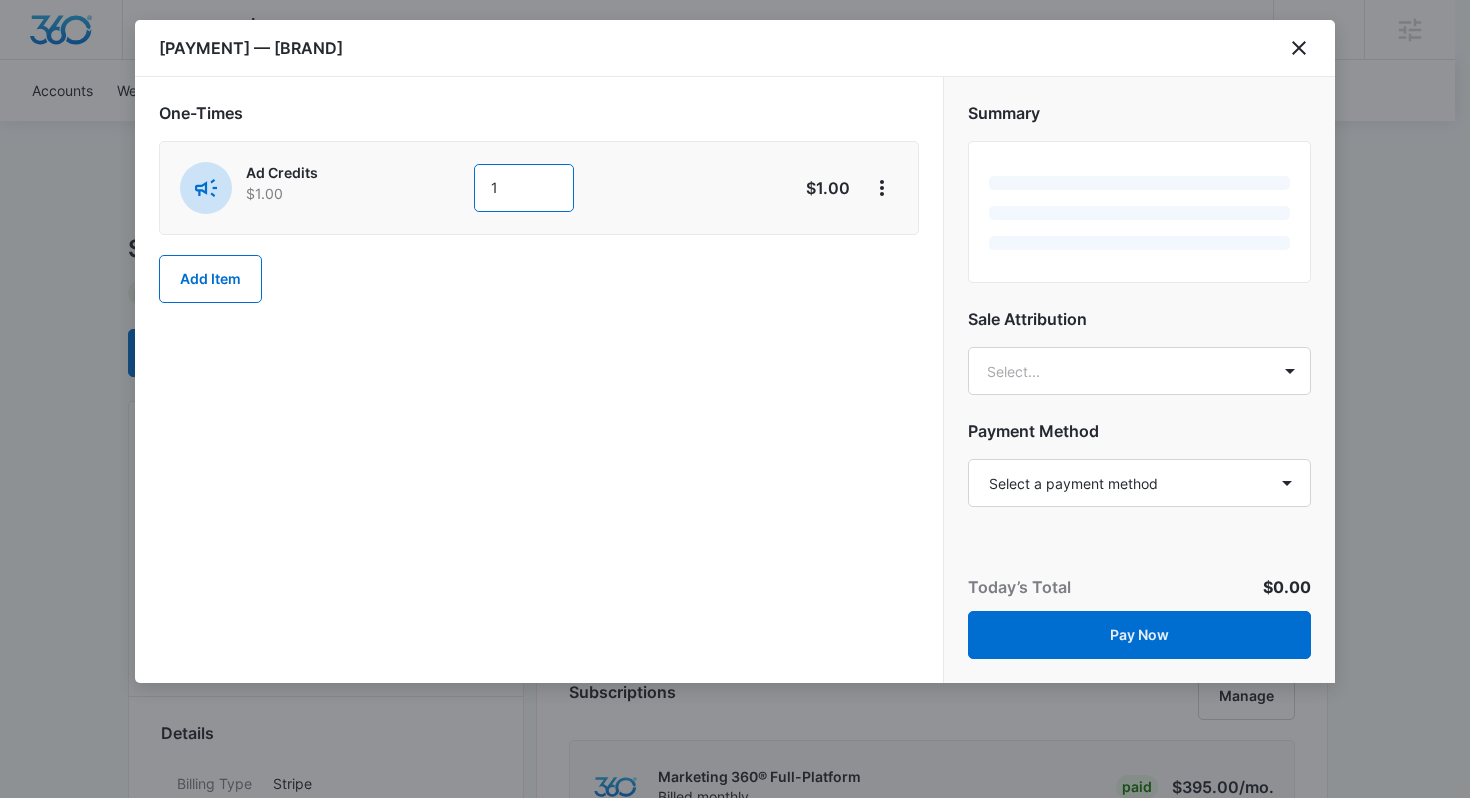 click on "1" at bounding box center (524, 188) 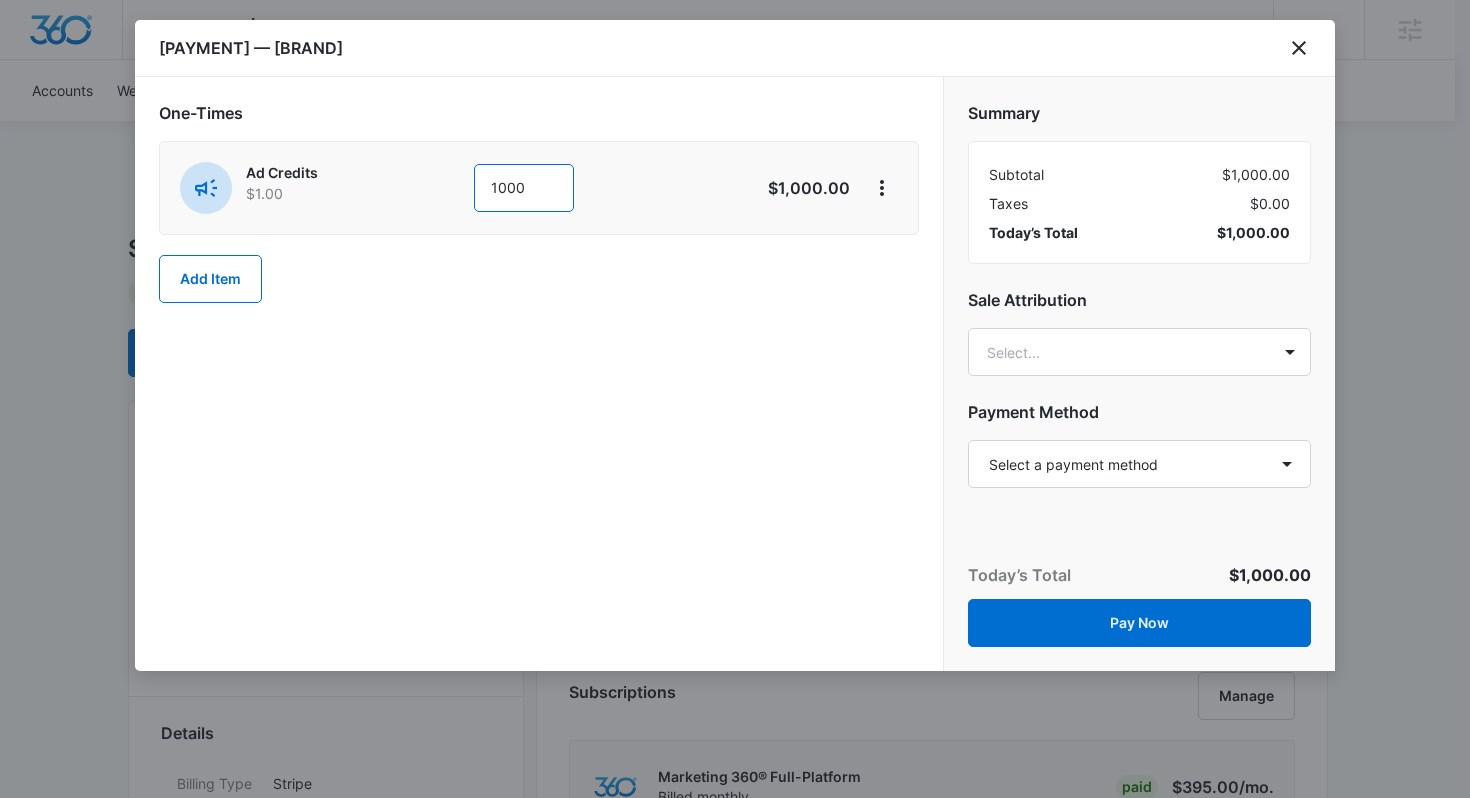 type on "1000" 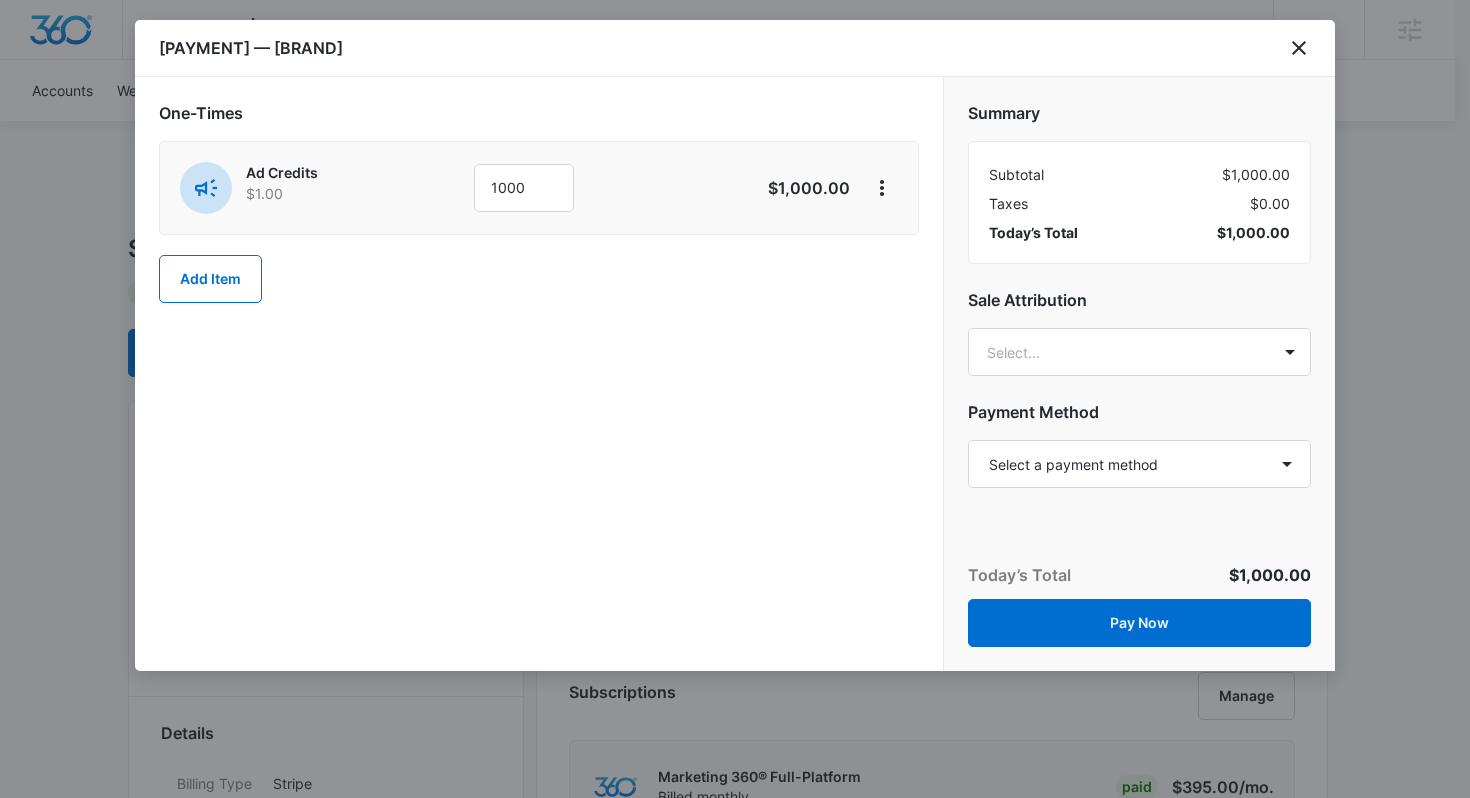 click on "Summary Subtotal $1,000.00 Taxes $0.00 Today’s Total $1,000.00 Sale Attribution Select... Payment Method Select a payment method American Express ending in 1016 American Express ending in 2005 Visa ending in 2715 Visa ending in 8250 Visa ending in 8250 New payment method Monthly invoice" at bounding box center [1139, 286] 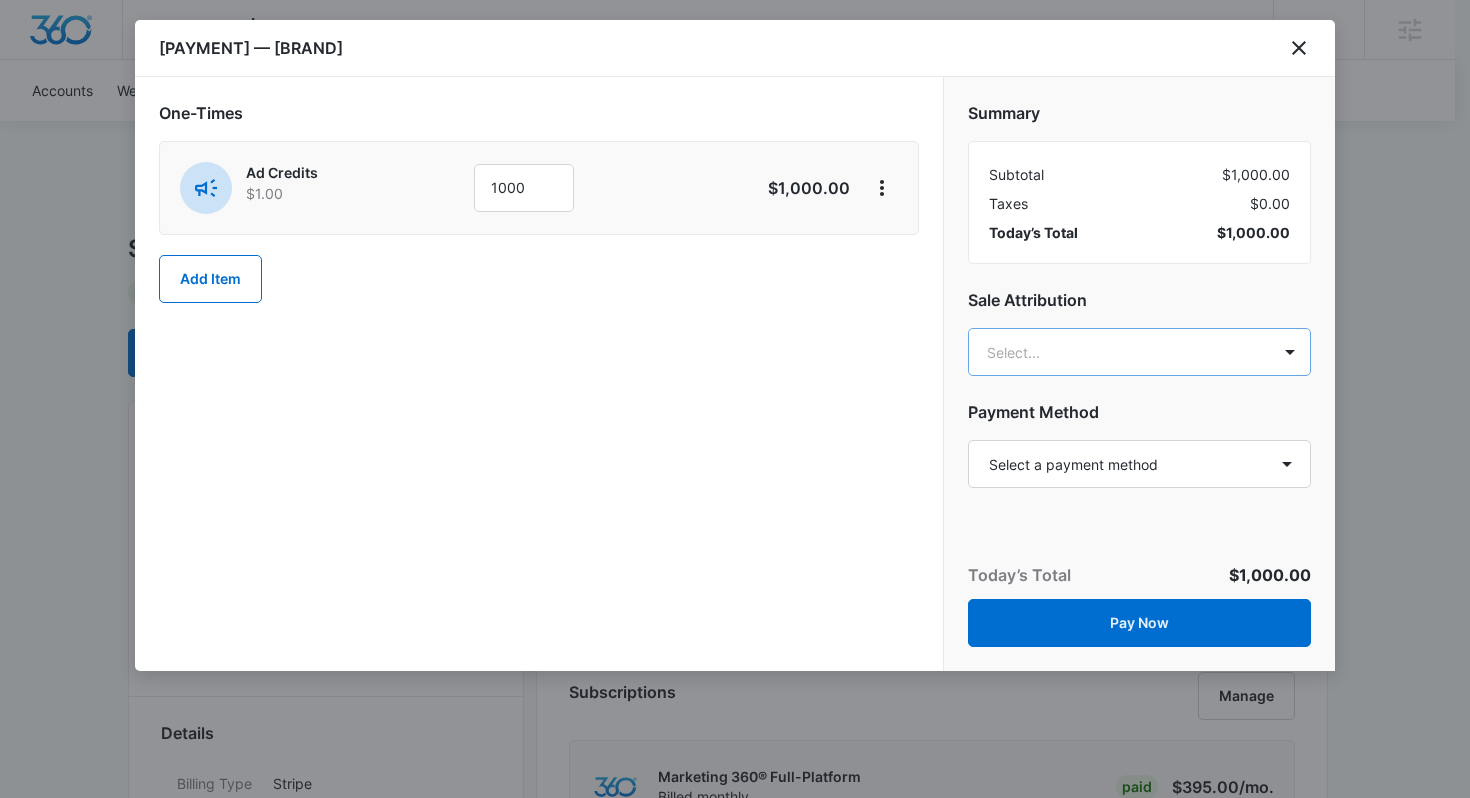 click on "Backoffice | Madwire Apps Settings CR [NAME] [NAME] [NAME]@[NAME].com My Profile Notifications Support Logout Terms & Conditions &nbsp; • &nbsp; Privacy Policy Agencies Accounts Websites Settings SkyCare ABA M29534 Paid Next payment of  $6,854.00  due  Aug 16 One Time Sale Go to Dashboard SkyCare ABA M29534 Details Billing Type Stripe Billing Contact [NAME] [NAME] [EMAIL] - Billing Address 1500 AVENUE OF THE STATES LAKEWOOD ,  [STATE] &nbsp; [ZIP] US Local Time 09:54am   ( America/New_York ) Industry Therapist Lifetime May 8, 2020  ( 5 years 2 months ) Last Active - Lead Source - Partner - Stripe ID cus_MdHUnTcPjLqZfg Collection Method Charge Automatically Team Members [NAME] [NAME] Ad Specialist [EMAIL] [NAME] [NAME] Marketing Consultant [EMAIL] [NAME] [NAME] [EMAIL] [NAME] [NAME] Success Manager [EMAIL] [NAME] [NAME] Success Manager [EMAIL] [NAME] [NAME] Marketing Consultant [NAME] [NAME] Billing" at bounding box center [735, 1427] 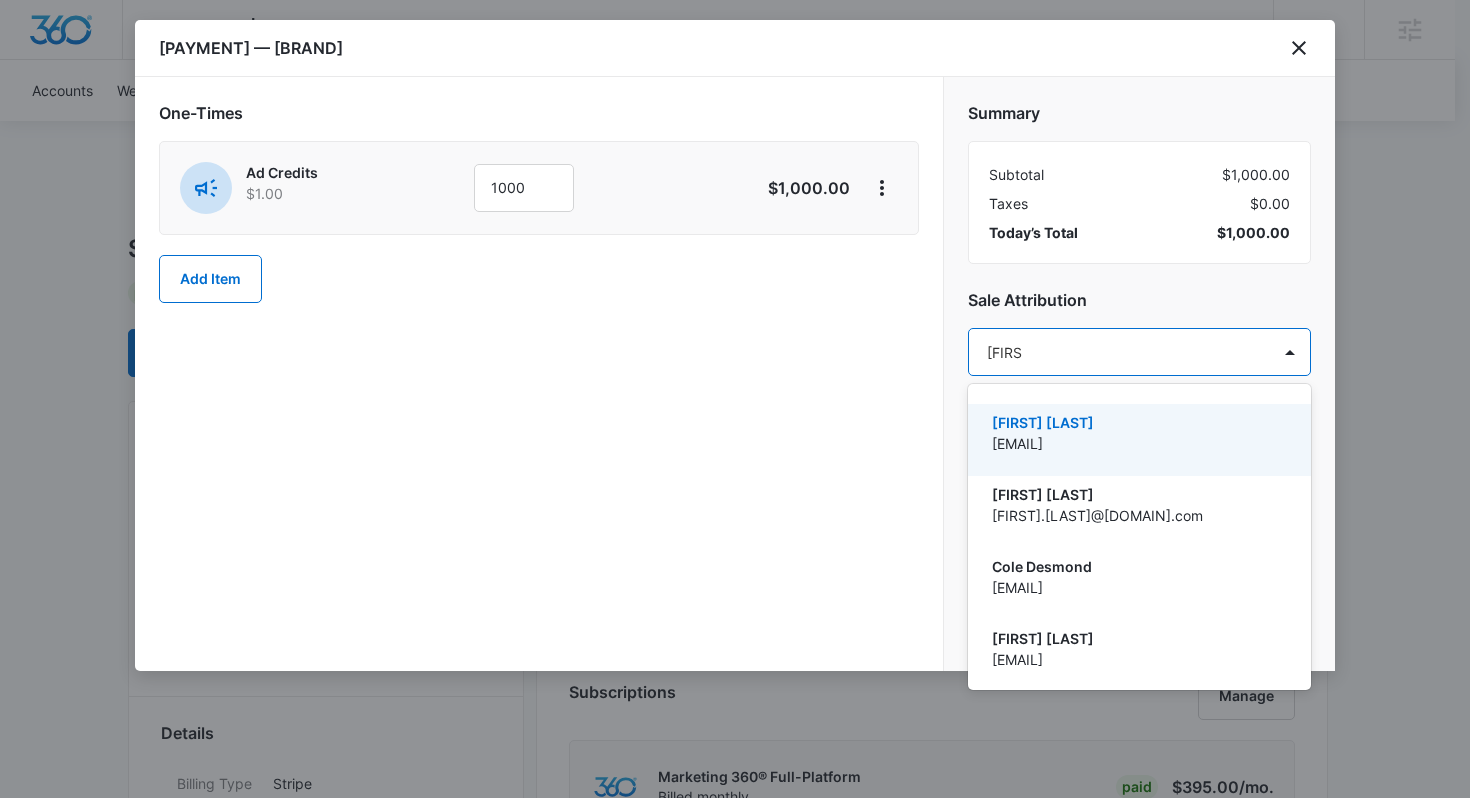 type on "[FIRST] [LAST]" 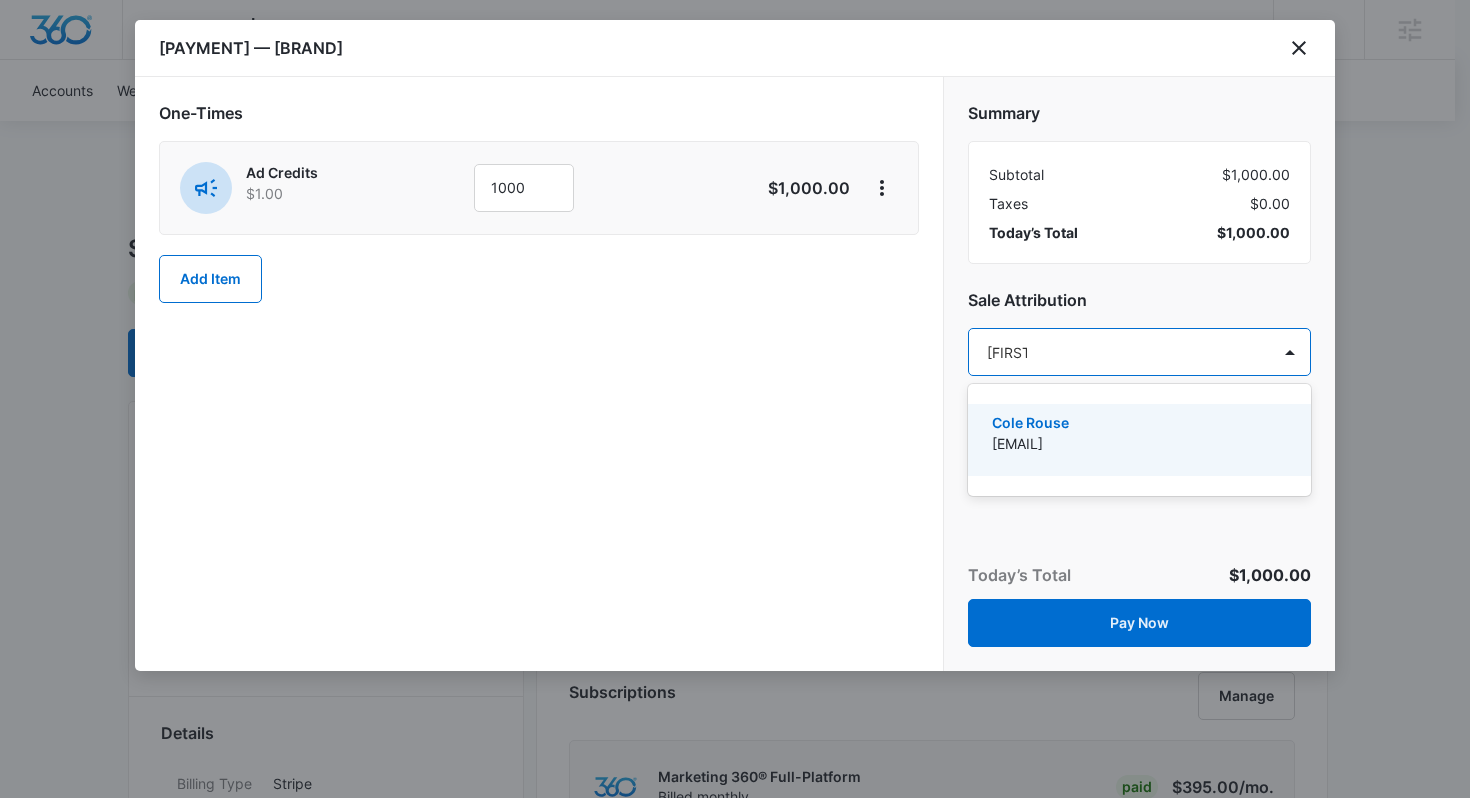 click on "[FIRST] [LAST]" at bounding box center [1139, 440] 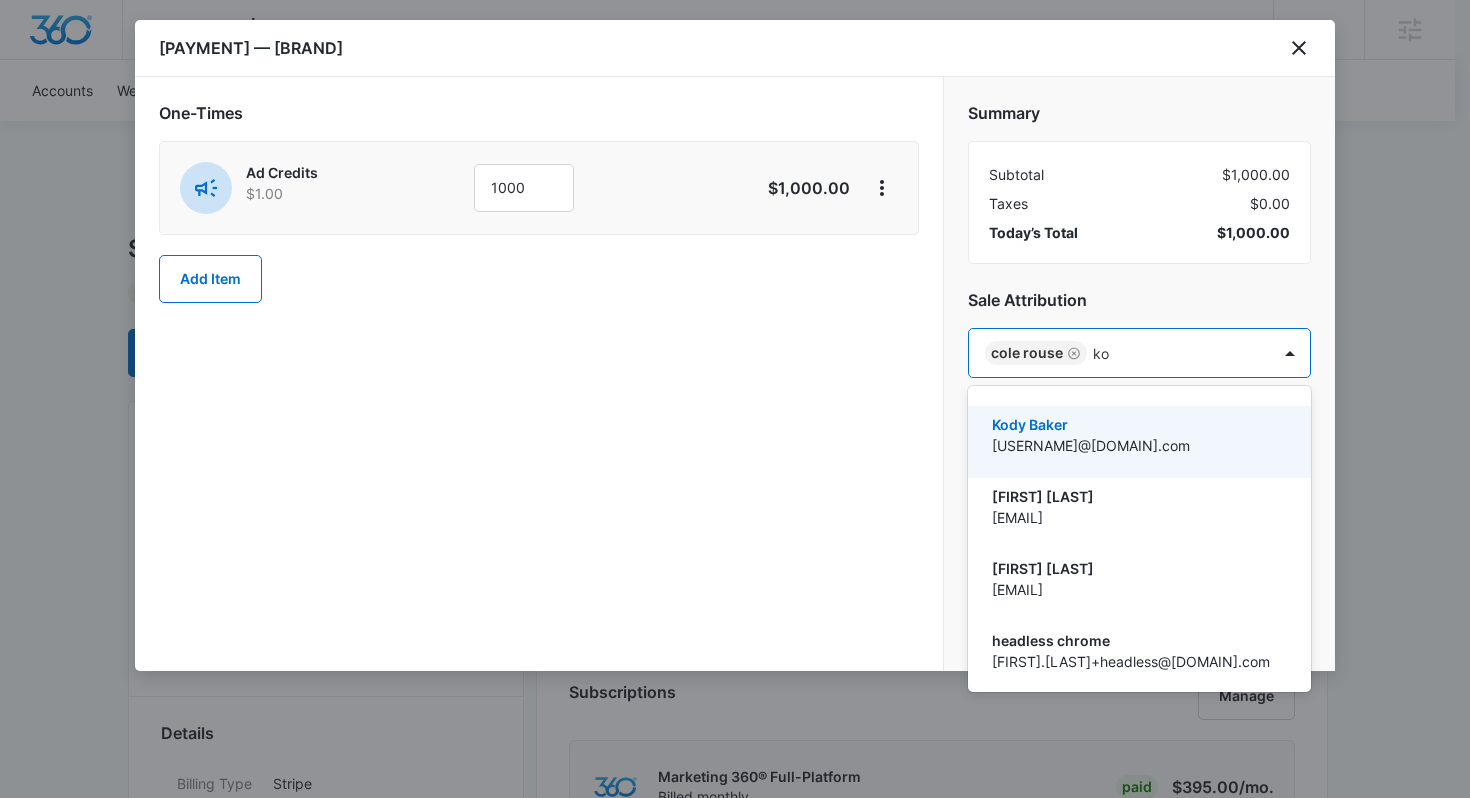 type on "[NAME]" 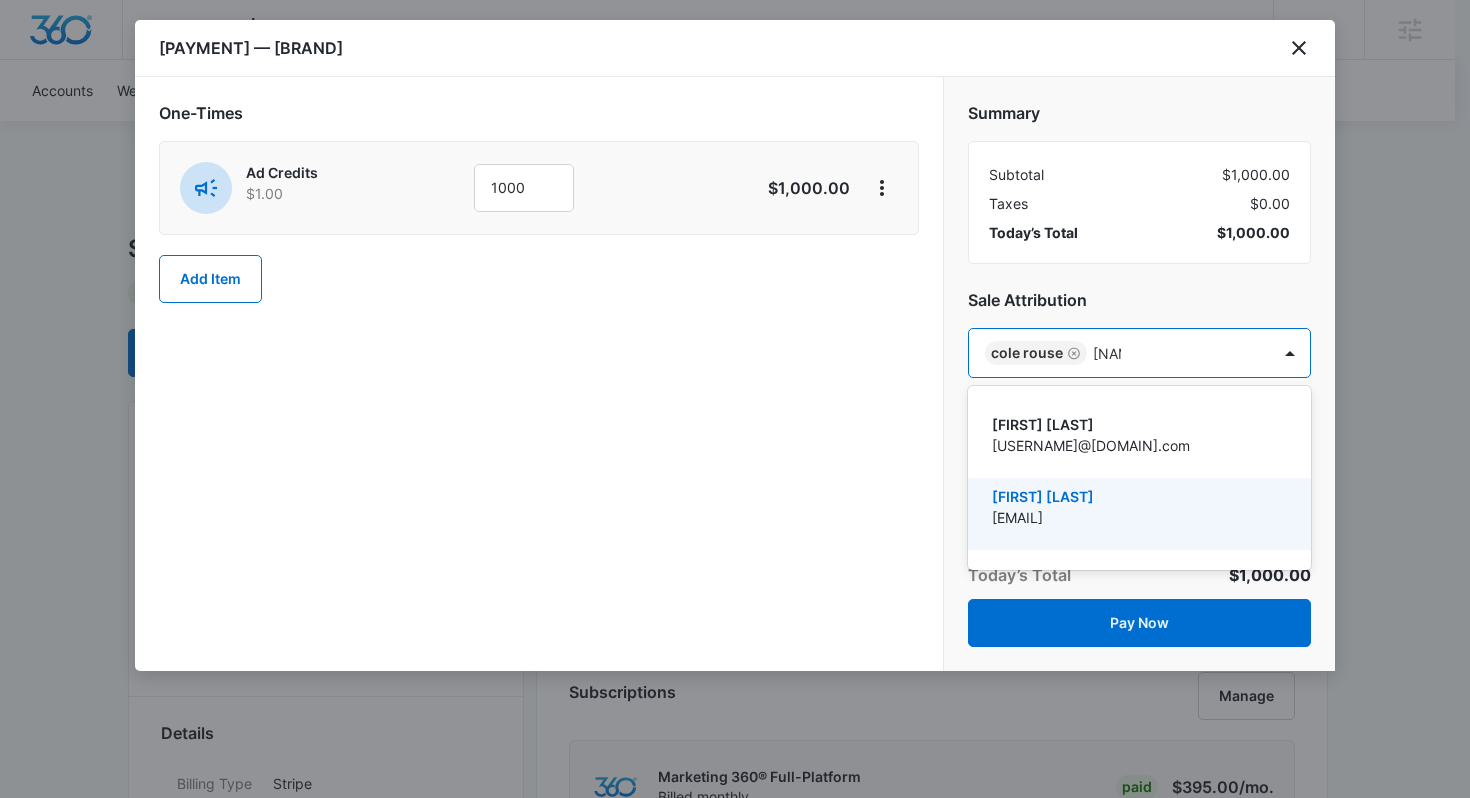 click on "[FIRST] [LAST]" at bounding box center [1137, 496] 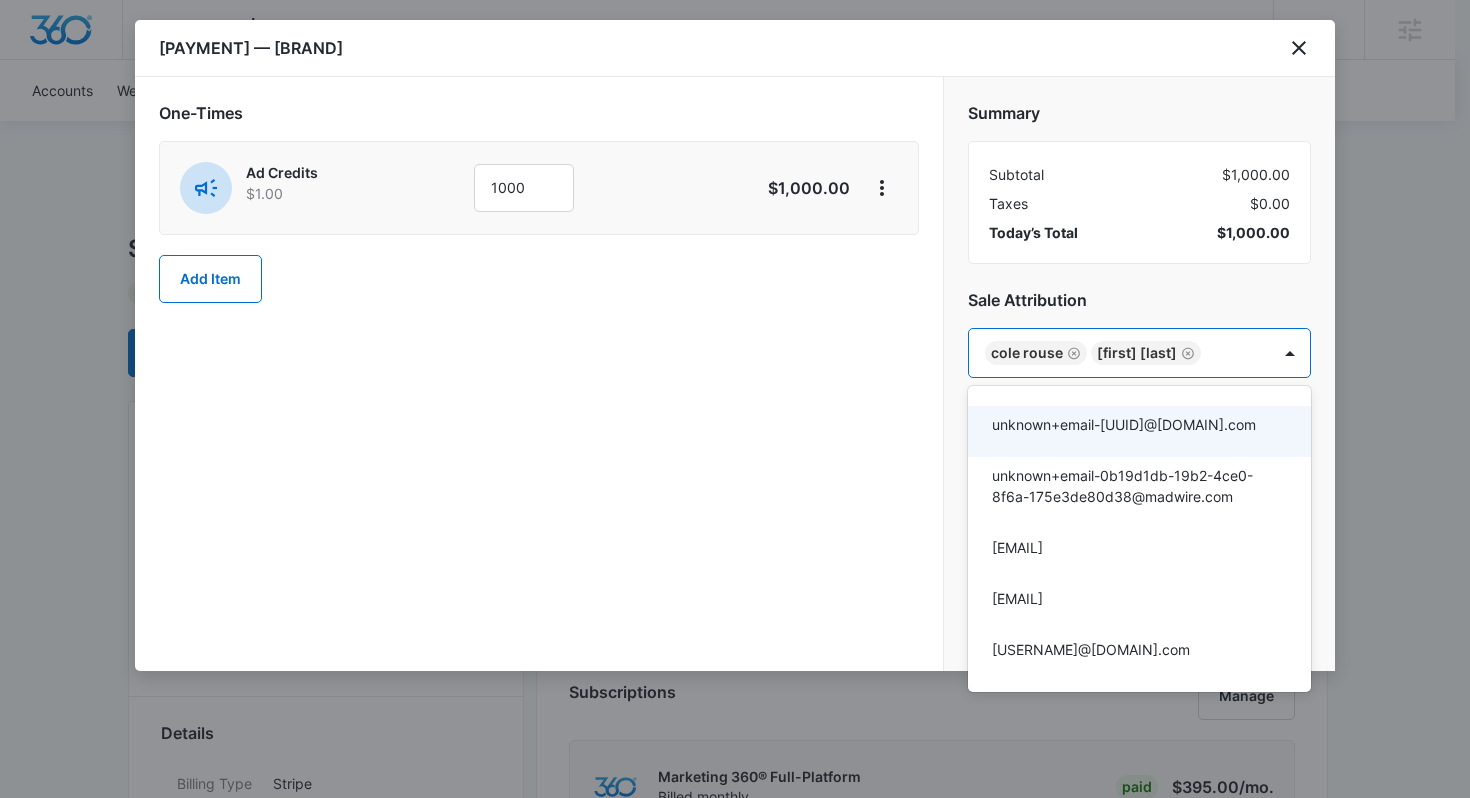 click at bounding box center [735, 399] 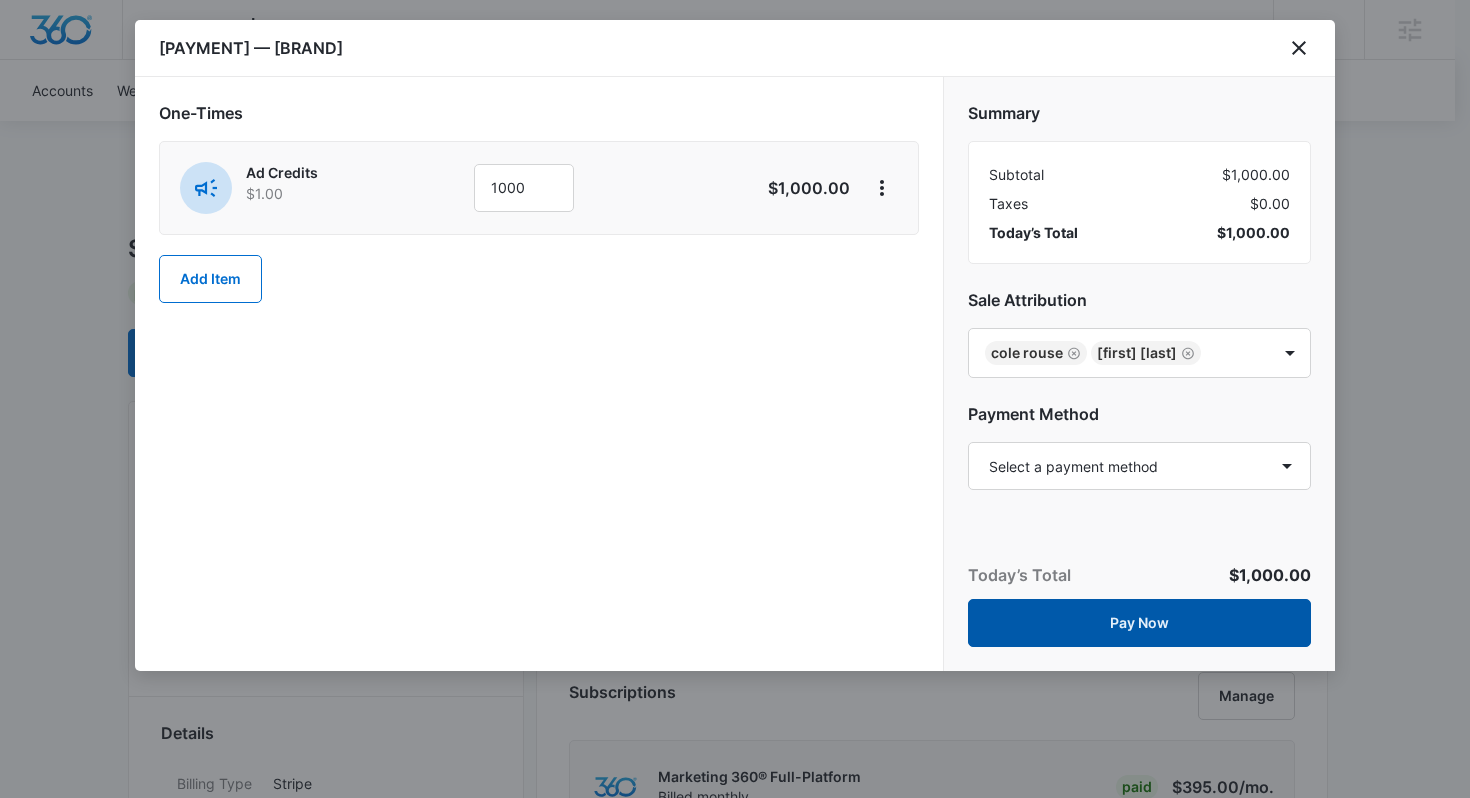 click on "Pay Now" at bounding box center [1139, 623] 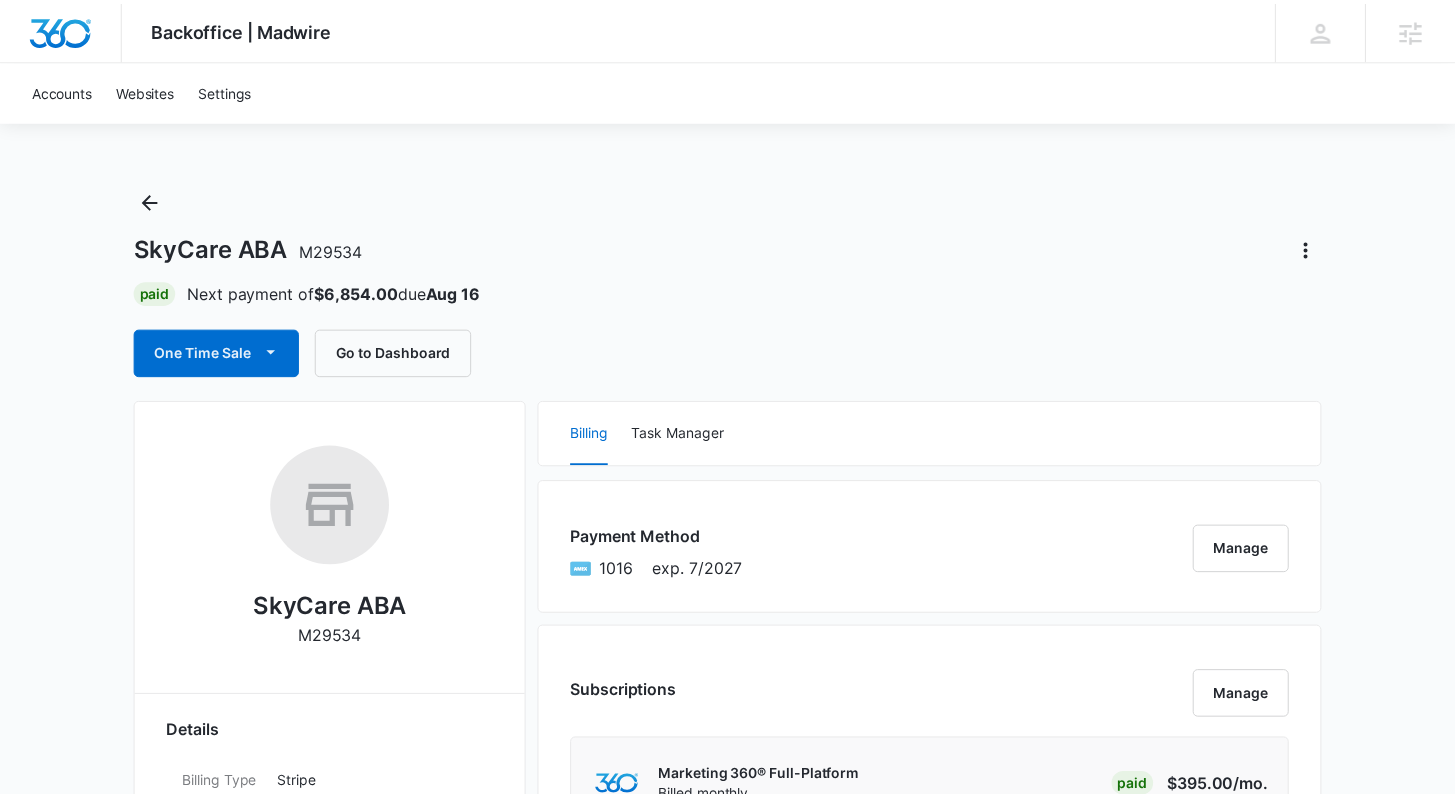 scroll, scrollTop: 0, scrollLeft: 0, axis: both 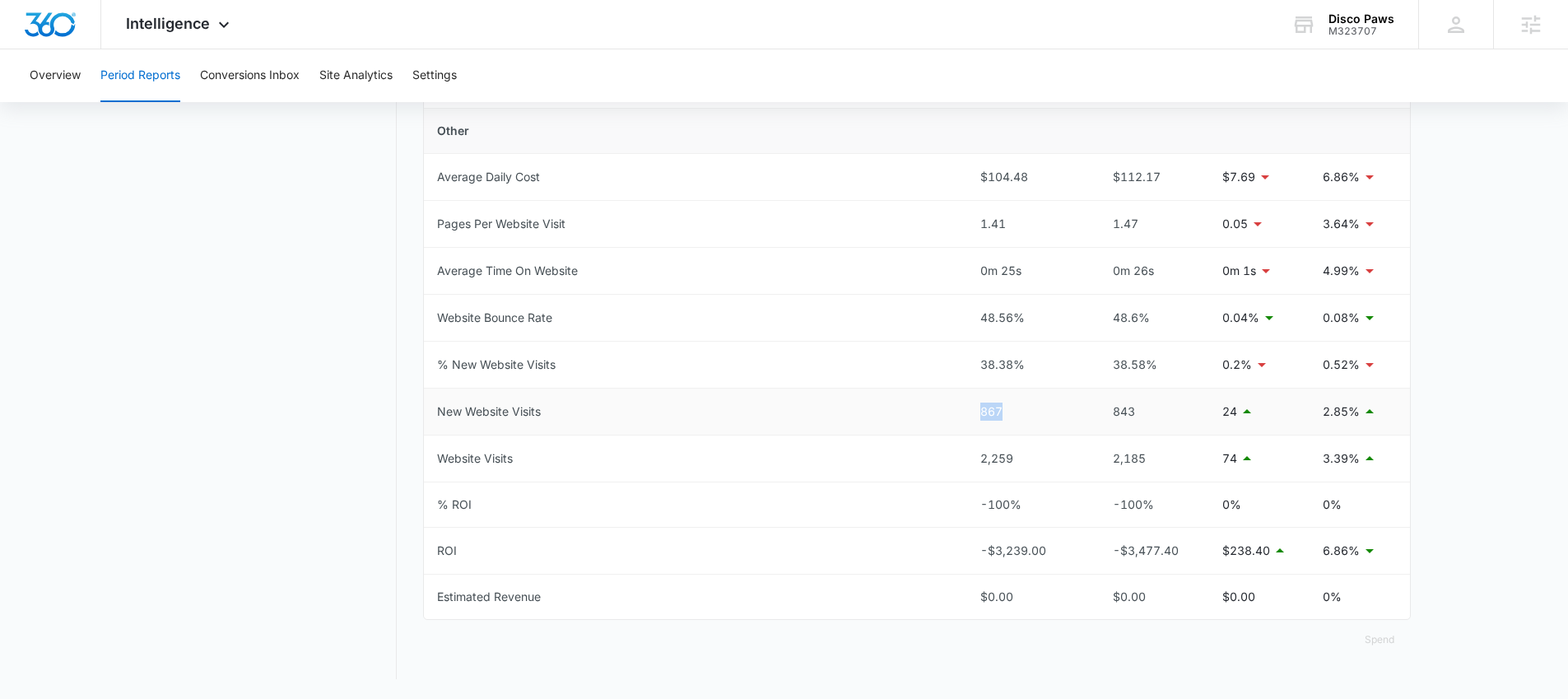 drag, startPoint x: 977, startPoint y: 409, endPoint x: 1076, endPoint y: 417, distance: 99.32271 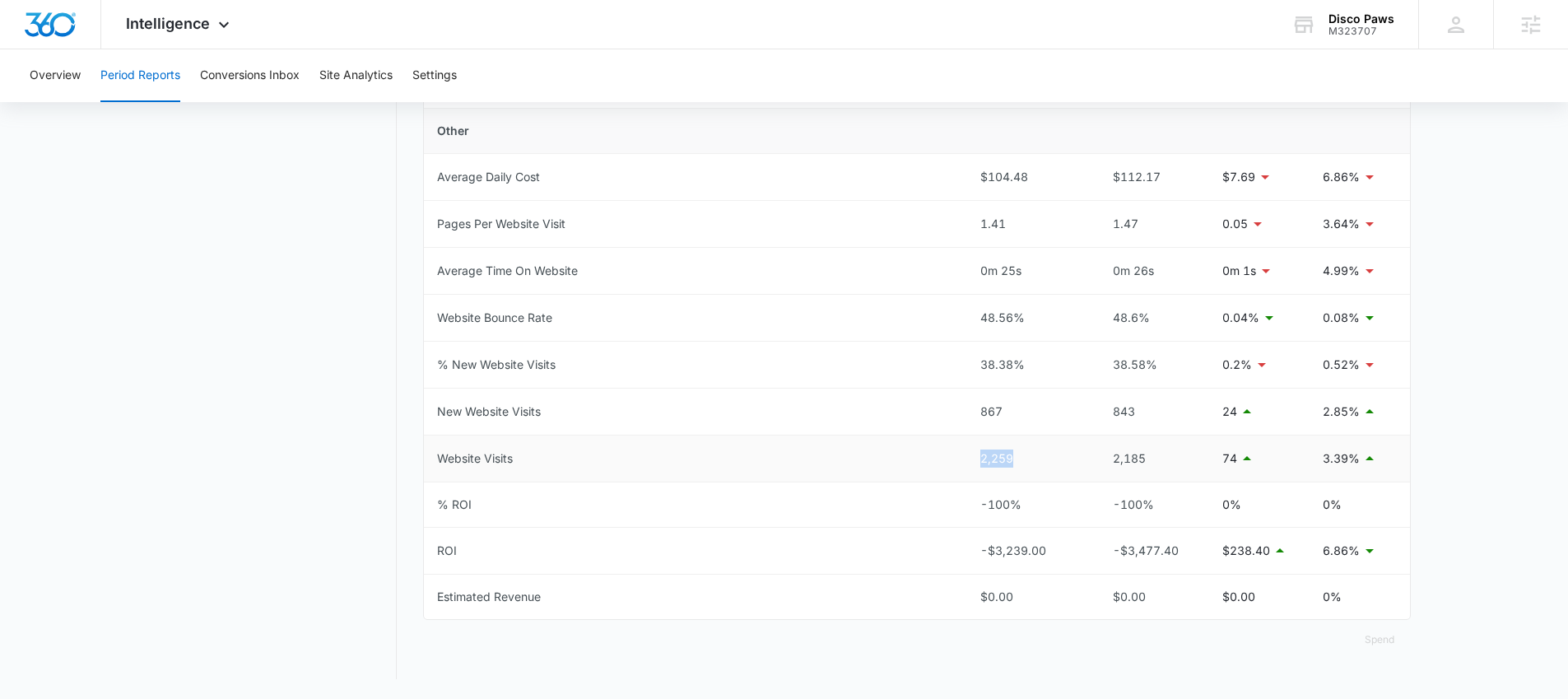 drag, startPoint x: 964, startPoint y: 454, endPoint x: 1023, endPoint y: 460, distance: 59.3043 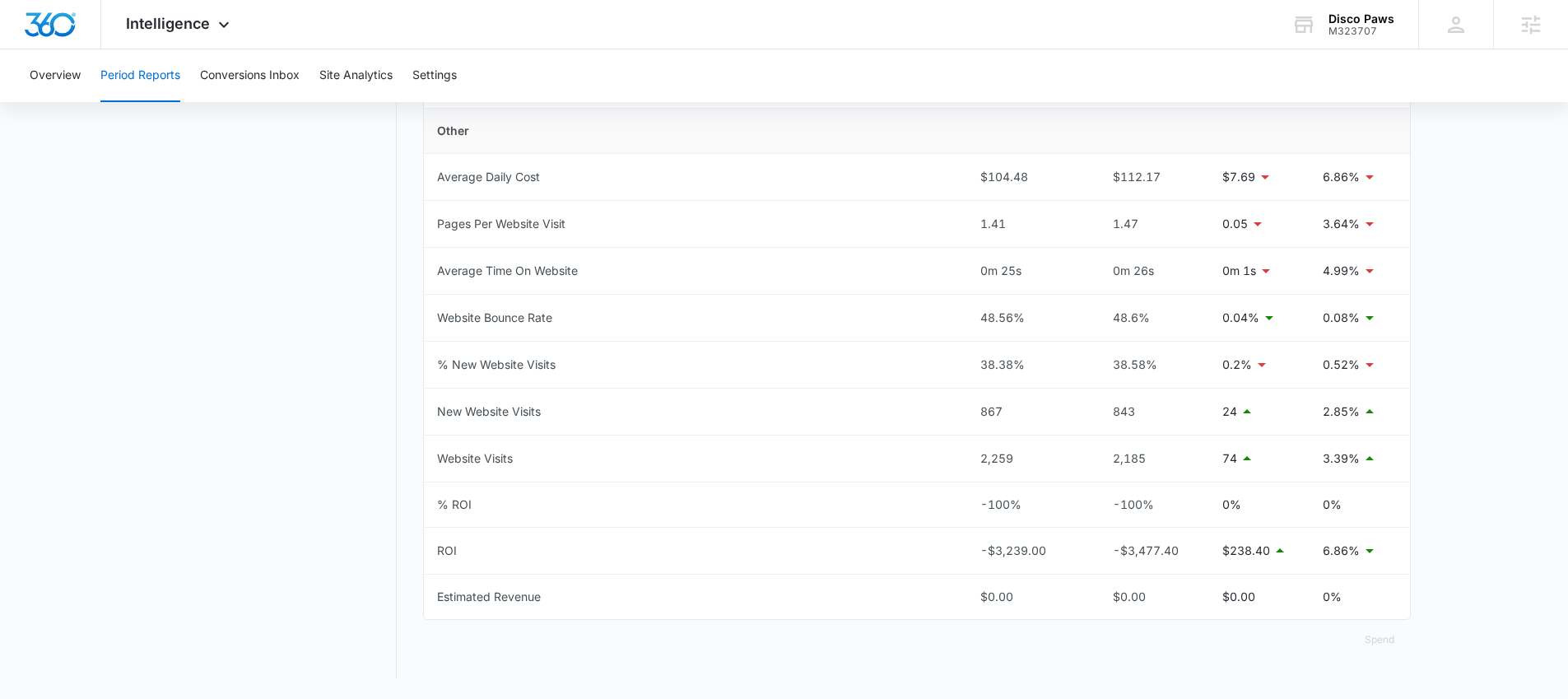 click on "Period Reports Overall Organic & Content Marketing Ads Social Direct & Other Channels" at bounding box center (277, 44) 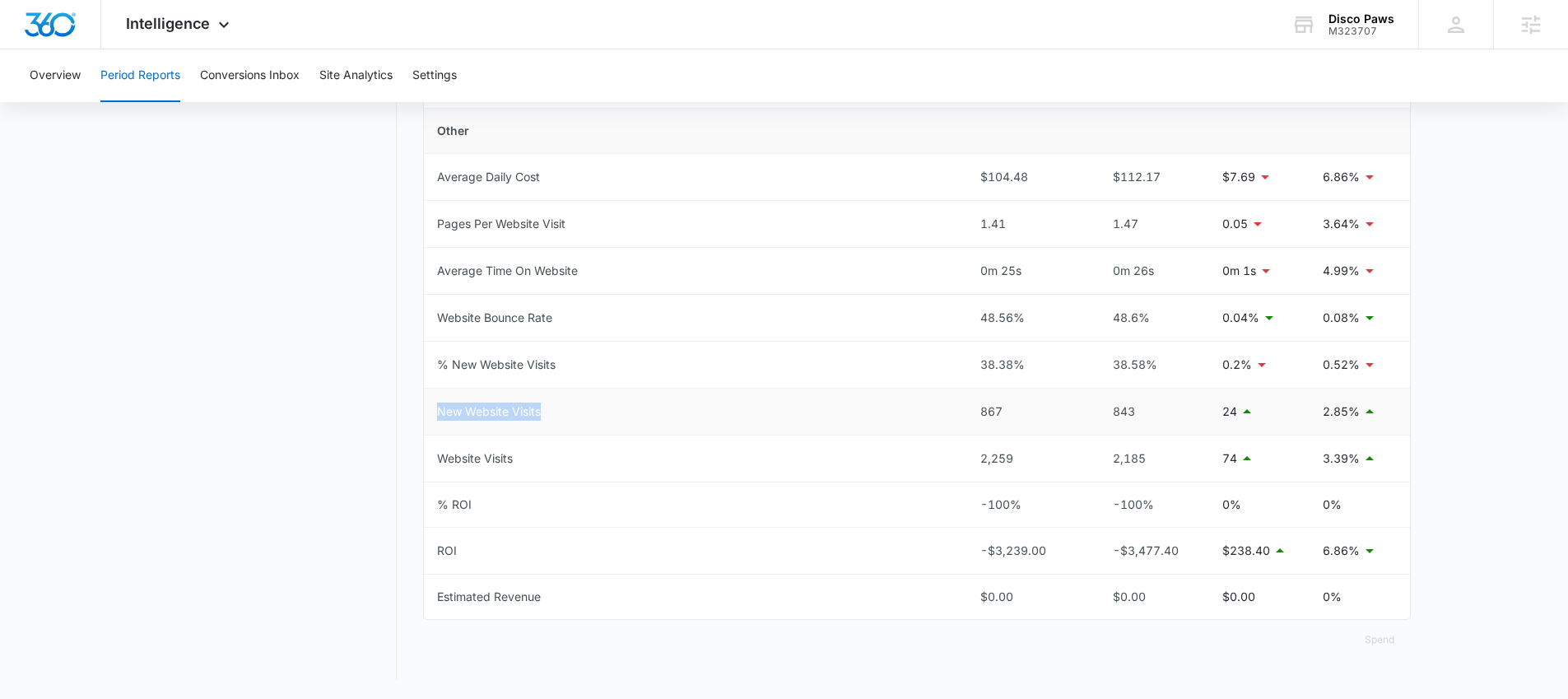 drag, startPoint x: 427, startPoint y: 413, endPoint x: 984, endPoint y: 420, distance: 557.04398 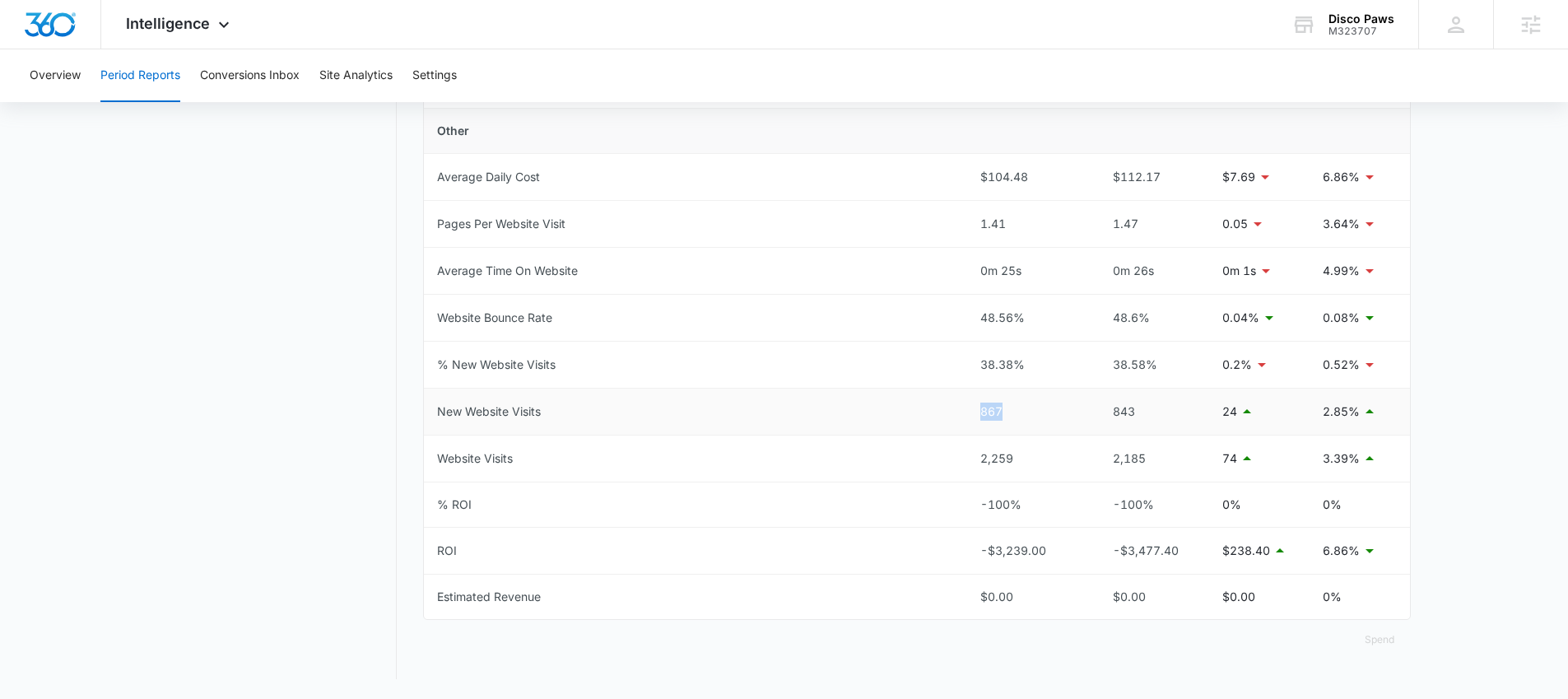 drag, startPoint x: 1040, startPoint y: 414, endPoint x: 948, endPoint y: 420, distance: 92.19544 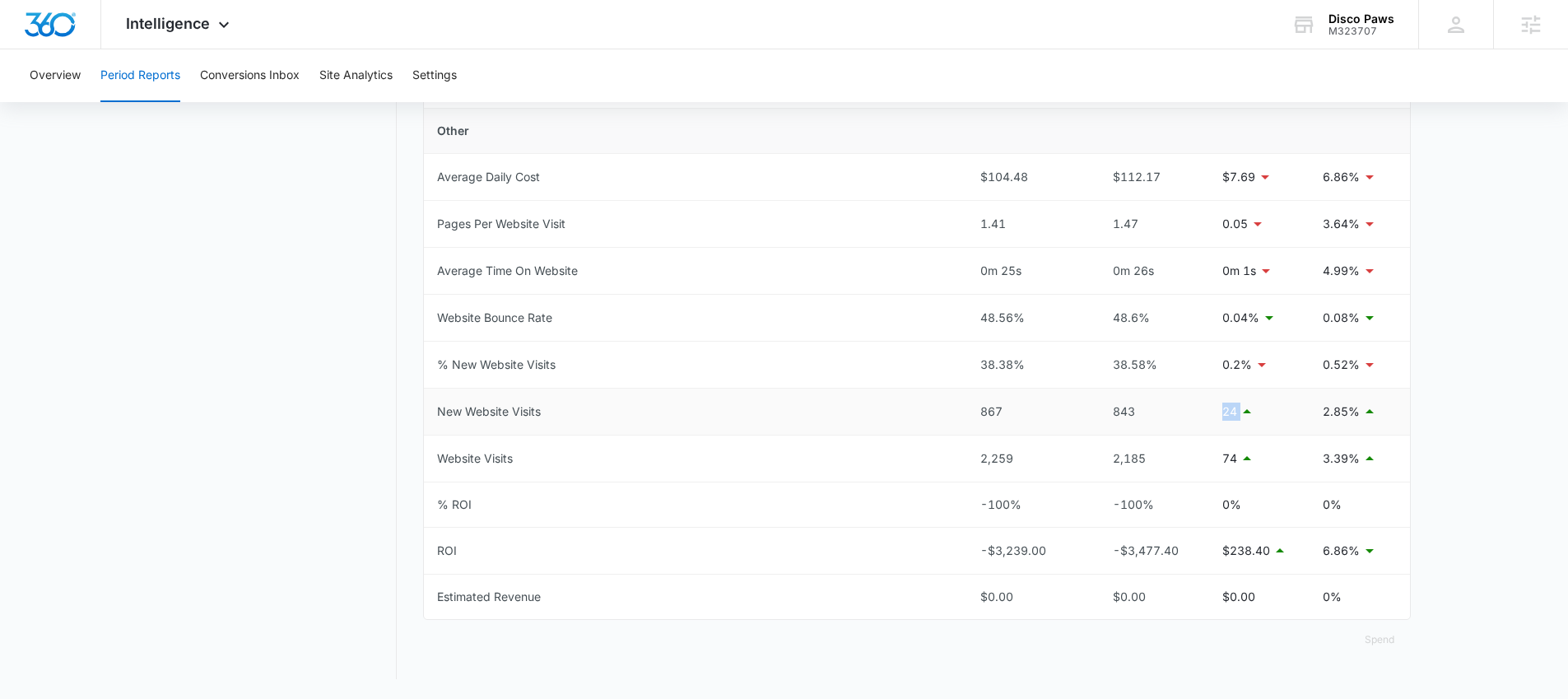 drag, startPoint x: 1260, startPoint y: 412, endPoint x: 1218, endPoint y: 408, distance: 42.190046 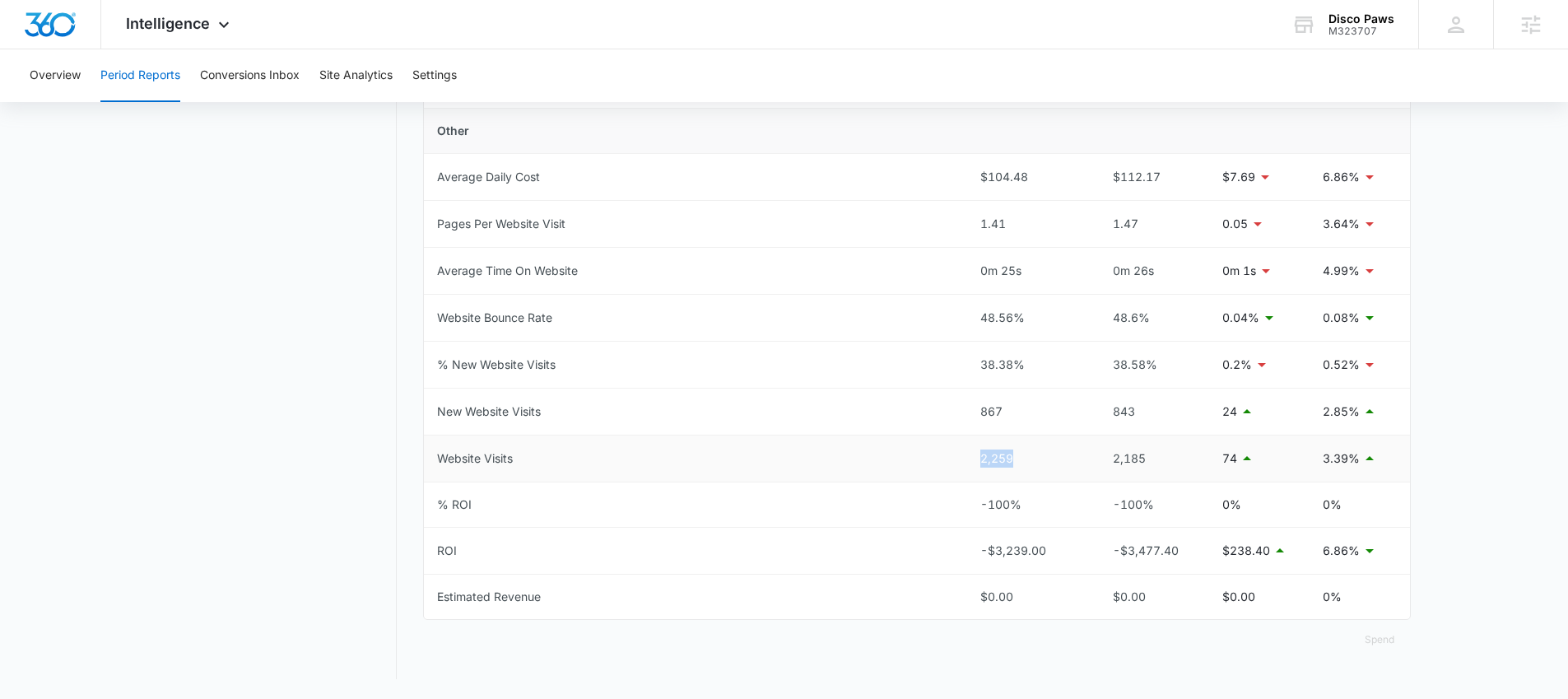 drag, startPoint x: 1031, startPoint y: 459, endPoint x: 981, endPoint y: 459, distance: 50 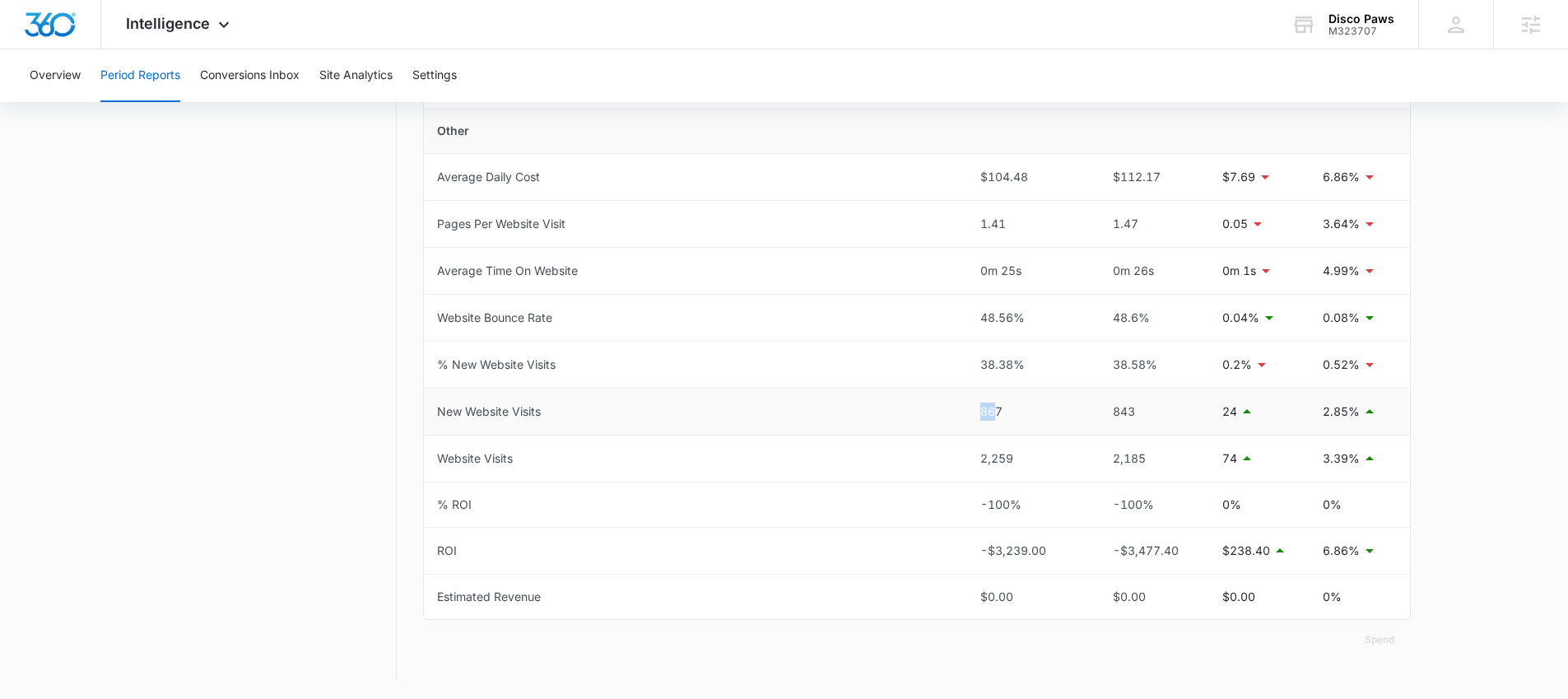 drag, startPoint x: 998, startPoint y: 415, endPoint x: 980, endPoint y: 414, distance: 18.027756 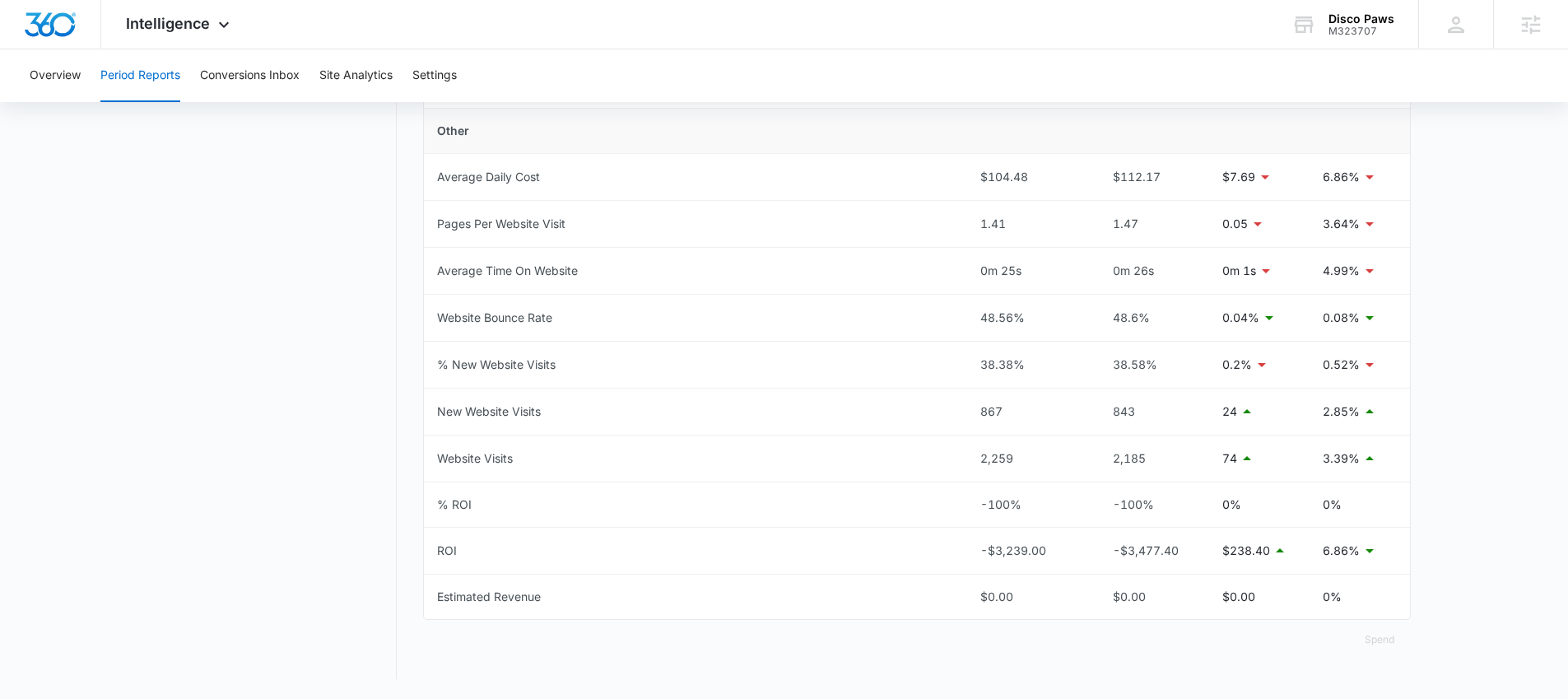 click on "Period Reports Overall Organic & Content Marketing Ads Social Direct & Other Channels" at bounding box center (277, 44) 